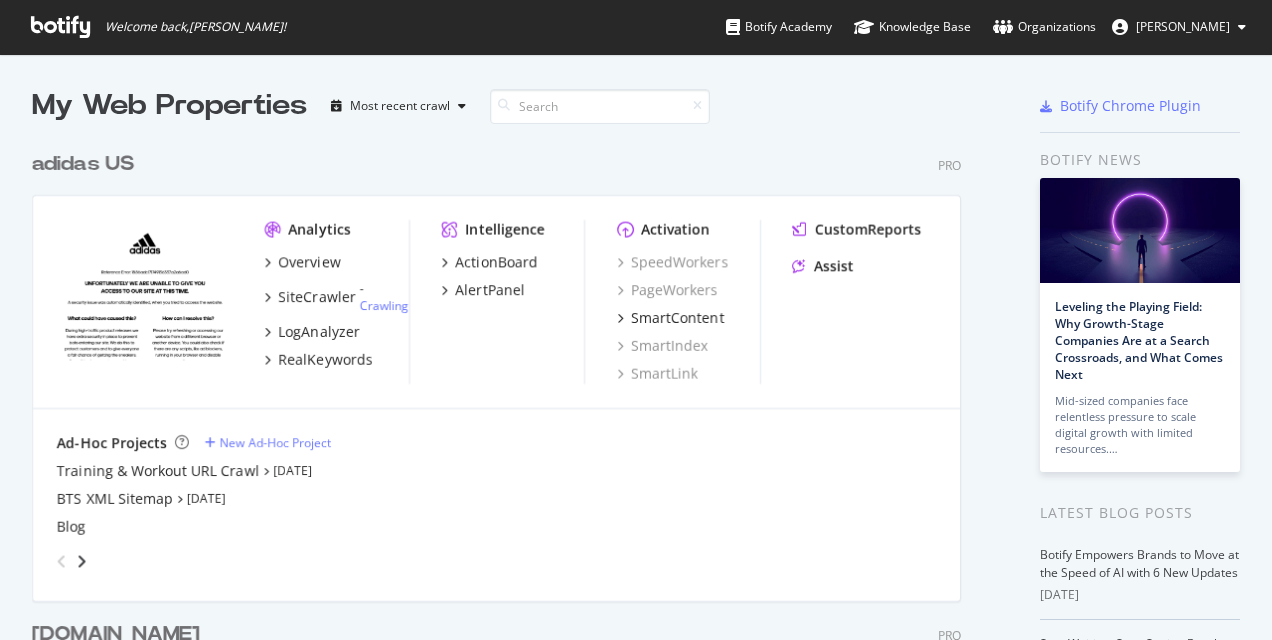scroll, scrollTop: 0, scrollLeft: 0, axis: both 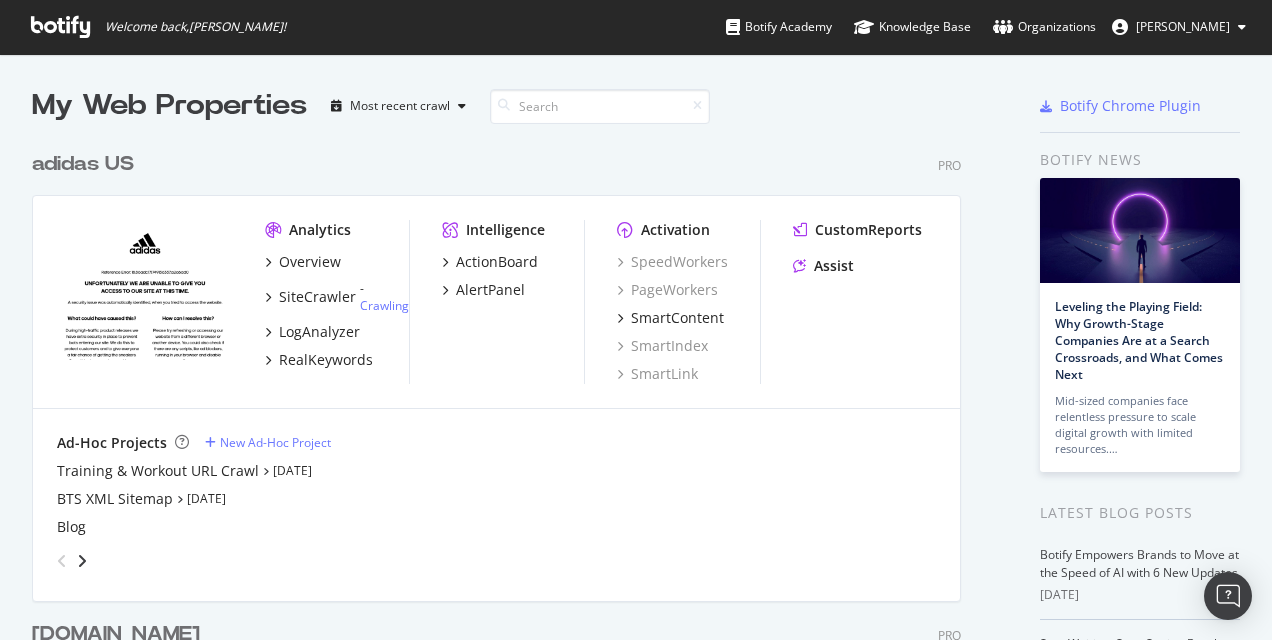 click on "[PERSON_NAME]" at bounding box center (1183, 26) 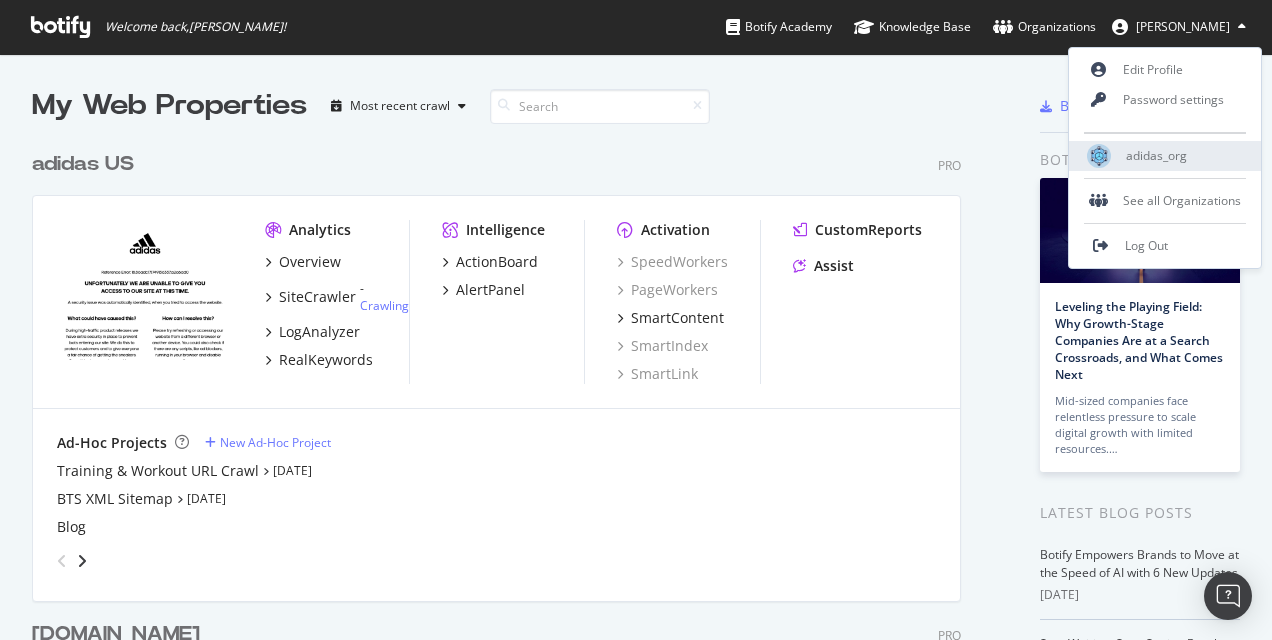 click on "adidas_org" at bounding box center [1156, 155] 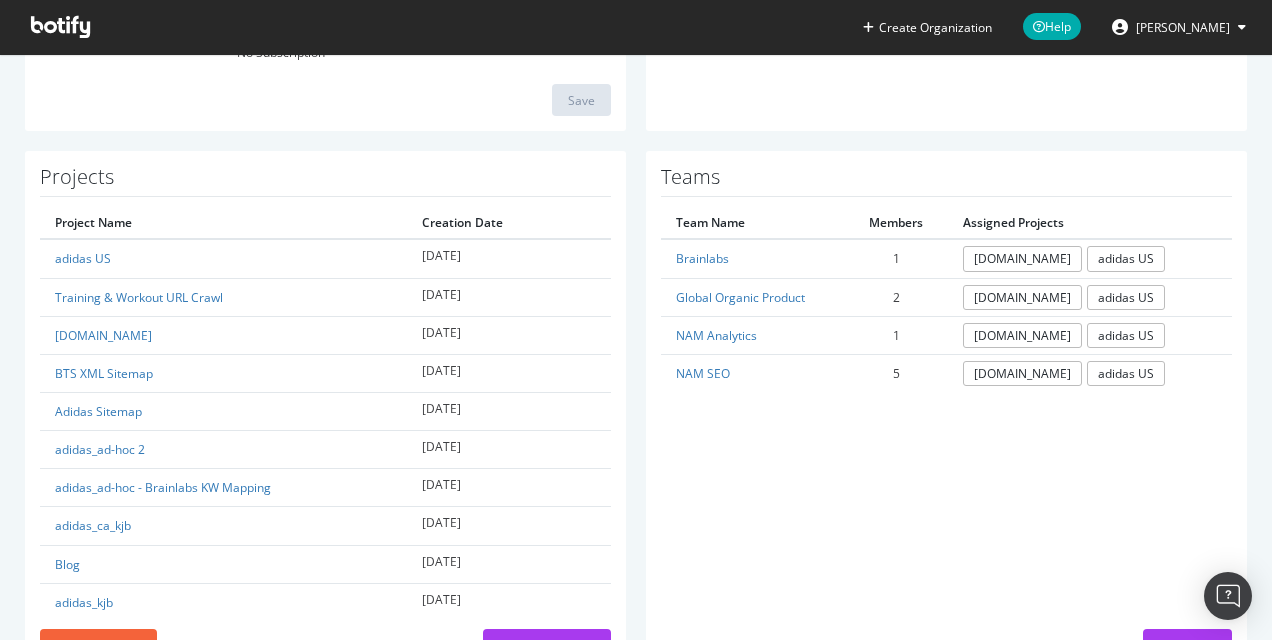scroll, scrollTop: 359, scrollLeft: 0, axis: vertical 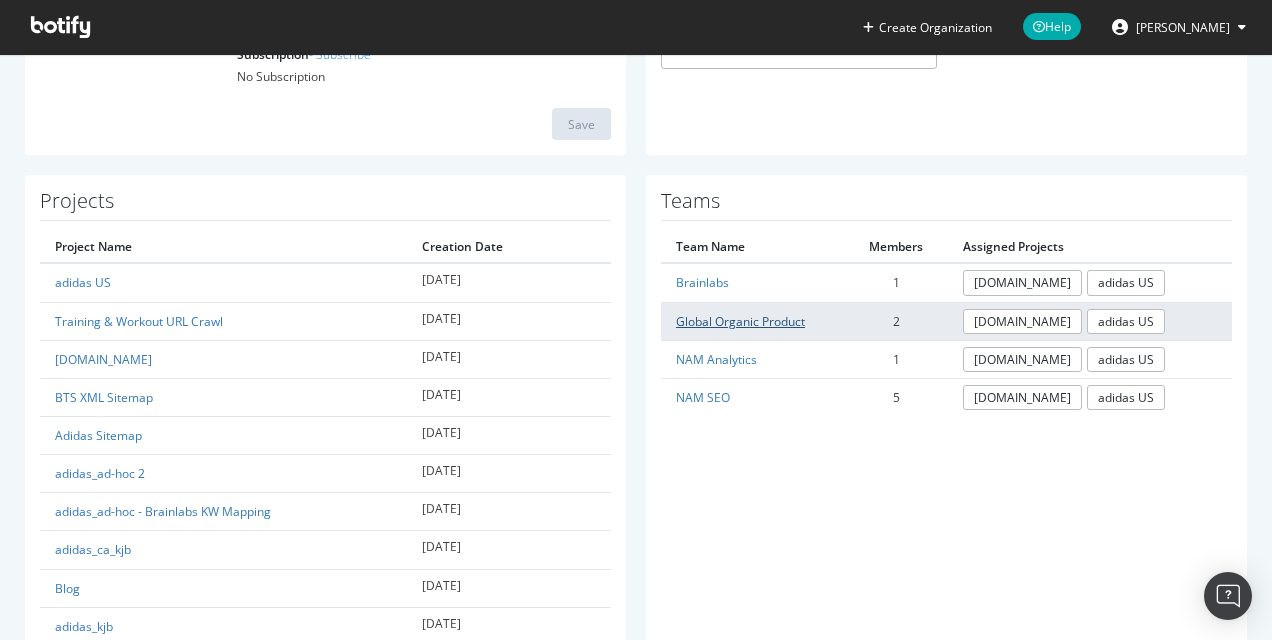 click on "Global Organic Product" at bounding box center [740, 321] 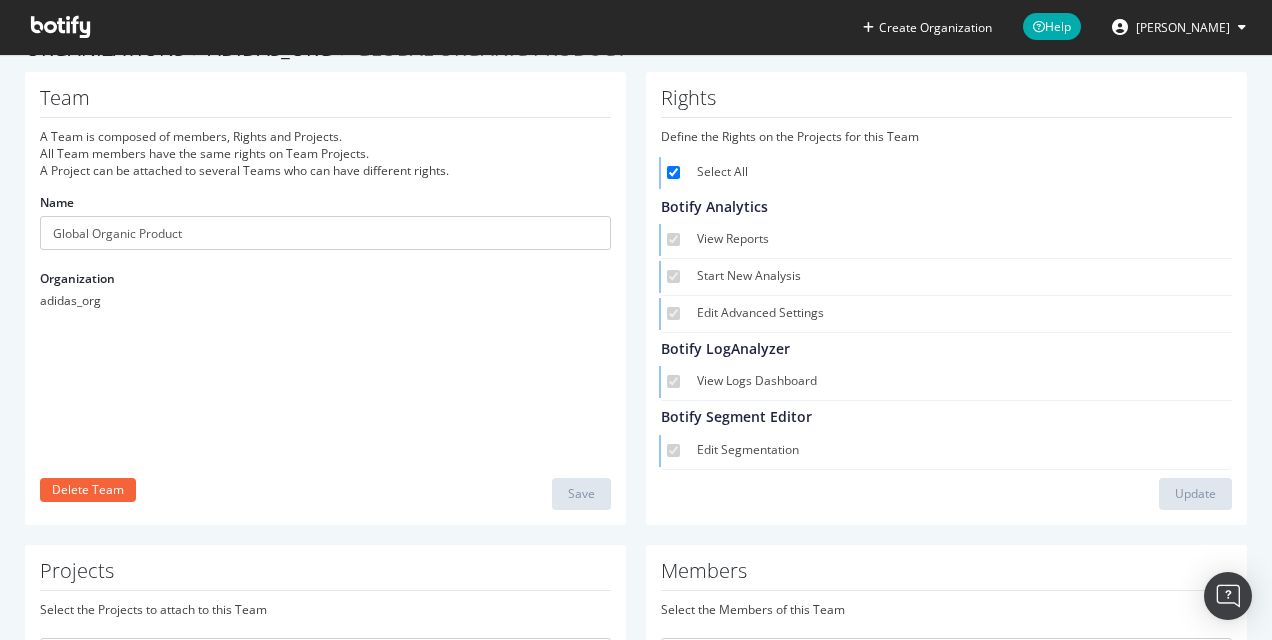 scroll, scrollTop: 0, scrollLeft: 0, axis: both 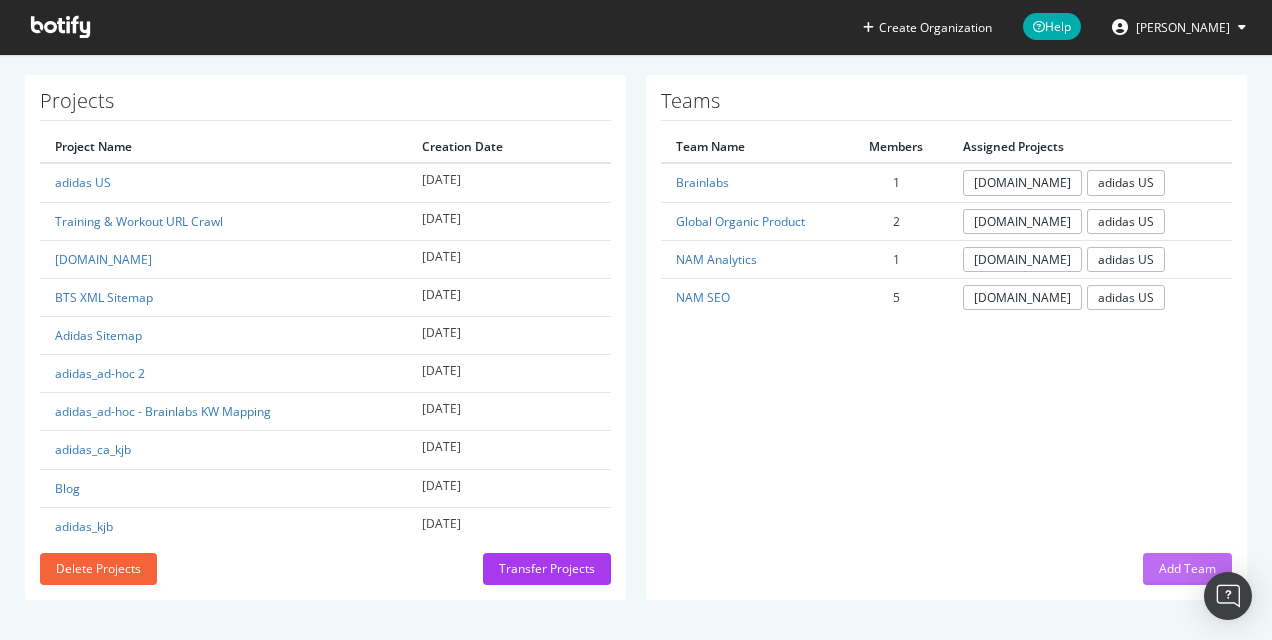 click on "Add Team" at bounding box center [1187, 568] 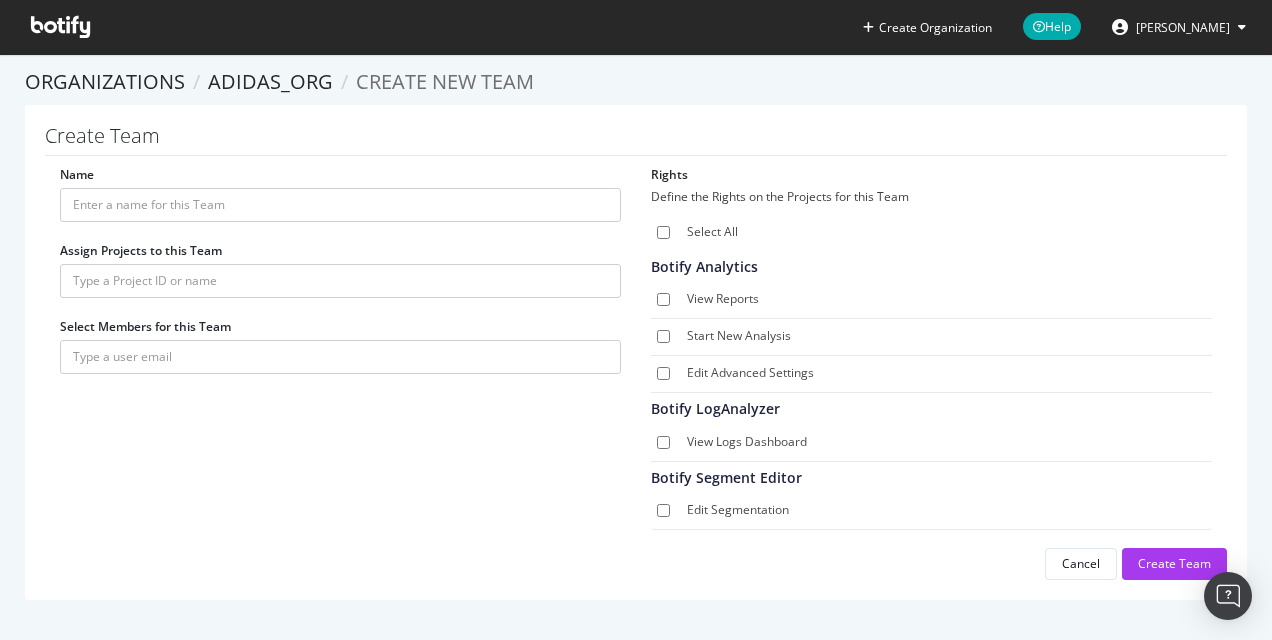 scroll, scrollTop: 6, scrollLeft: 0, axis: vertical 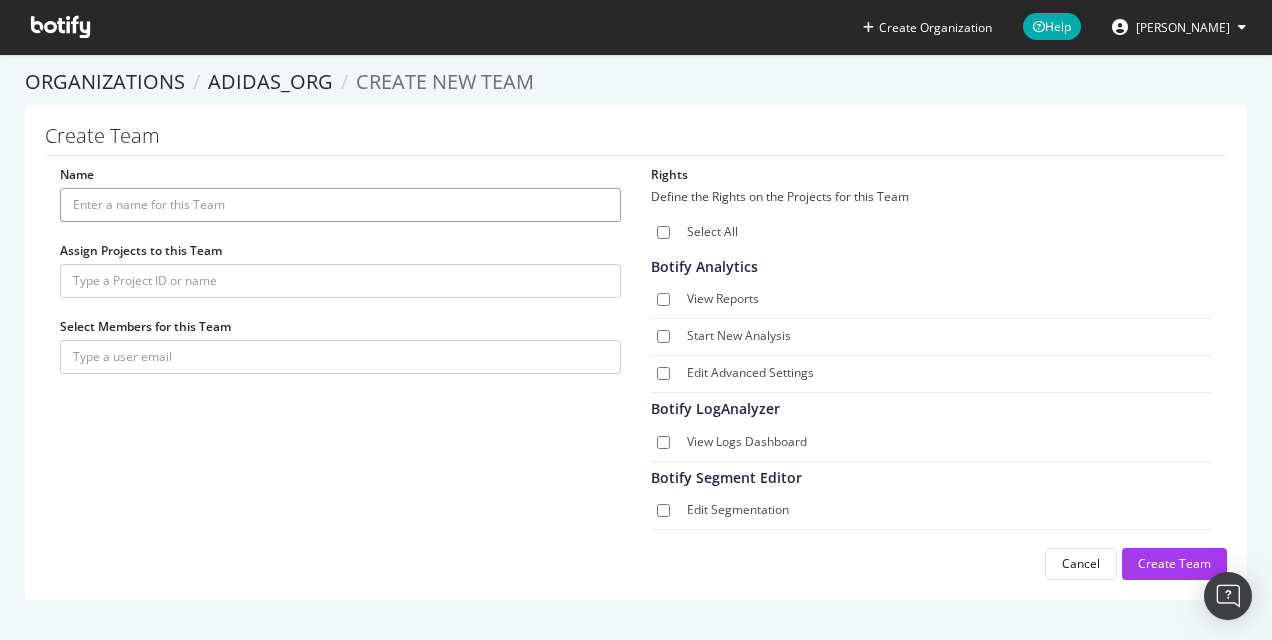 click on "Name" at bounding box center [340, 205] 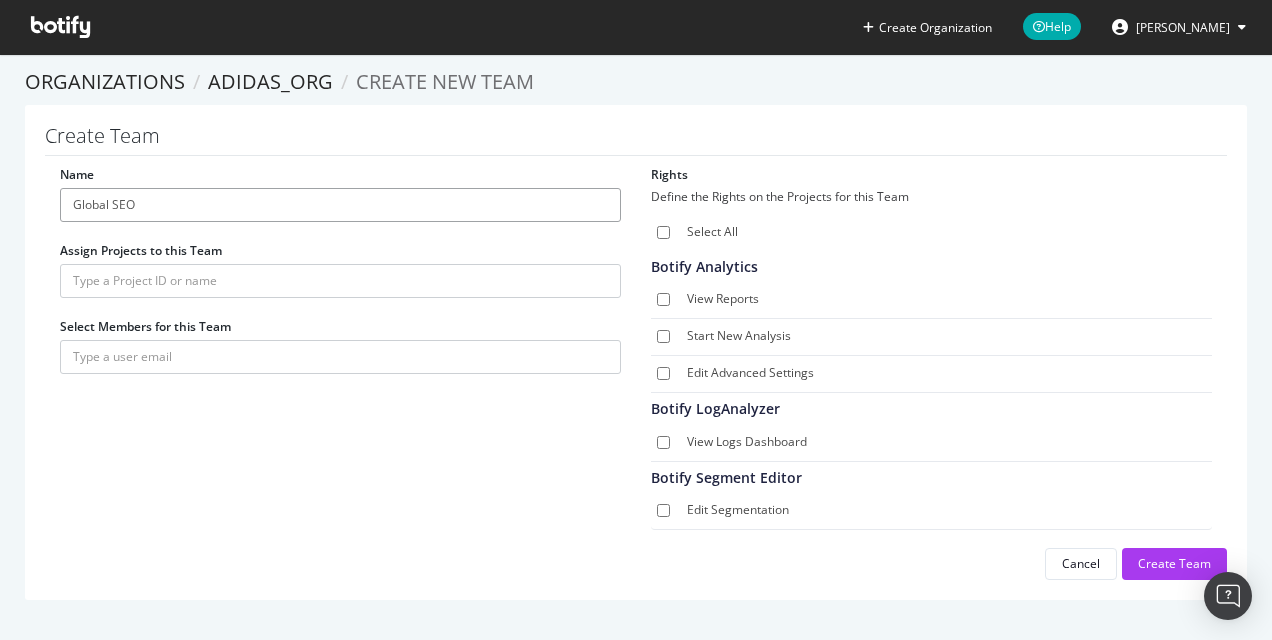 type on "Global SEO" 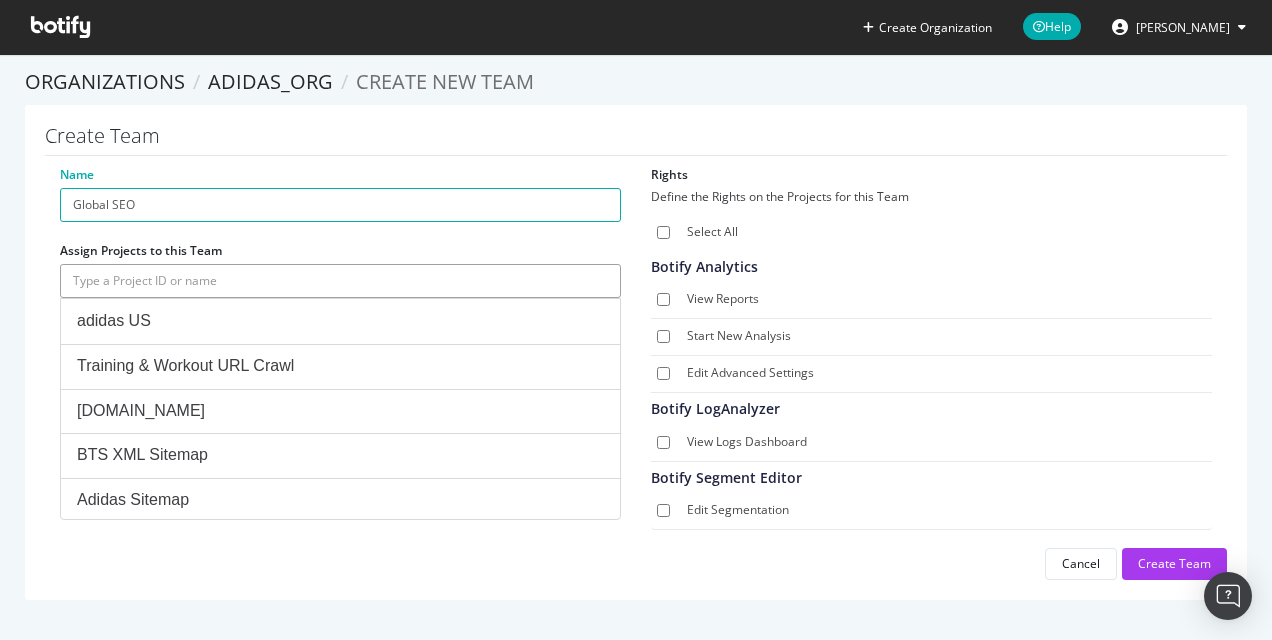 click at bounding box center [340, 281] 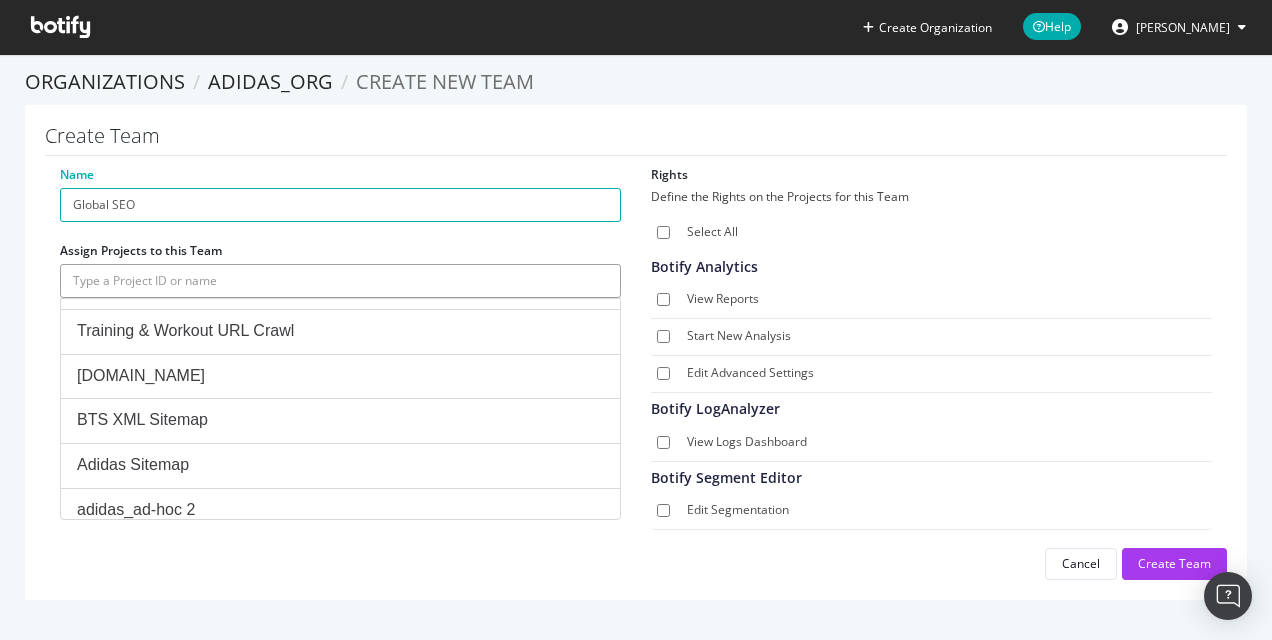 scroll, scrollTop: 0, scrollLeft: 0, axis: both 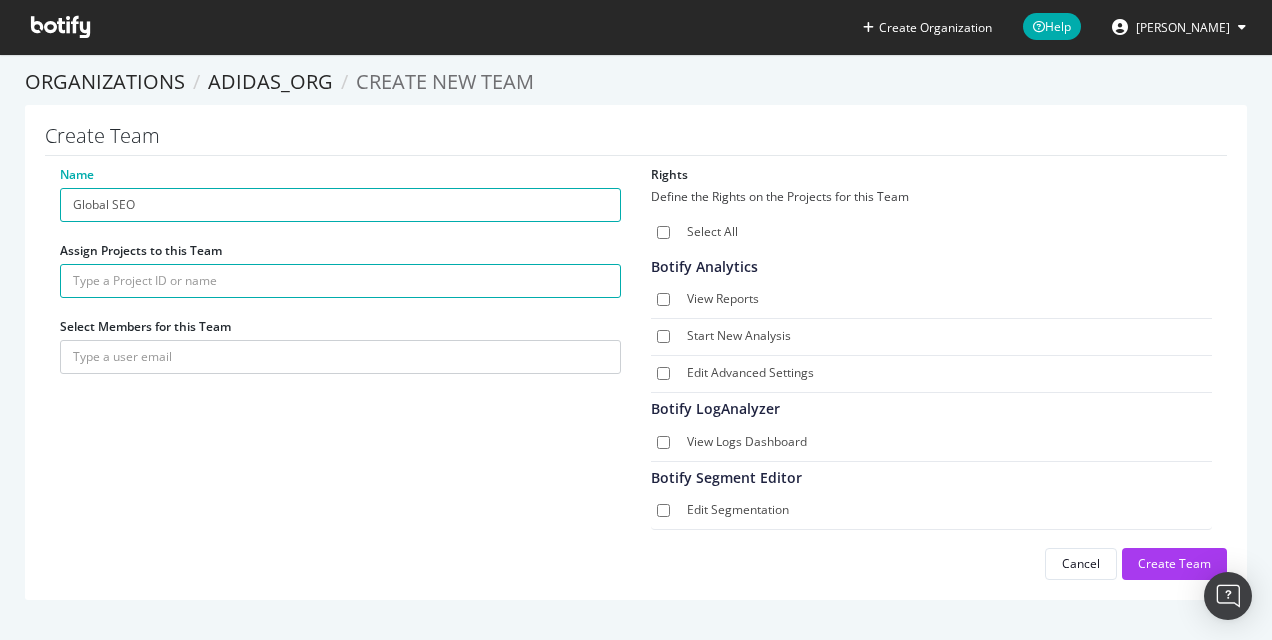 click on "Name Global SEO Assign Projects to this Team Select Members for this Team Rights Define the Rights on the Projects for this Team Select All Botify Analytics View Reports Start New Analysis Edit Advanced Settings Botify LogAnalyzer View Logs Dashboard Botify Segment Editor Edit Segmentation Cancel Create Team" at bounding box center (636, 373) 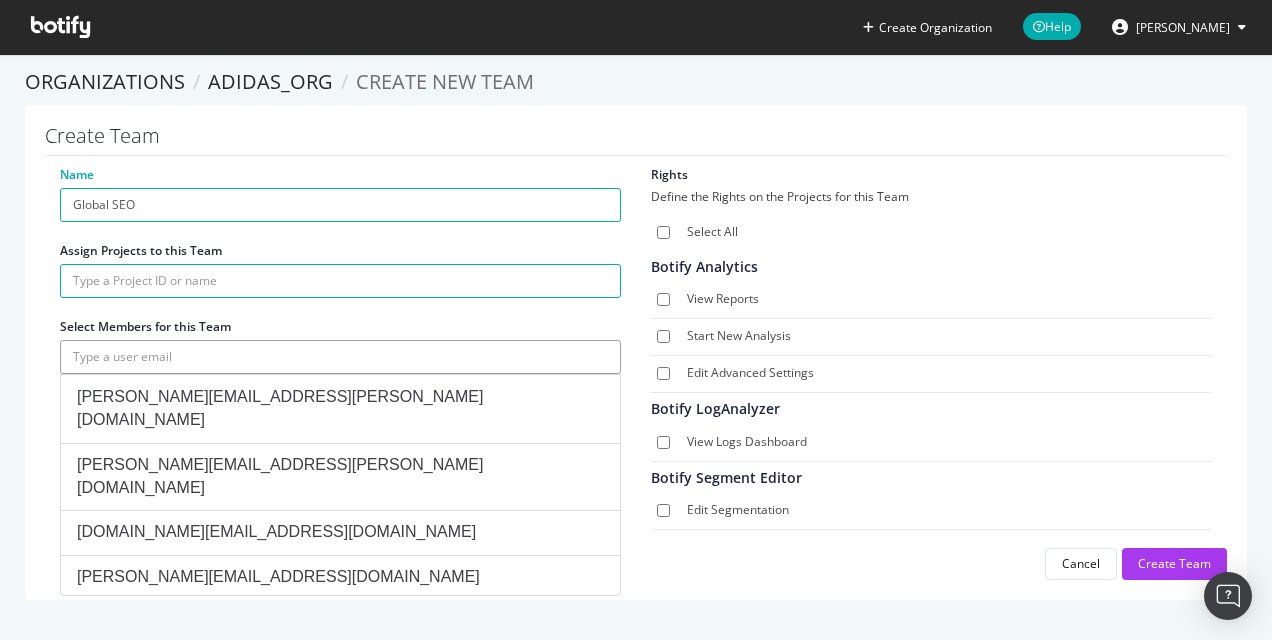 click at bounding box center [340, 357] 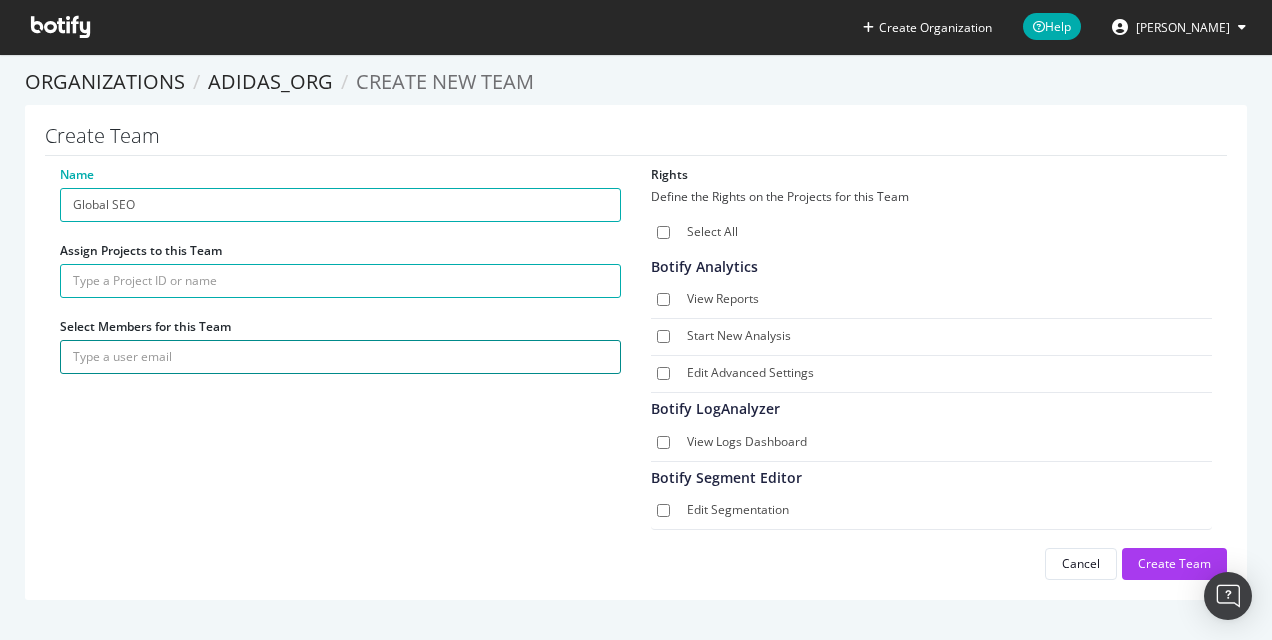 click at bounding box center (340, 357) 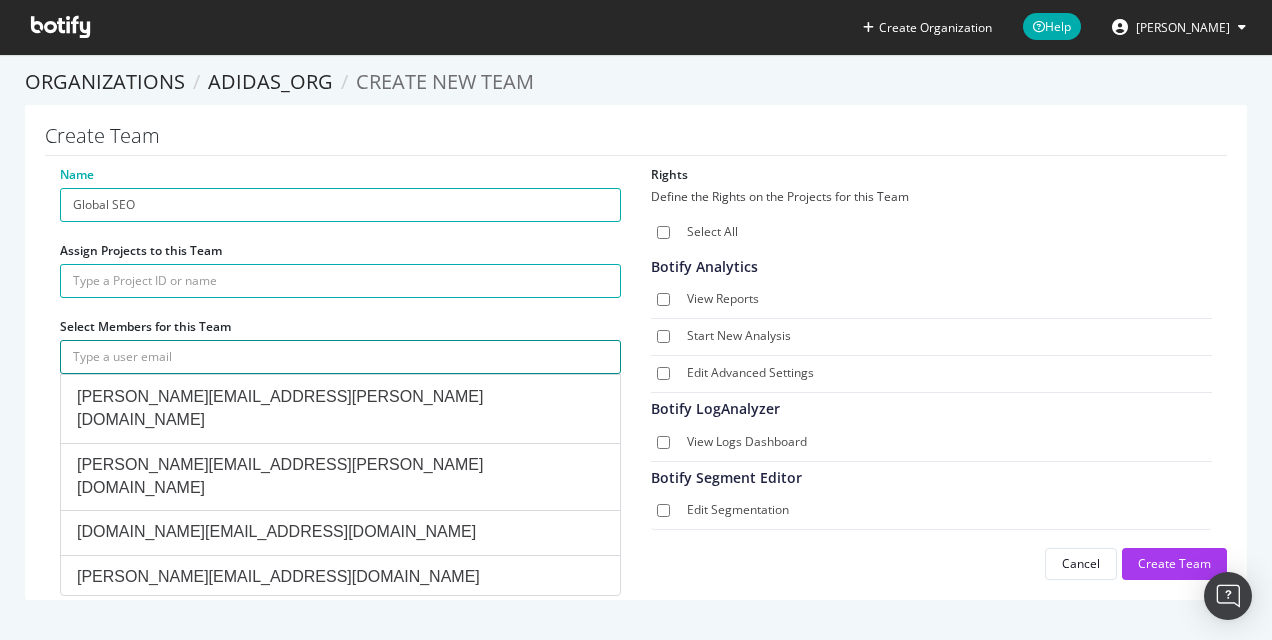 paste on "Ihor.Bankovskyi@adidas.com" 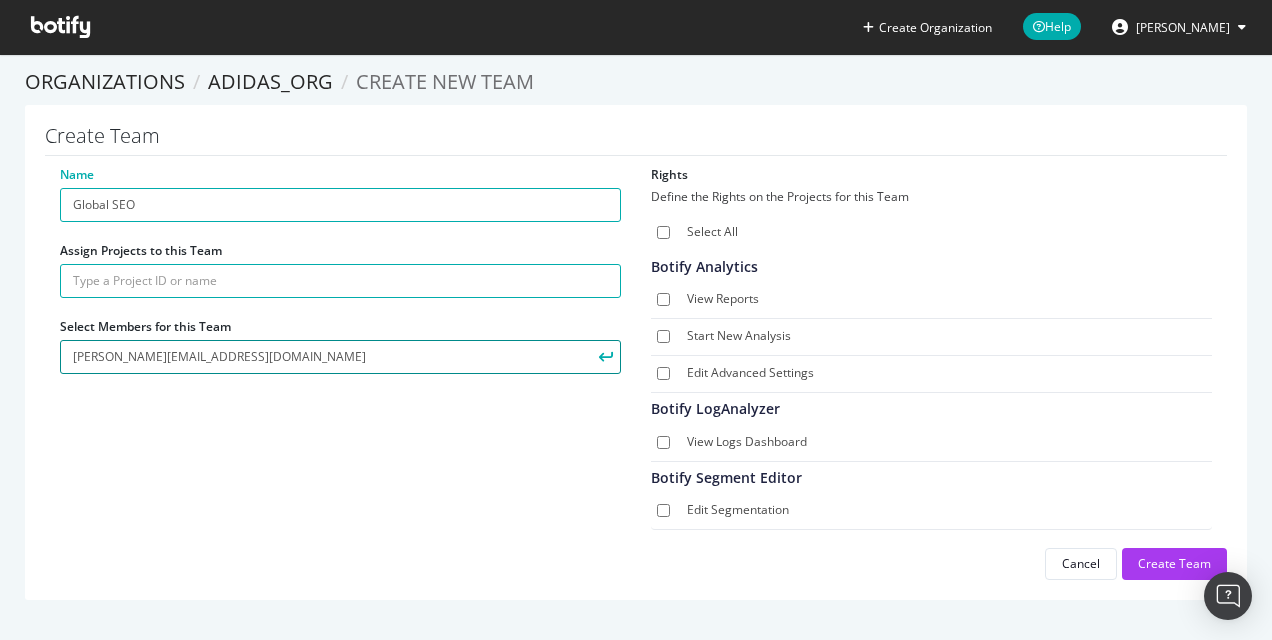 type on "Ihor.Bankovskyi@adidas.com" 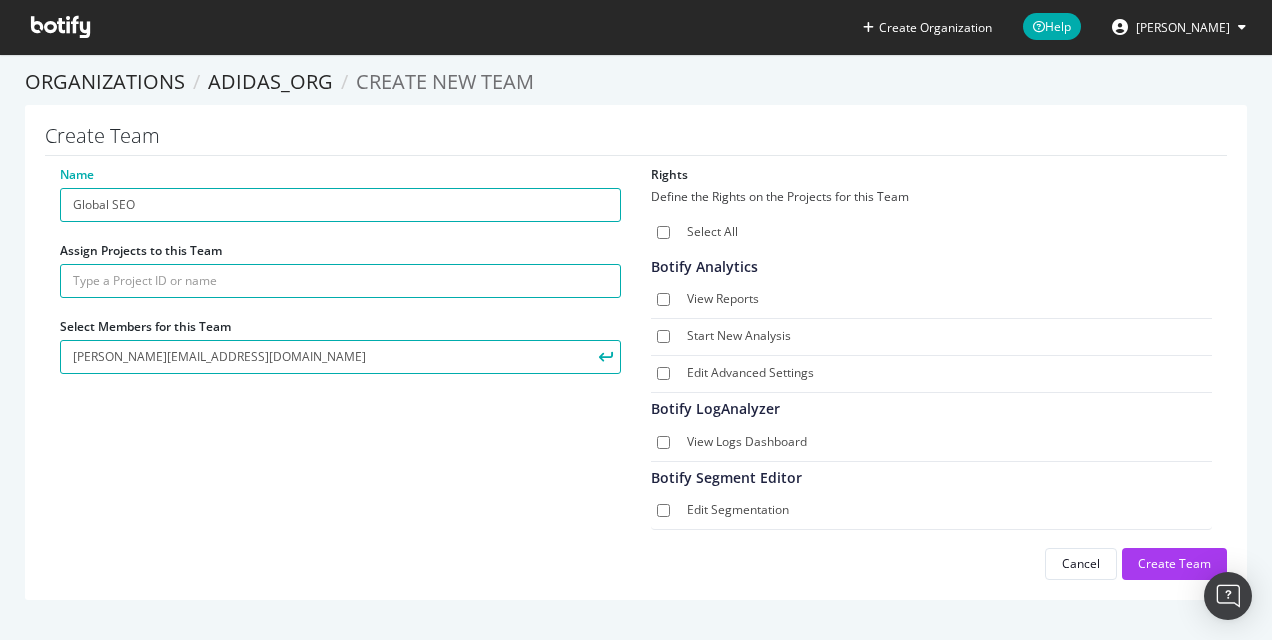 click on "Name Global SEO Assign Projects to this Team Select Members for this Team Ihor.Bankovskyi@adidas.com Rights Define the Rights on the Projects for this Team Select All Botify Analytics View Reports Start New Analysis Edit Advanced Settings Botify LogAnalyzer View Logs Dashboard Botify Segment Editor Edit Segmentation Cancel Create Team" at bounding box center (636, 373) 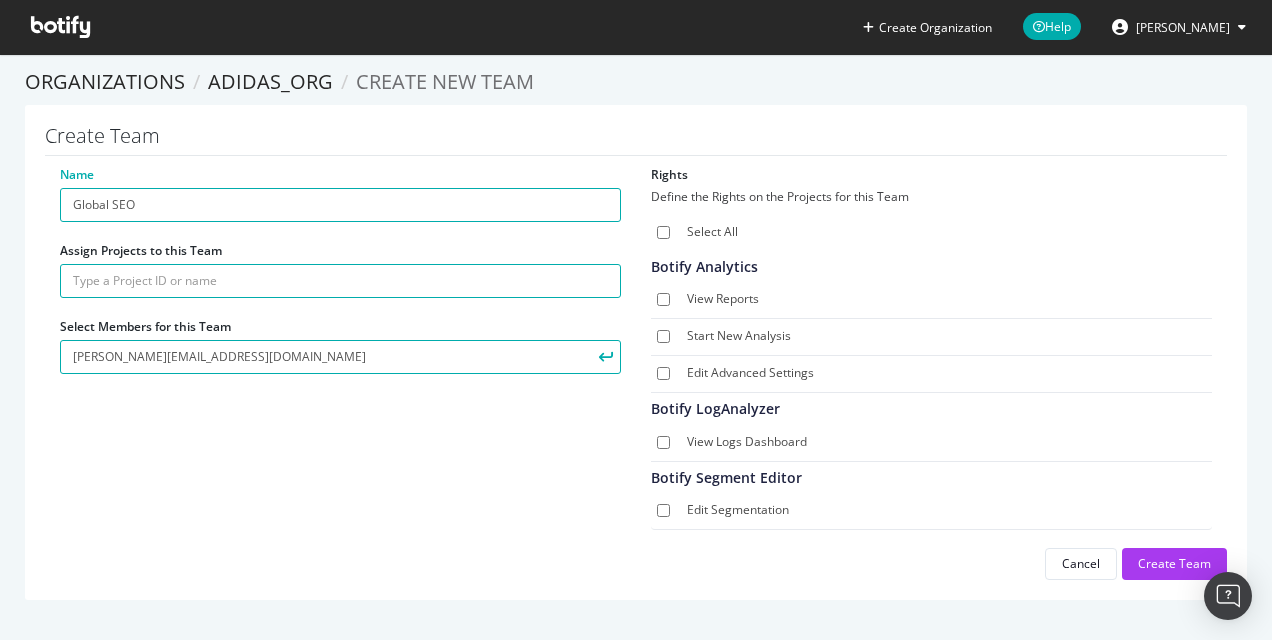 click on "View Reports" at bounding box center [931, 300] 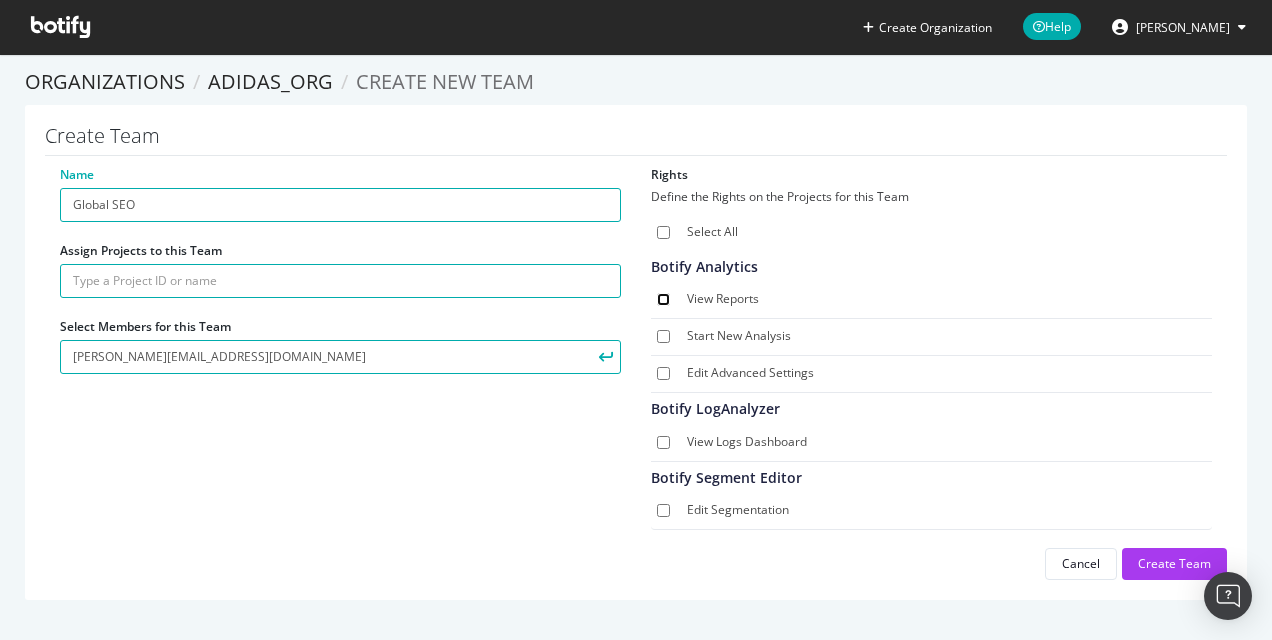 click on "View Reports" at bounding box center [663, 299] 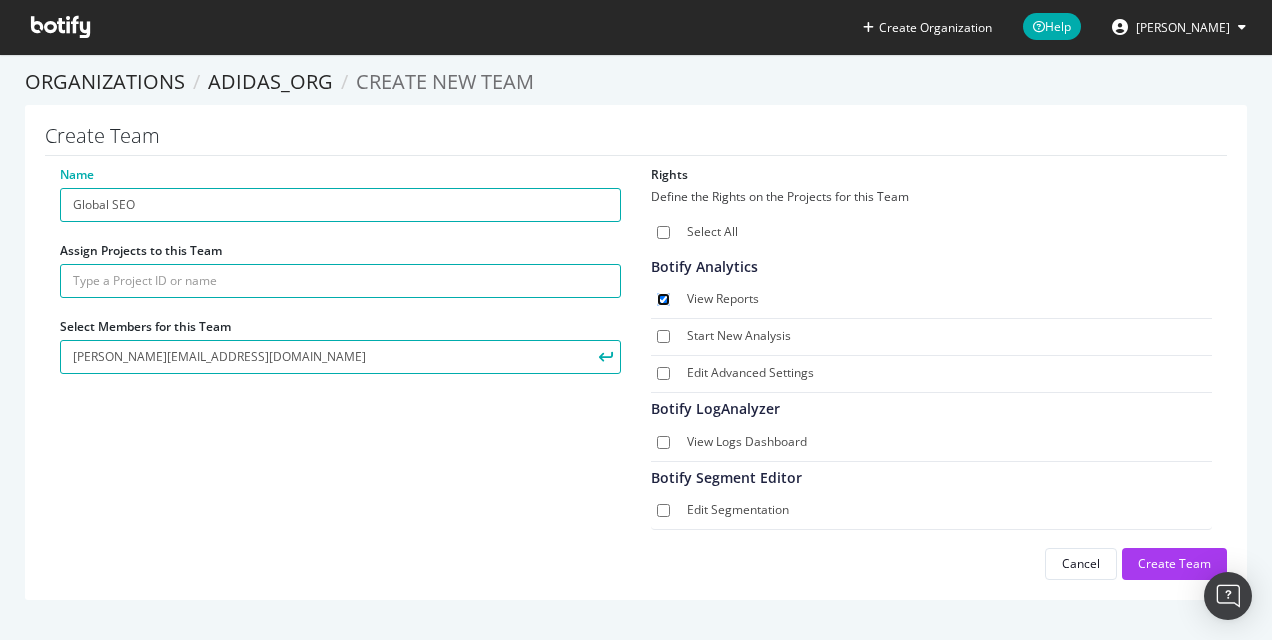 checkbox on "true" 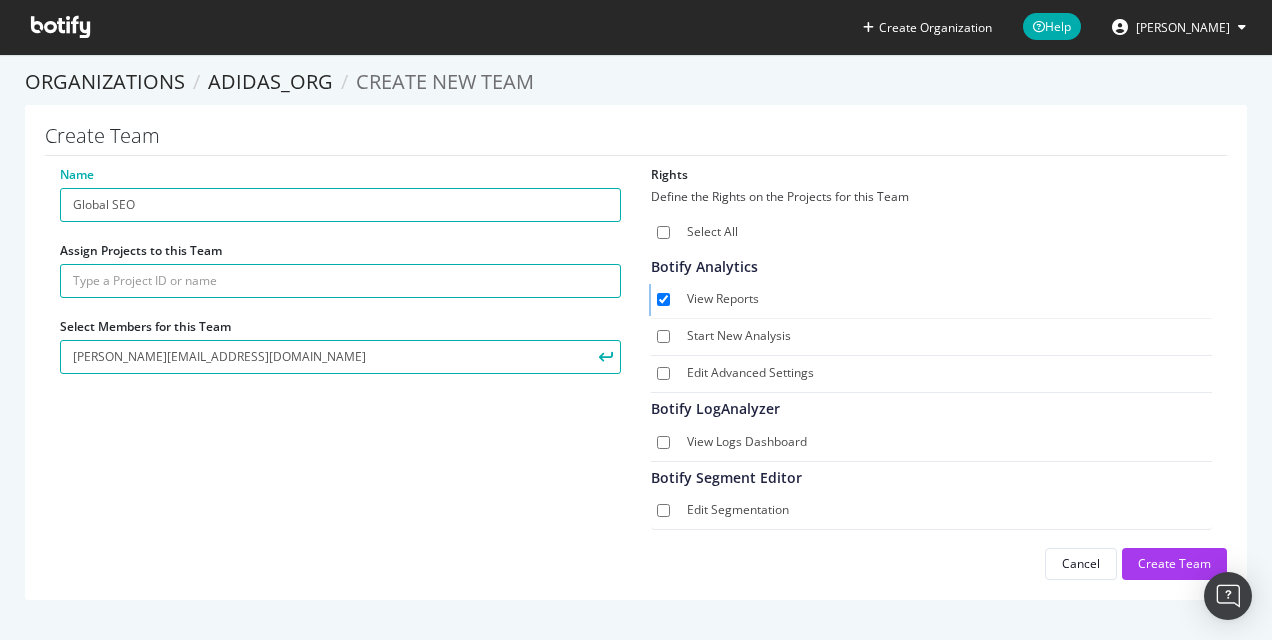 click on "Name Global SEO Assign Projects to this Team Select Members for this Team Ihor.Bankovskyi@adidas.com Rights Define the Rights on the Projects for this Team Select All Botify Analytics View Reports Start New Analysis Edit Advanced Settings Botify LogAnalyzer View Logs Dashboard Botify Segment Editor Edit Segmentation Cancel Create Team" at bounding box center [636, 373] 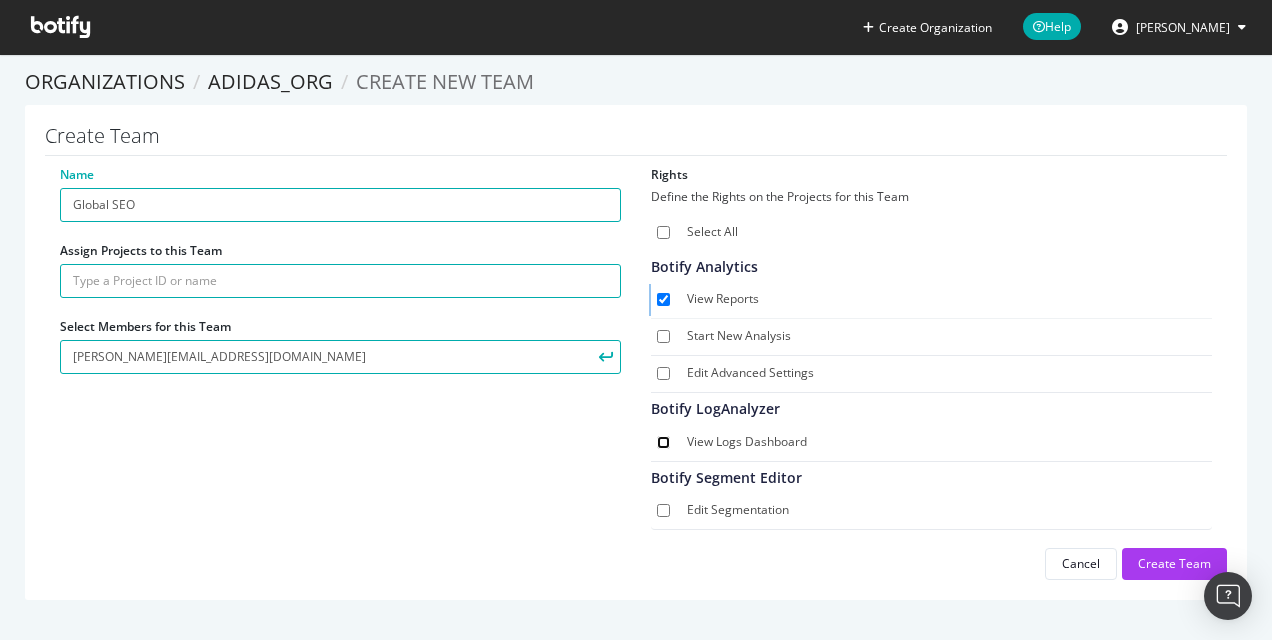 click on "View Logs Dashboard" at bounding box center [663, 442] 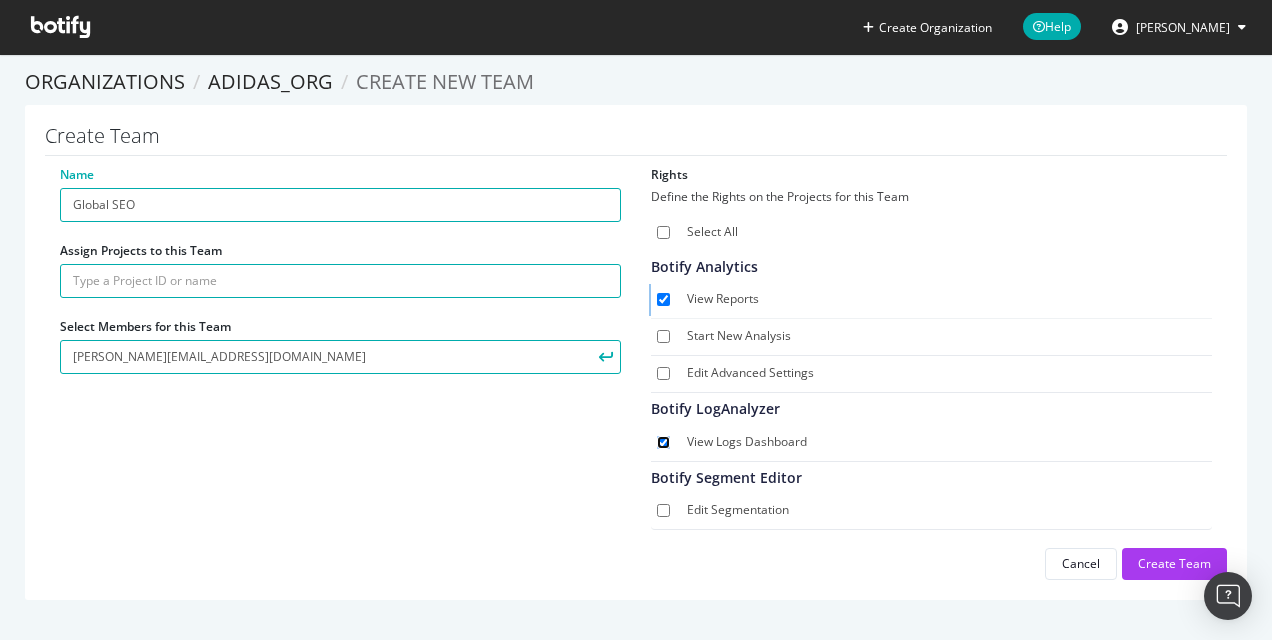 checkbox on "true" 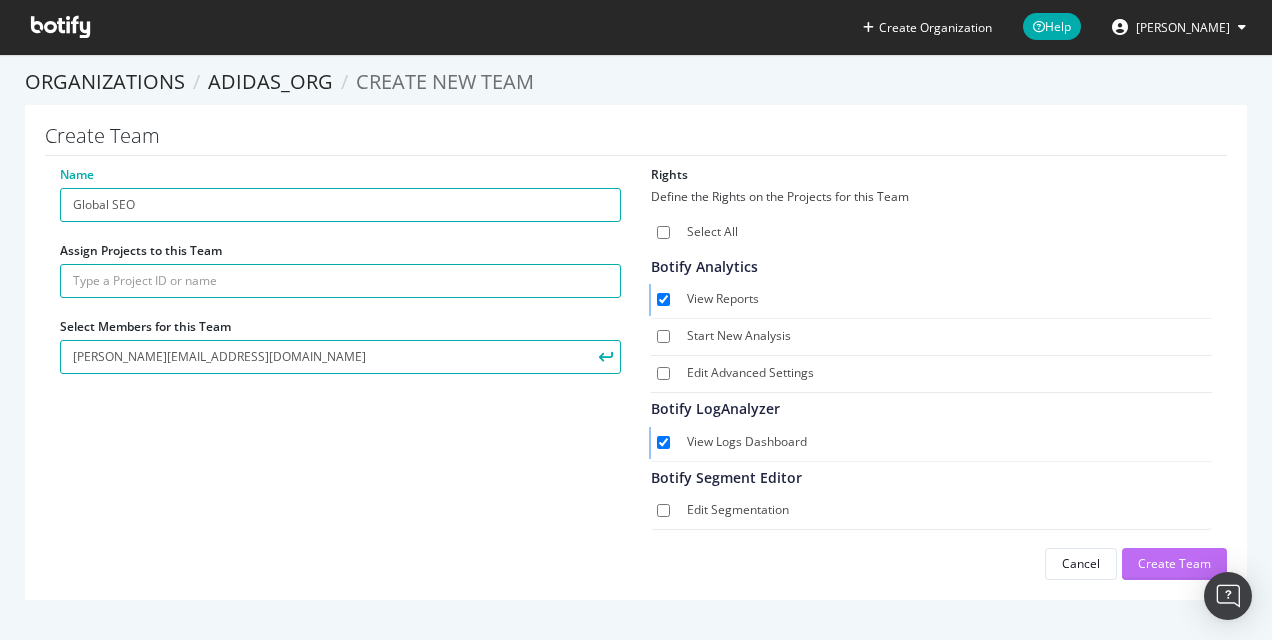 click on "Create Team" at bounding box center [1174, 564] 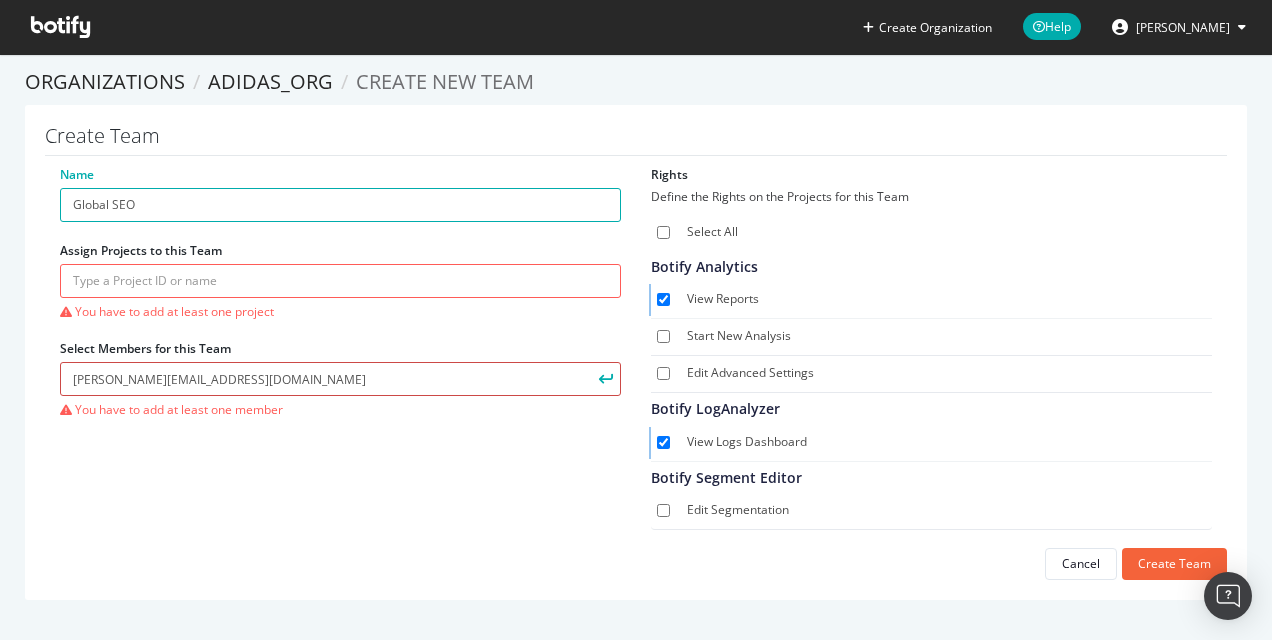 click on "Ihor.Bankovskyi@adidas.com" at bounding box center [340, 379] 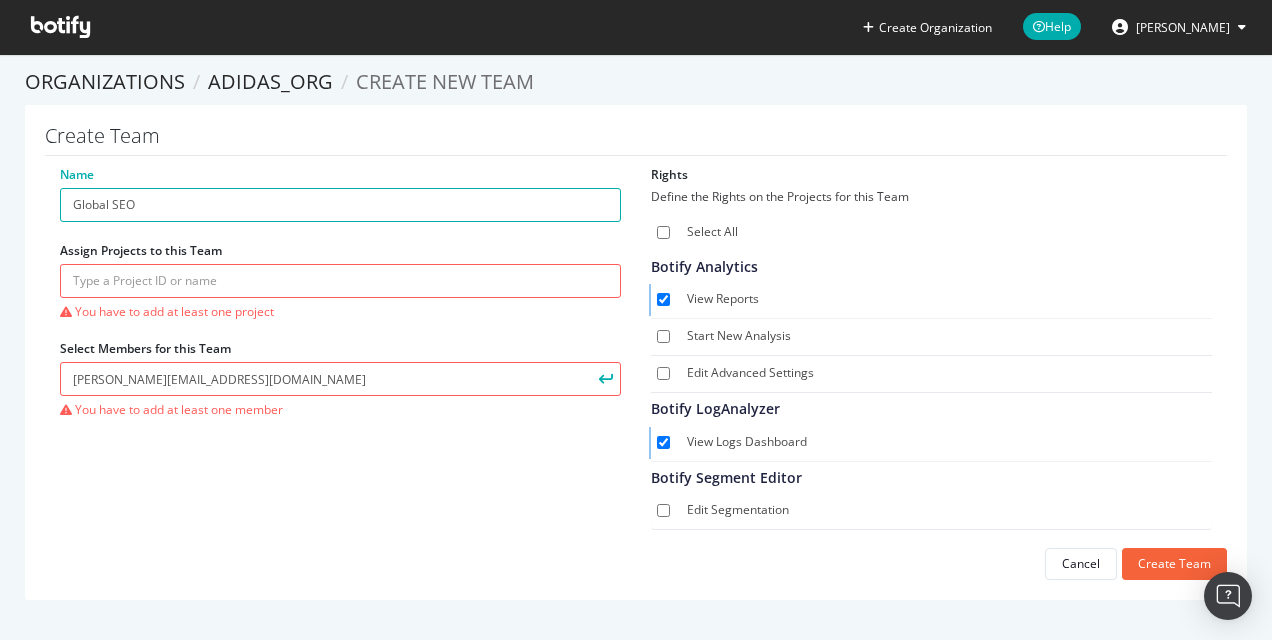 click at bounding box center (606, 379) 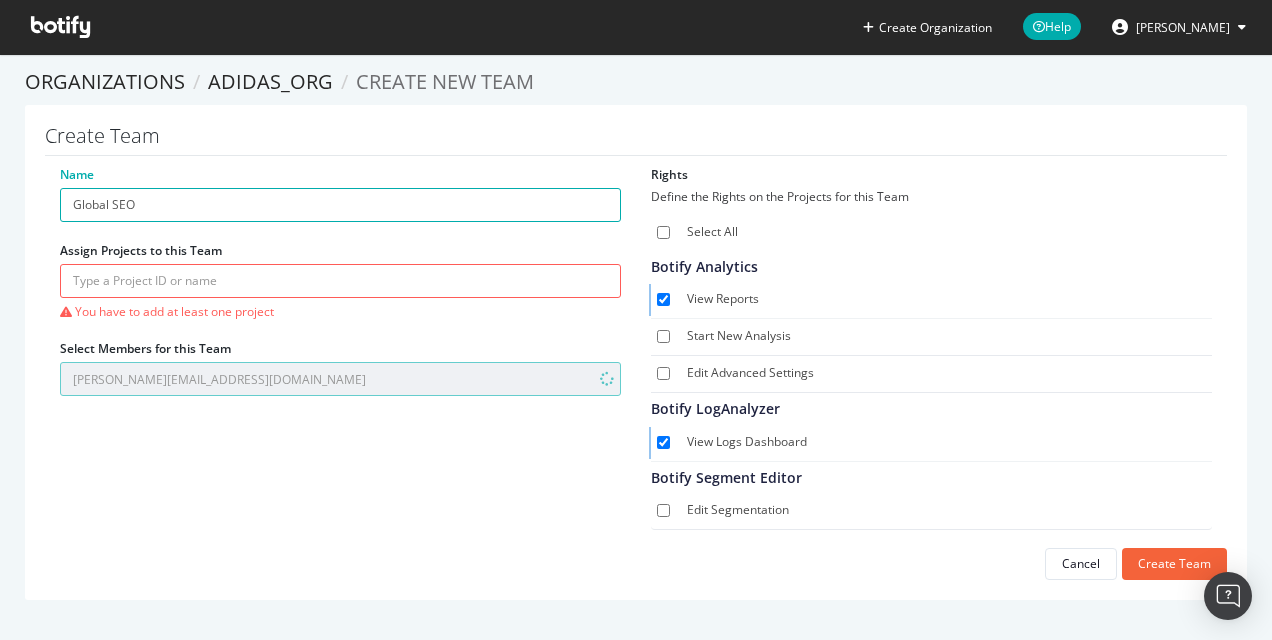 type 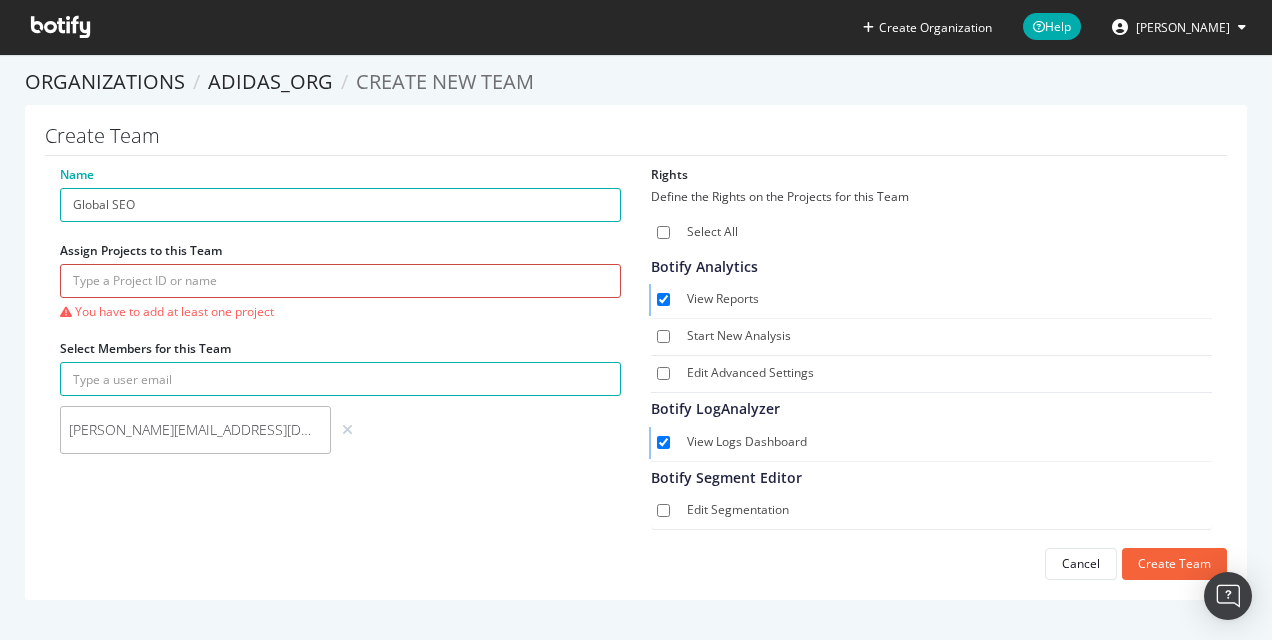 click at bounding box center (340, 281) 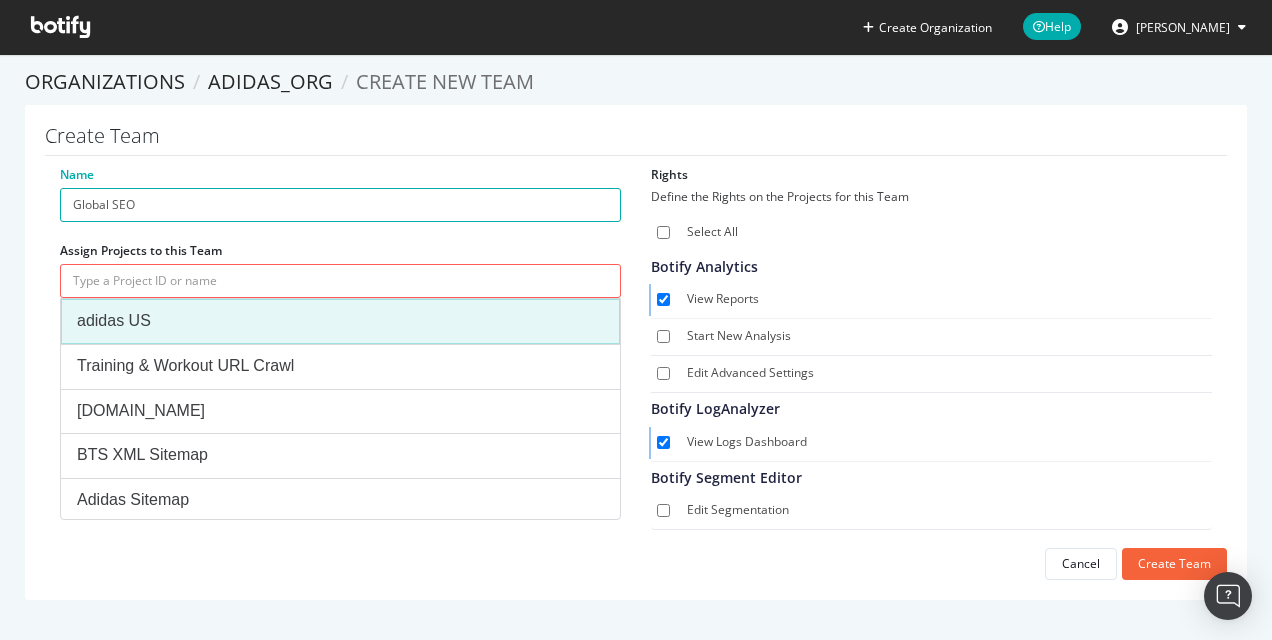 click on "adidas US" at bounding box center [340, 321] 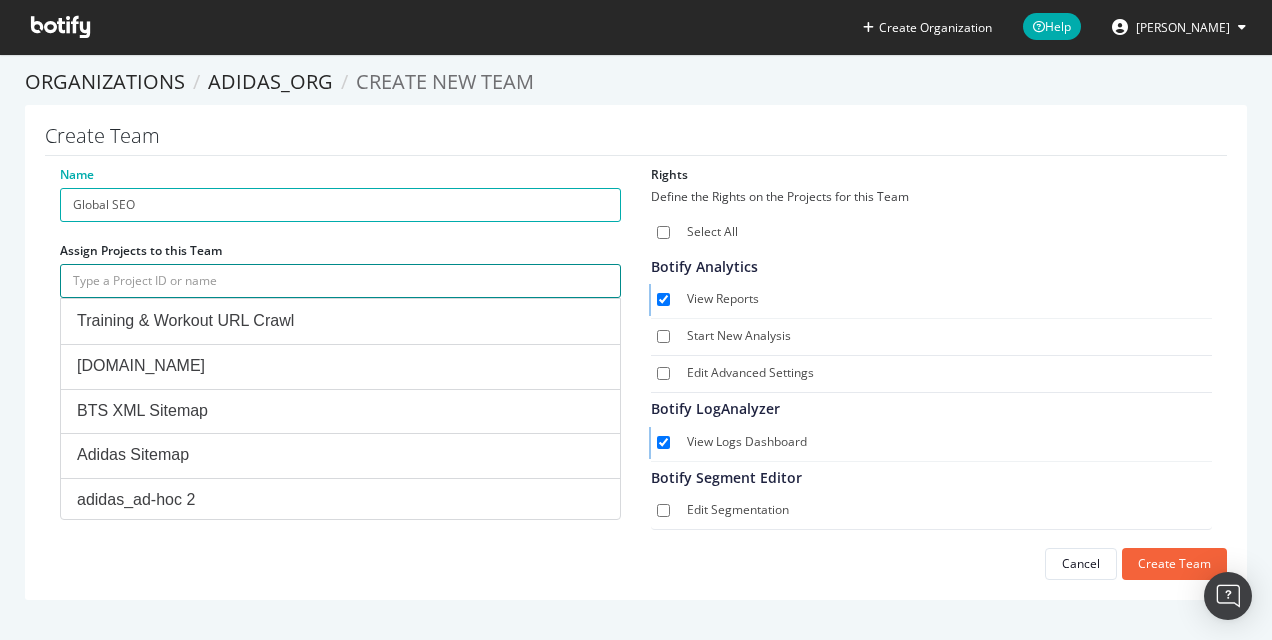 click at bounding box center (340, 281) 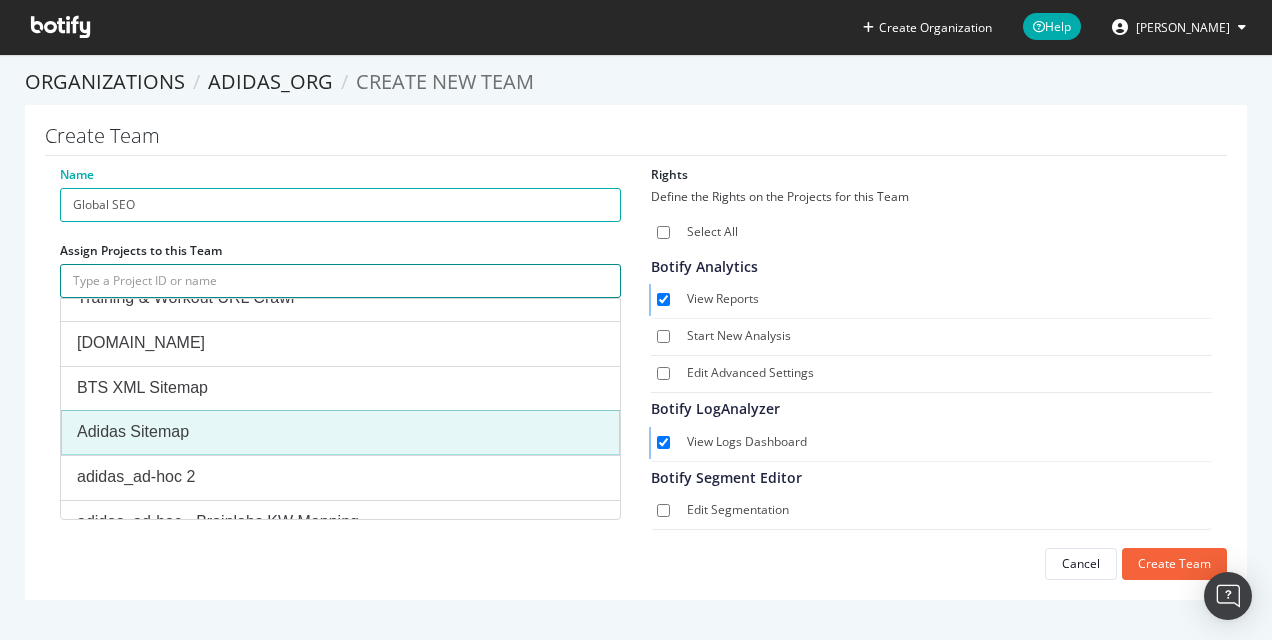 scroll, scrollTop: 0, scrollLeft: 0, axis: both 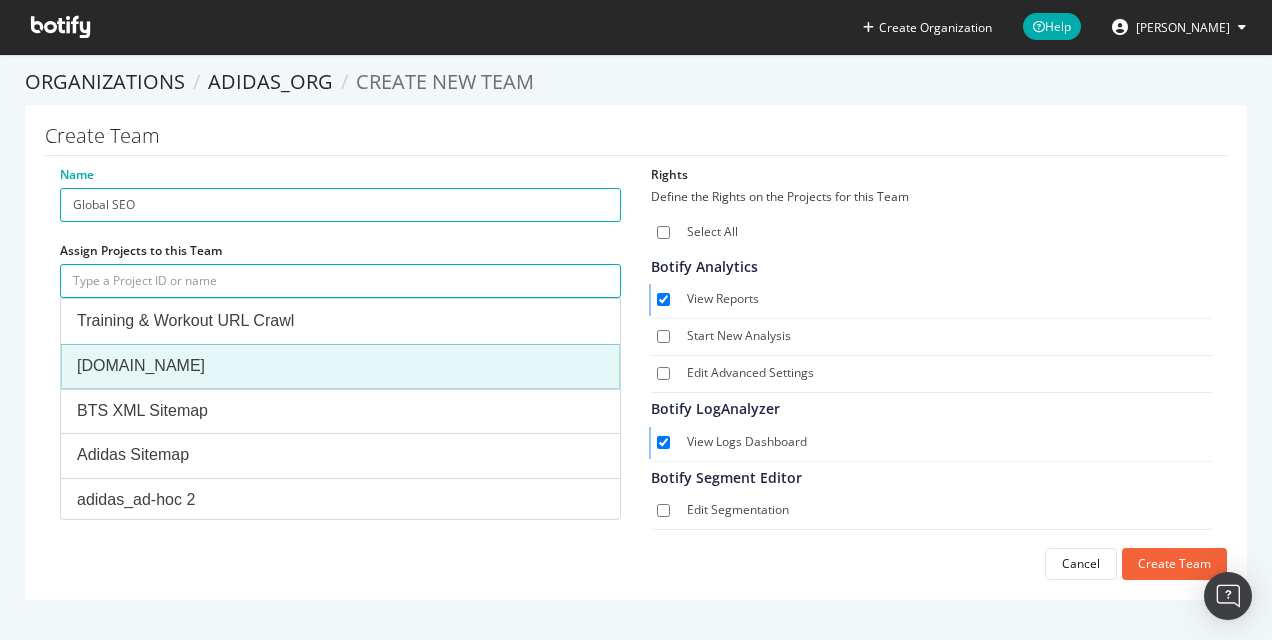 click on "[DOMAIN_NAME]" at bounding box center (340, 366) 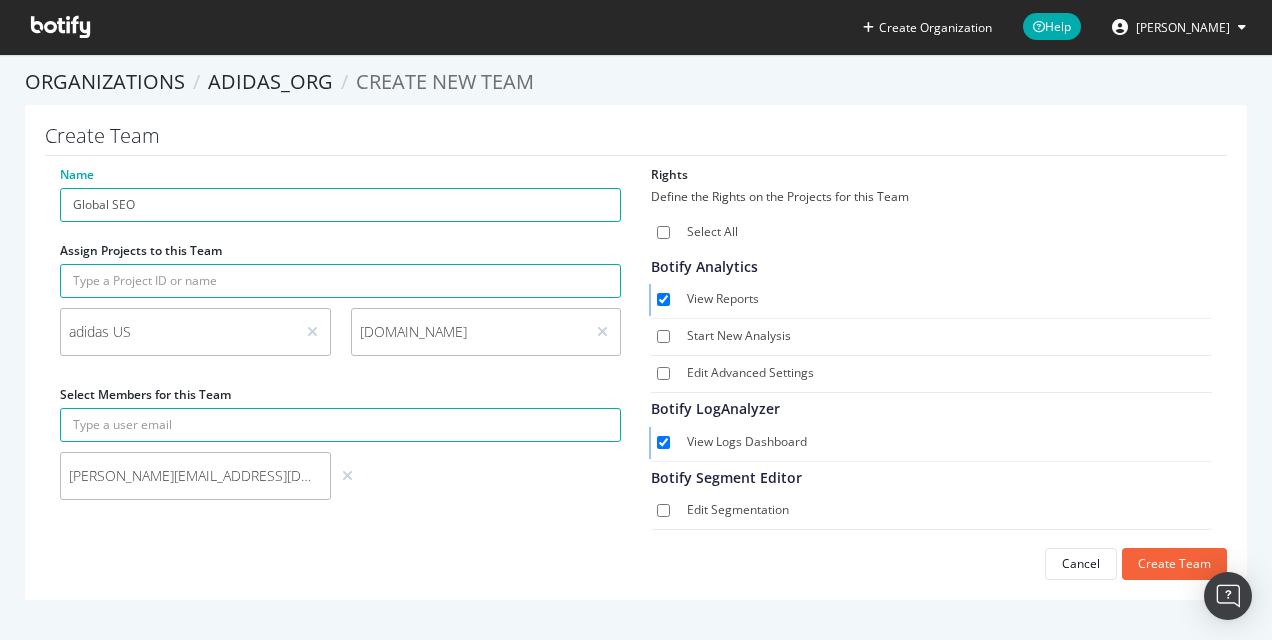 click at bounding box center [60, 27] 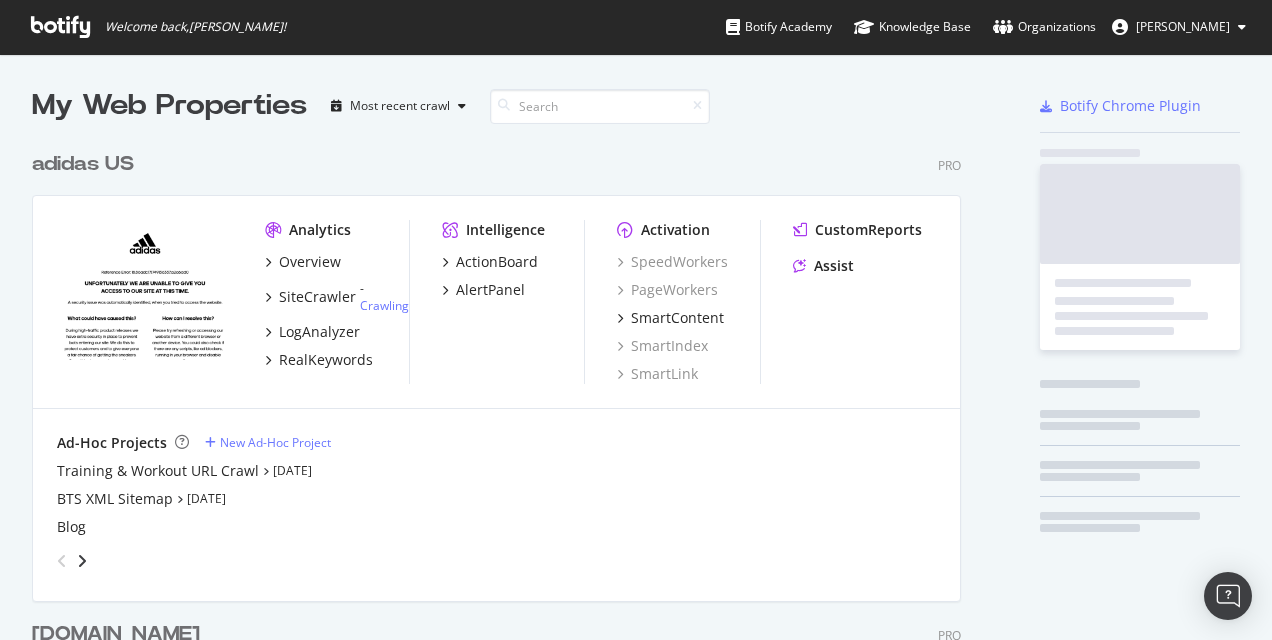 scroll, scrollTop: 16, scrollLeft: 16, axis: both 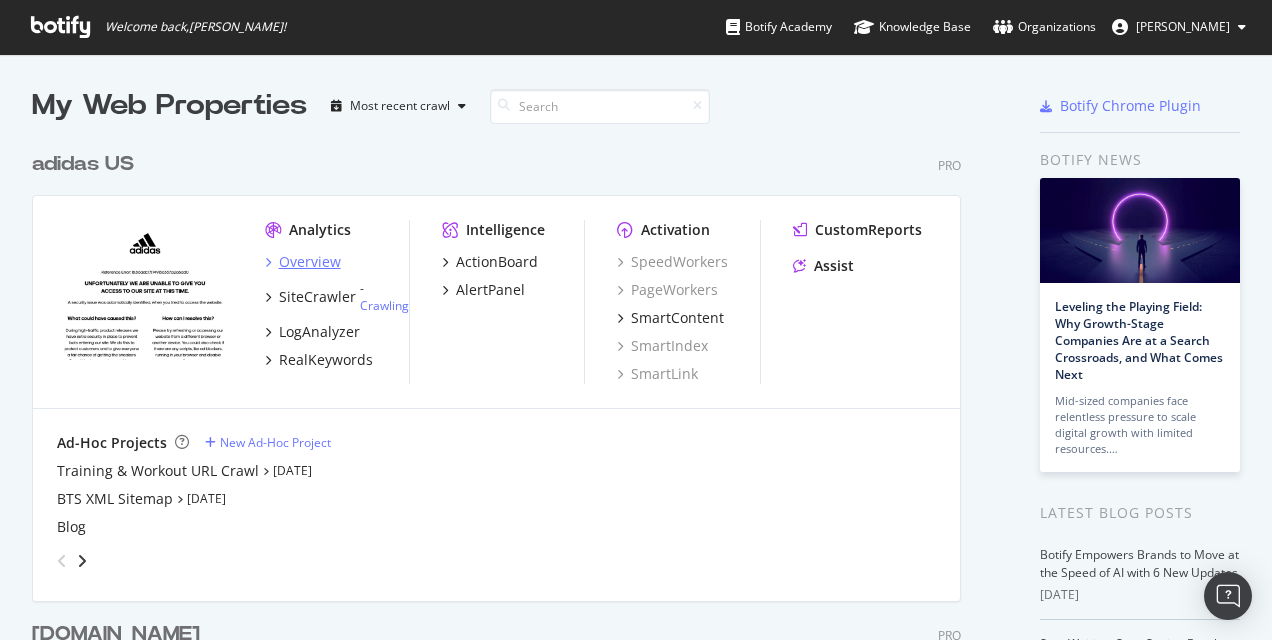click on "Analytics Overview SiteCrawler -   Crawling LogAnalyzer RealKeywords" at bounding box center (337, 302) 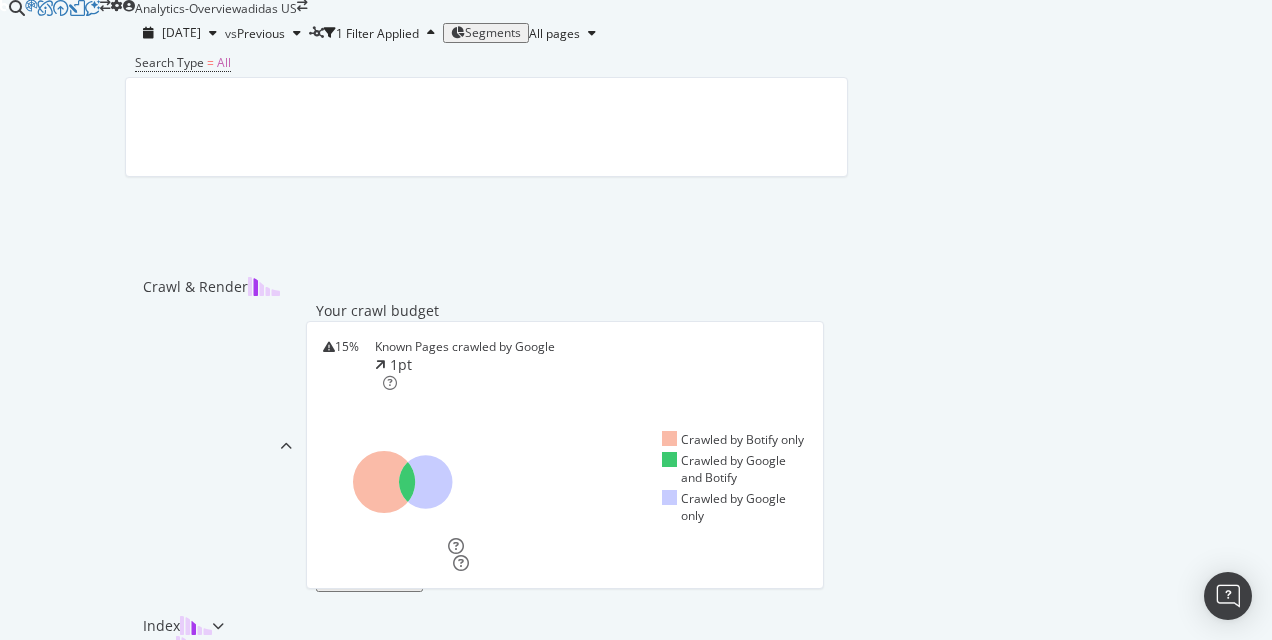 scroll, scrollTop: 600, scrollLeft: 0, axis: vertical 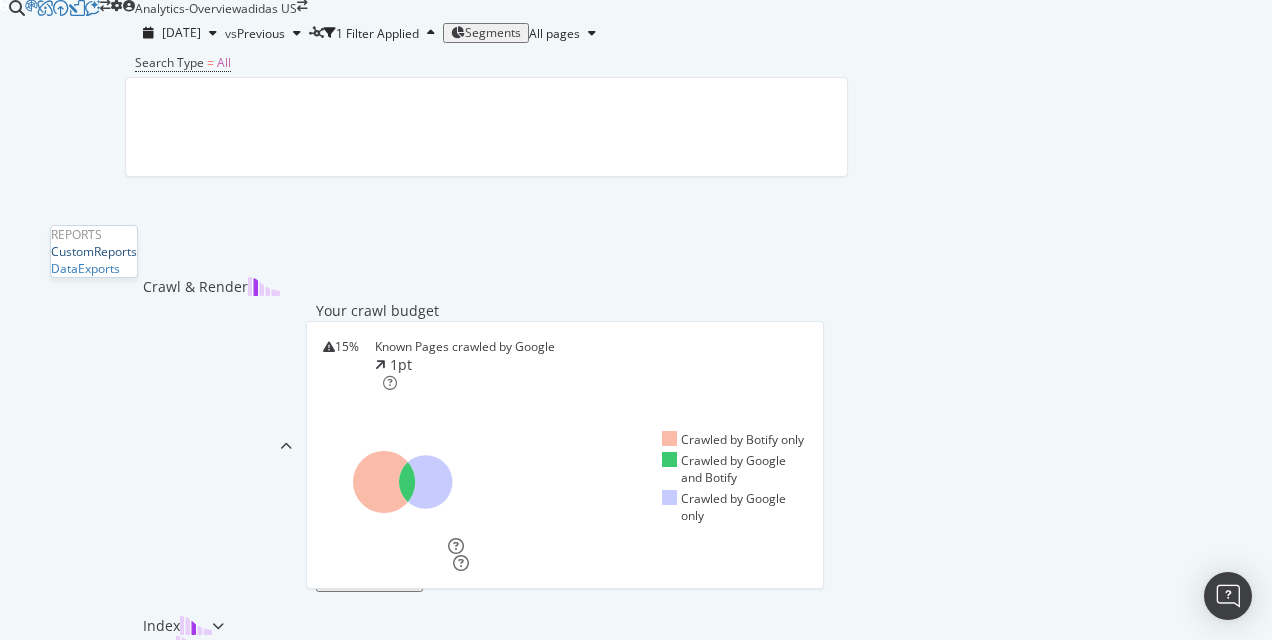 click on "CustomReports" at bounding box center [94, 251] 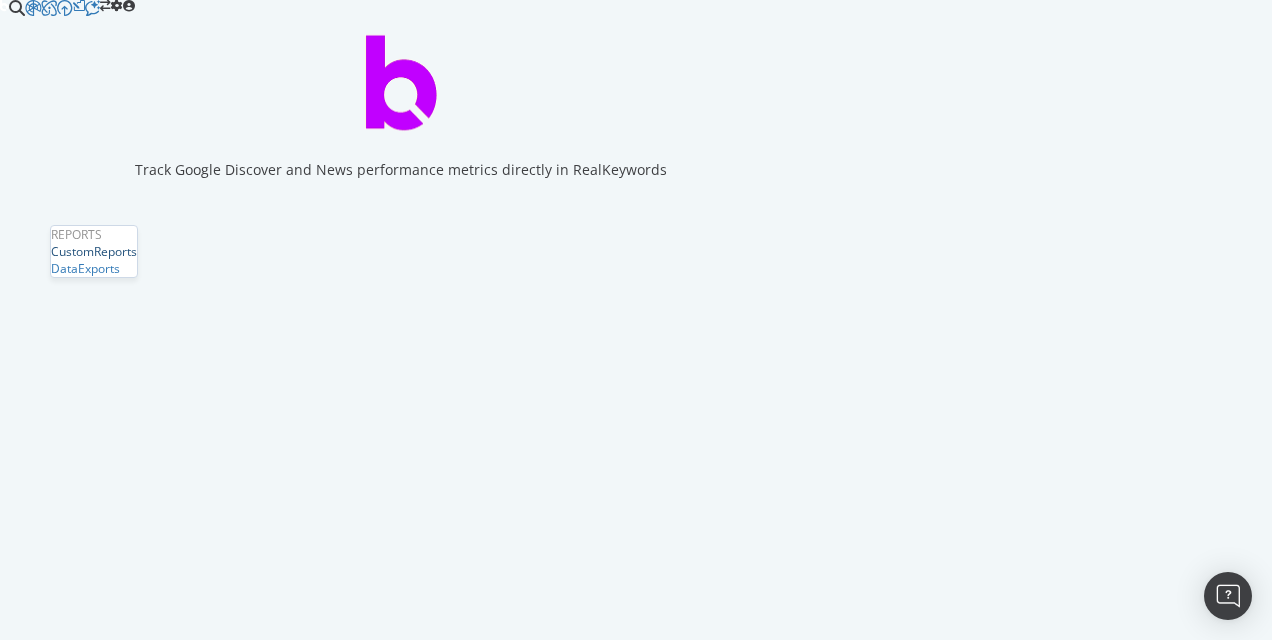 click on "CustomReports" at bounding box center [94, 251] 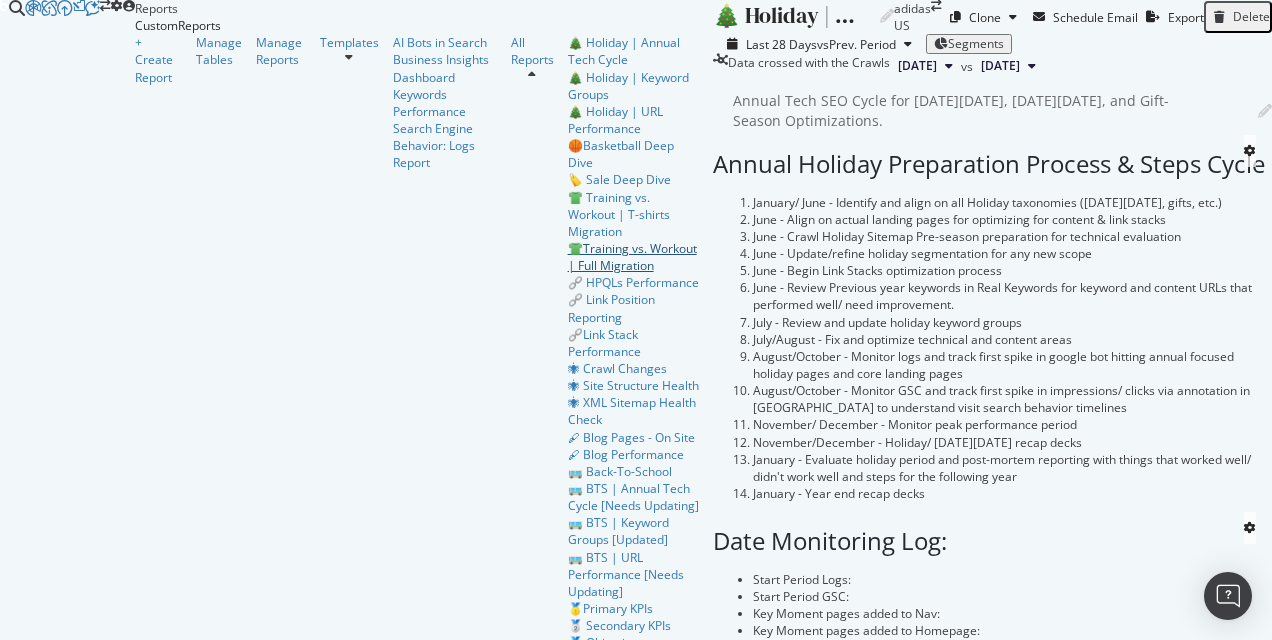 click on "👕Training vs. Workout | Full Migration" at bounding box center (633, 257) 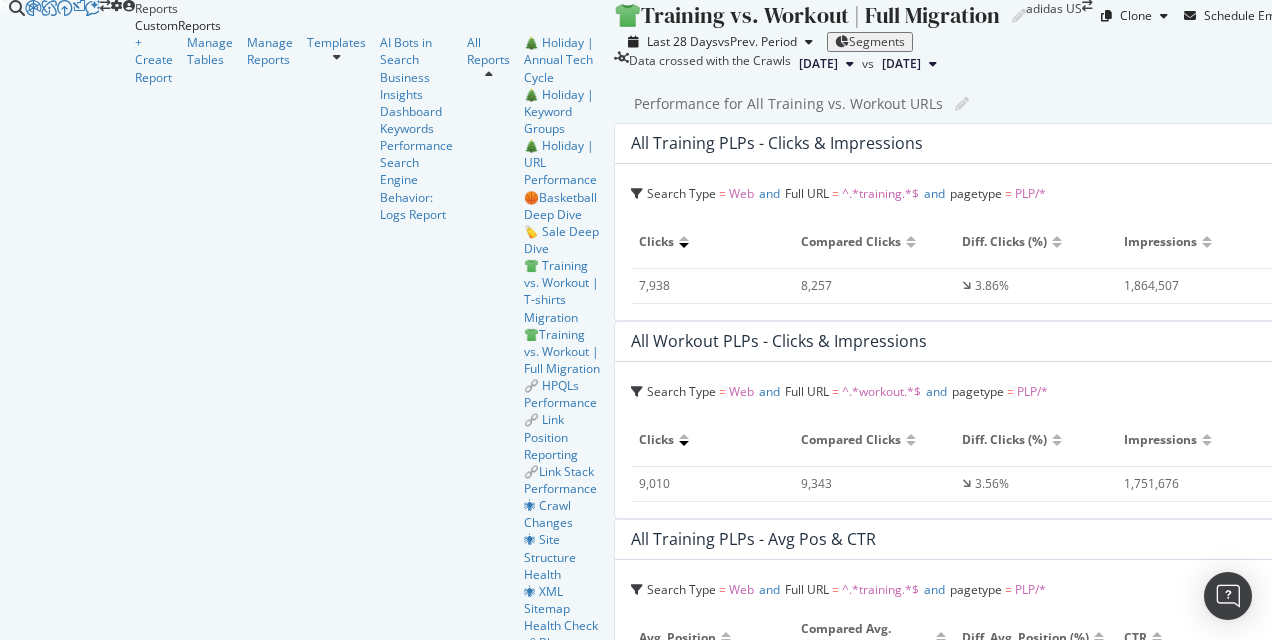 click on "Clicks Compared Clicks Diff. Clicks (%) Impressions Compared Impressions Diff. Impressions (%) 9,010 9,343 3.56% 1,751,676 1,776,737 1.41%" at bounding box center [1115, 458] 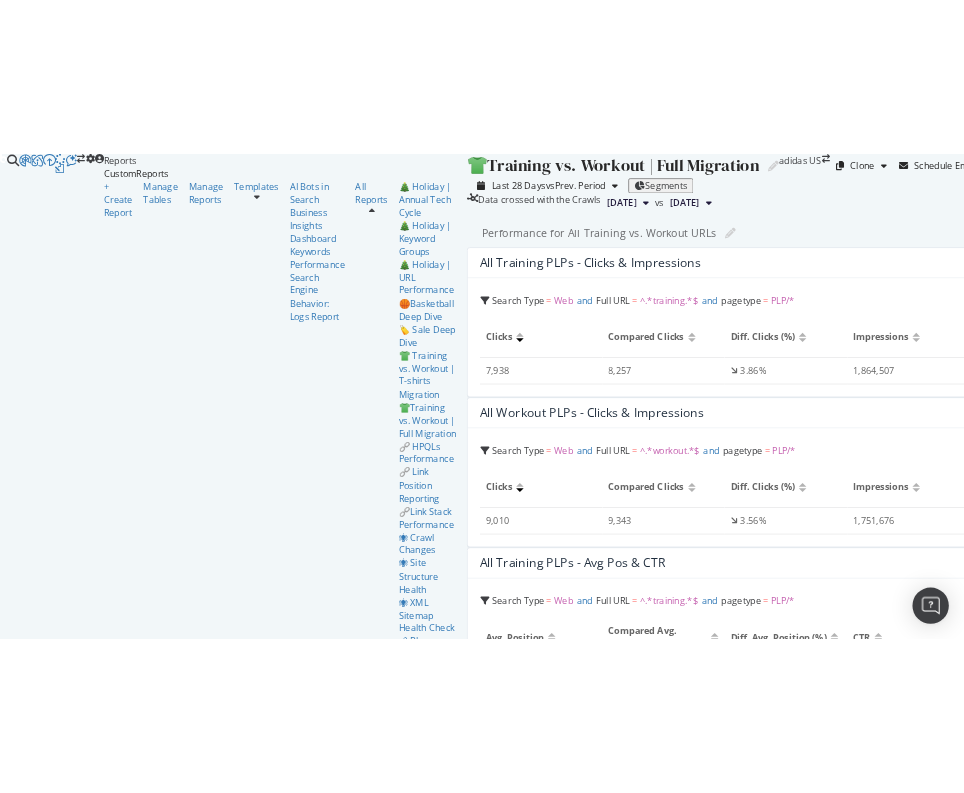 scroll, scrollTop: 0, scrollLeft: 0, axis: both 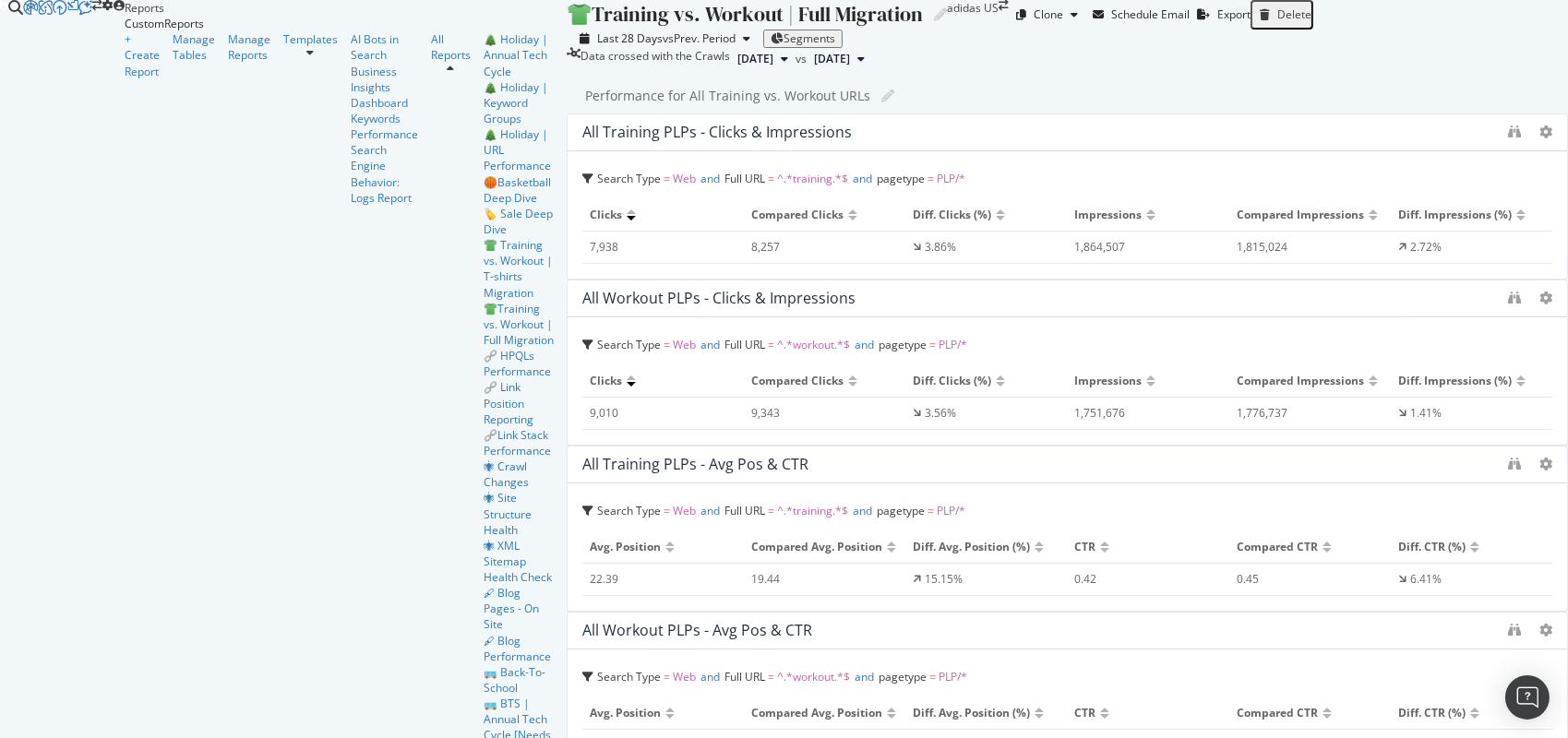 drag, startPoint x: 653, startPoint y: 379, endPoint x: 1602, endPoint y: 379, distance: 949 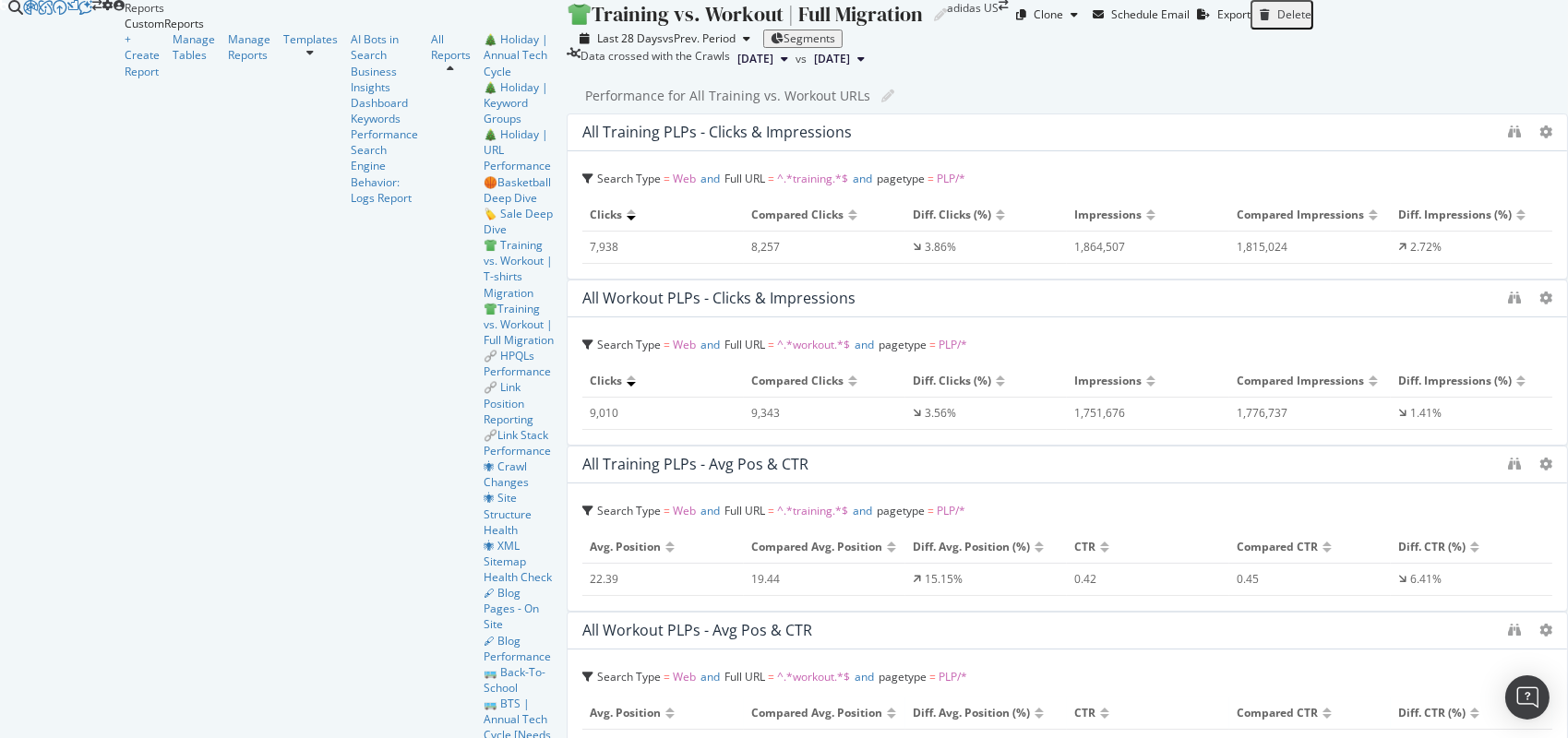 scroll, scrollTop: 830, scrollLeft: 0, axis: vertical 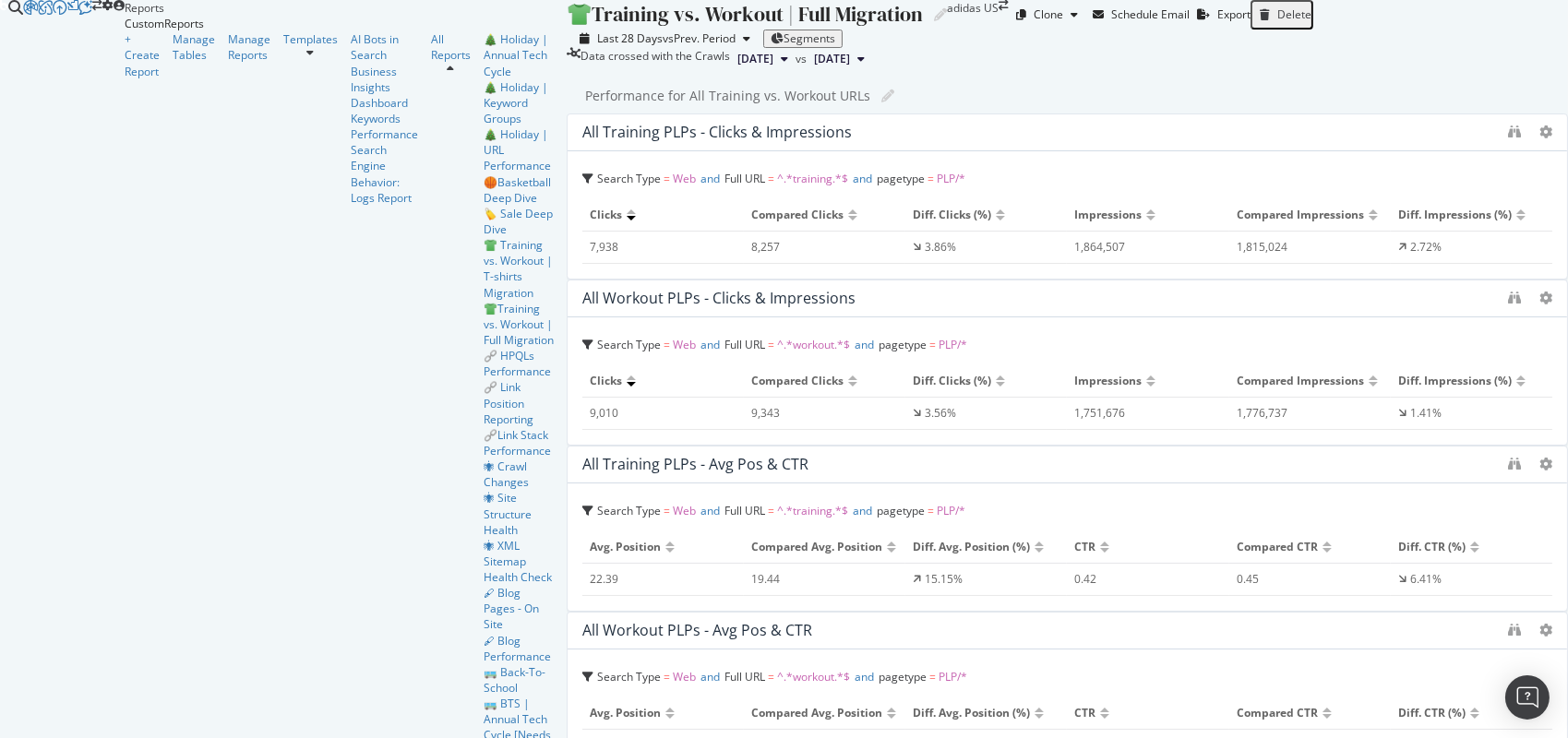 drag, startPoint x: 651, startPoint y: 385, endPoint x: 687, endPoint y: 337, distance: 60 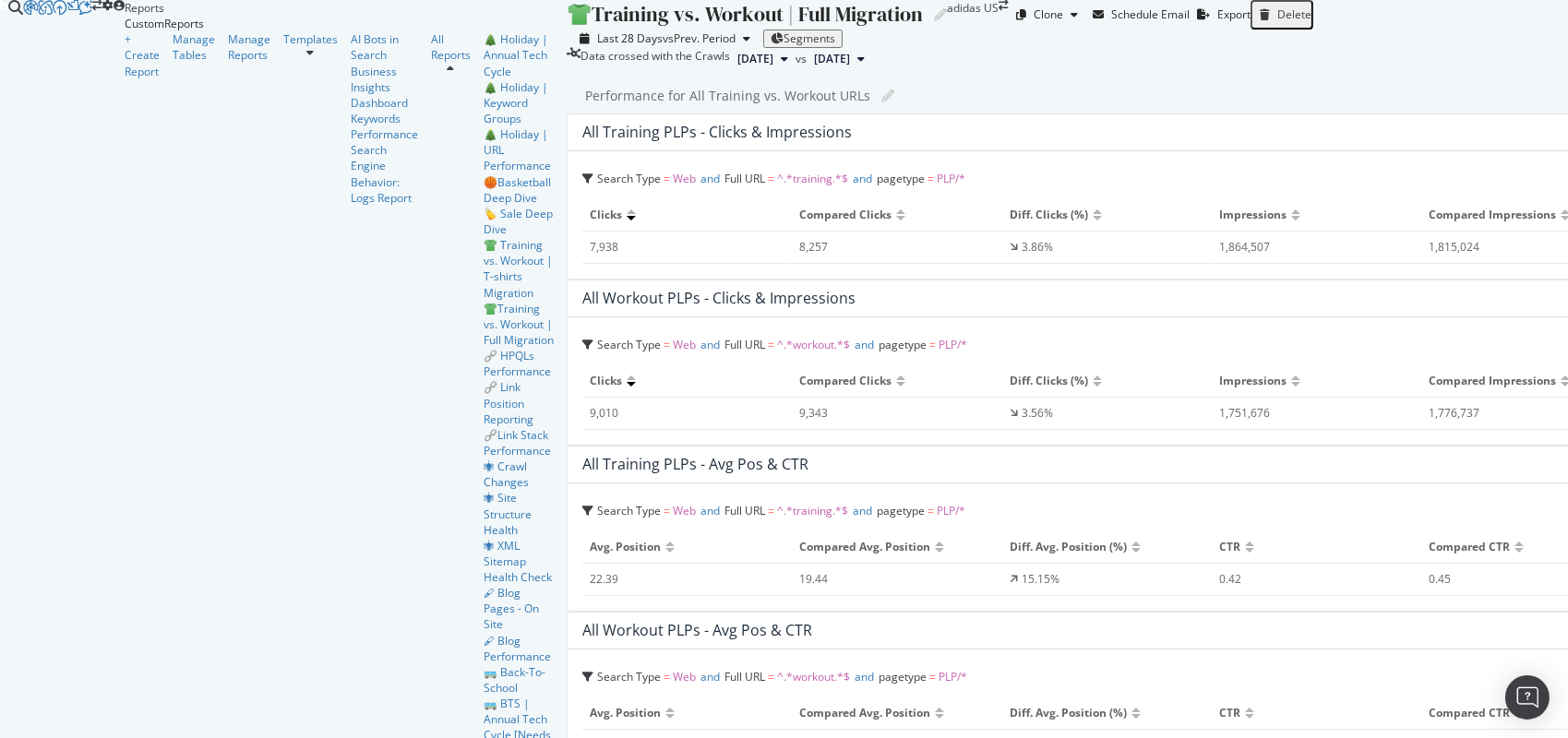 scroll, scrollTop: 2306, scrollLeft: 0, axis: vertical 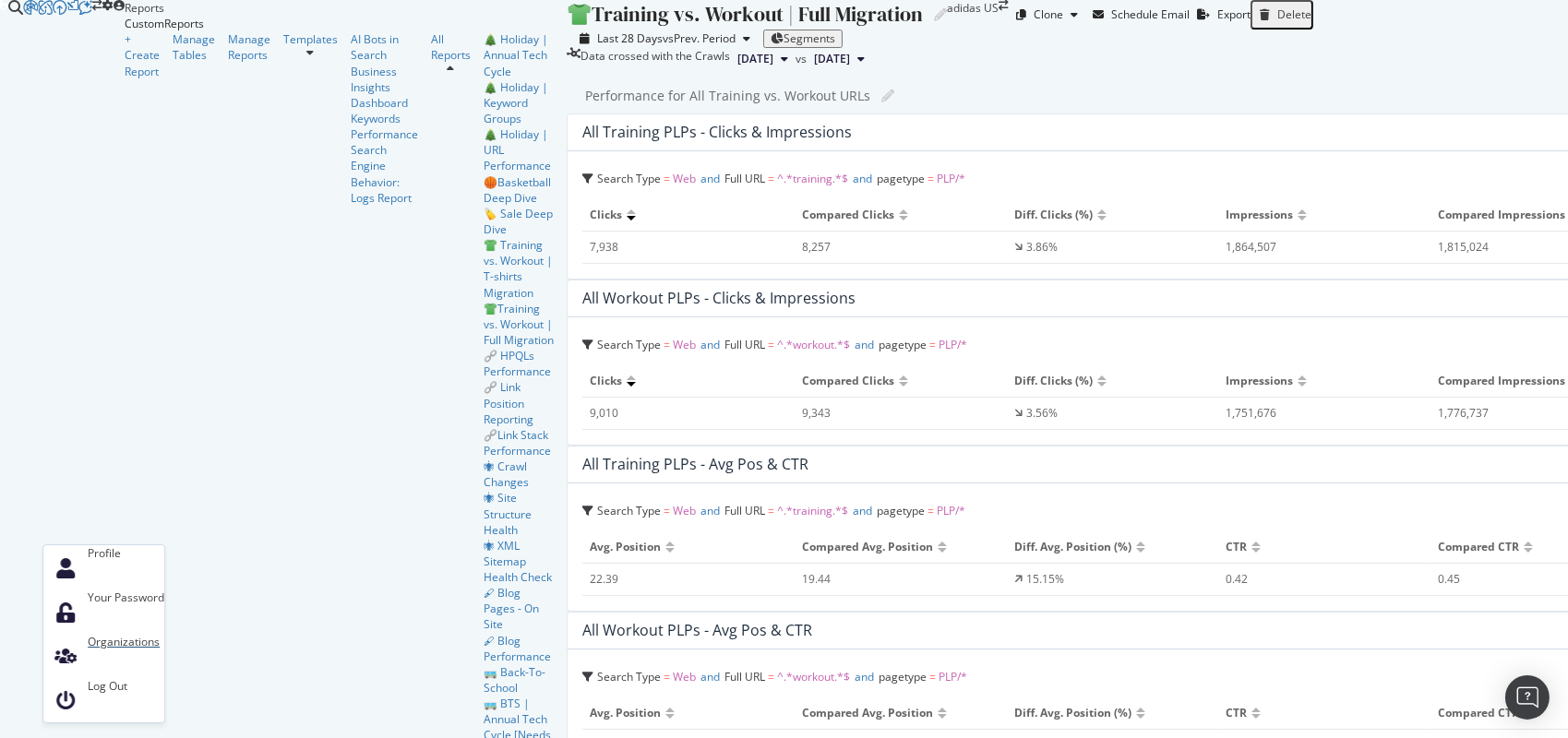 click on "Organizations" at bounding box center [103, 656] 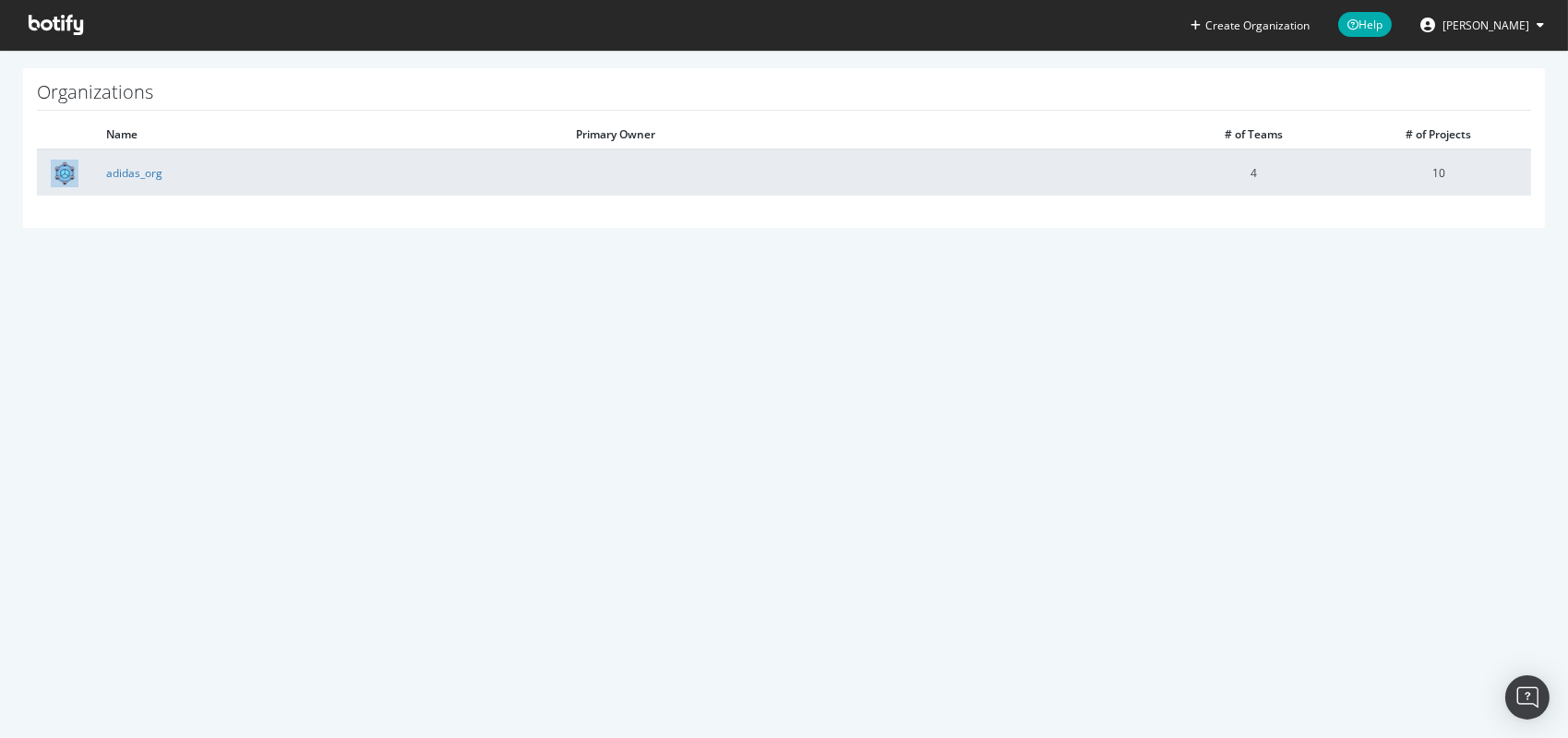 click on "adidas_org" at bounding box center (328, 173) 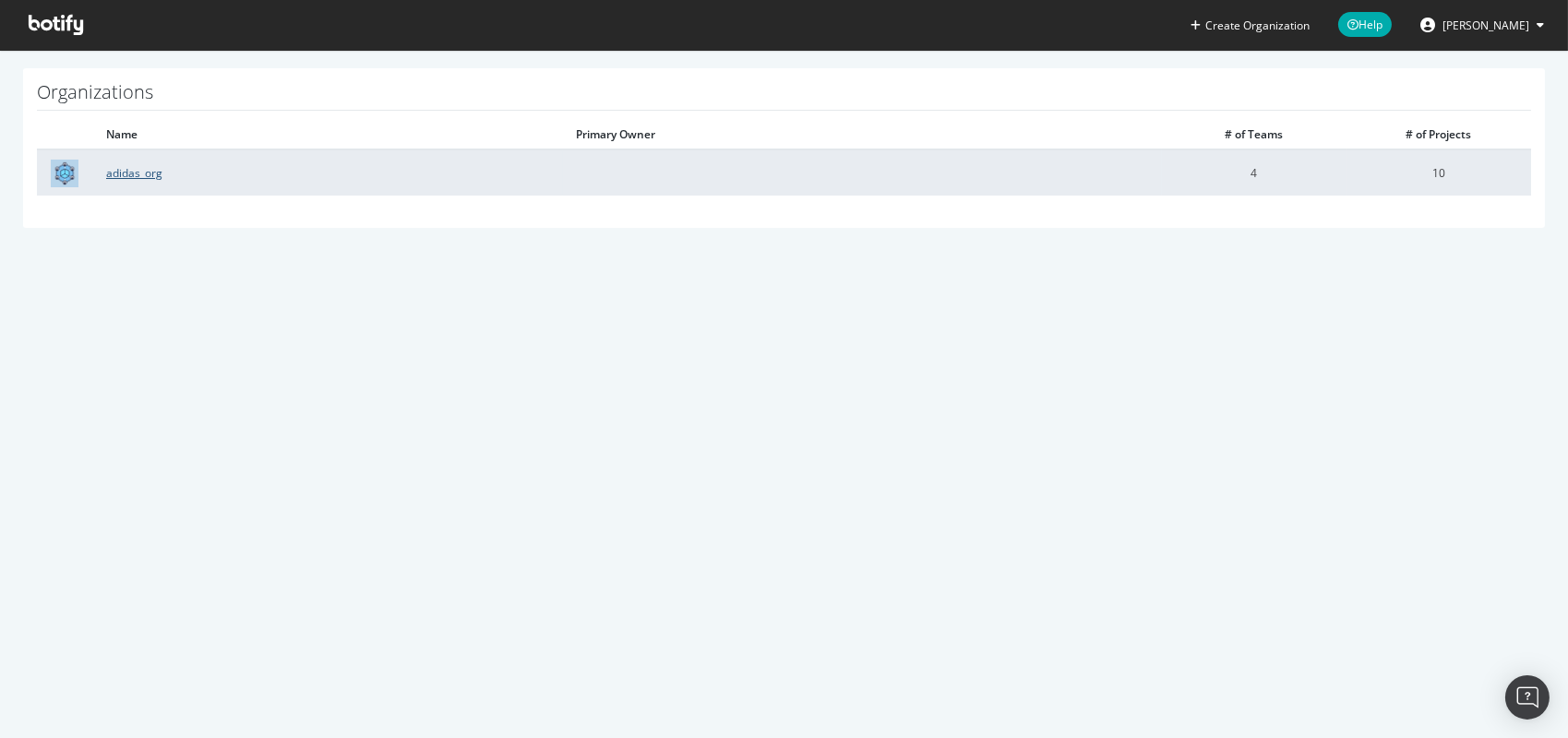 click on "adidas_org" at bounding box center [134, 173] 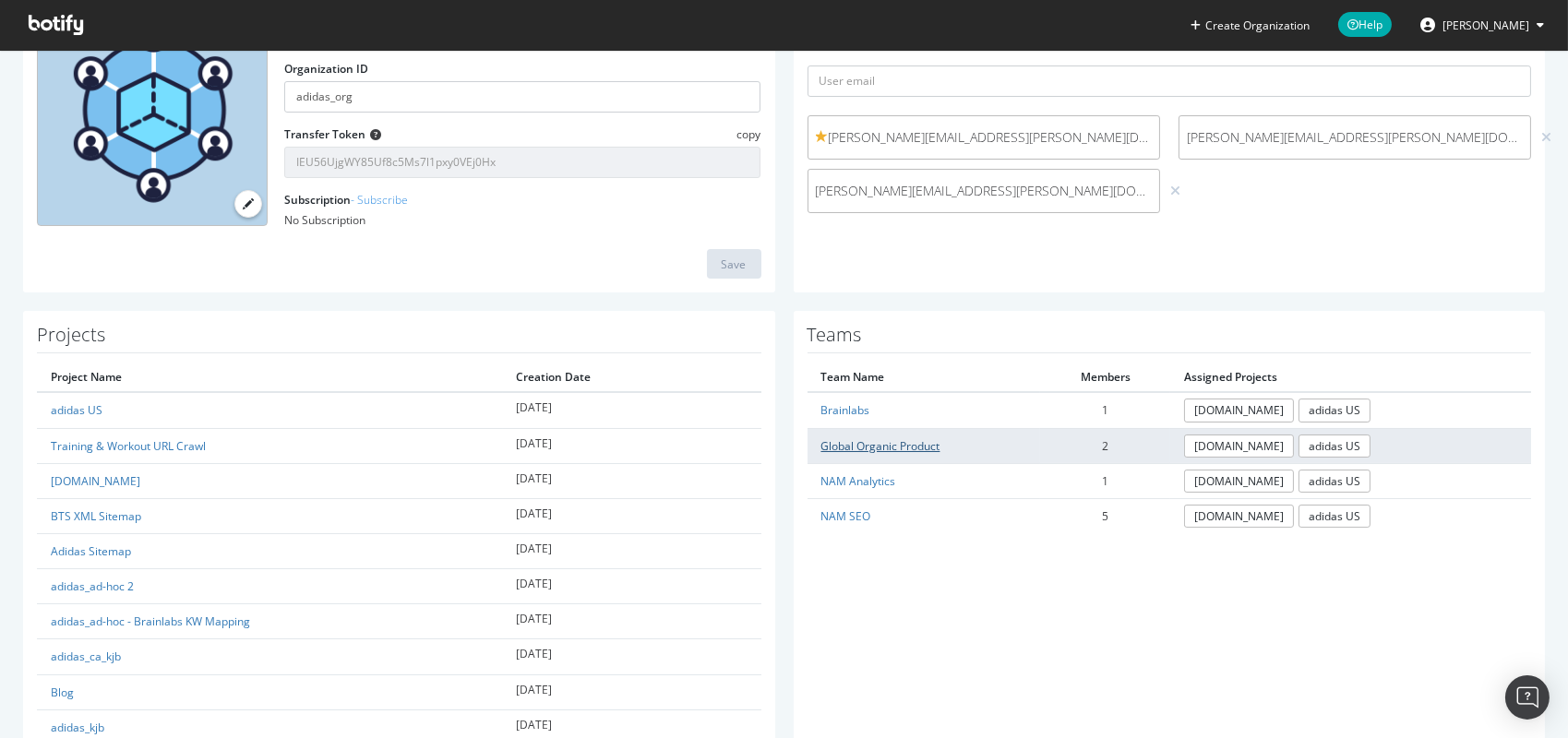 scroll, scrollTop: 274, scrollLeft: 0, axis: vertical 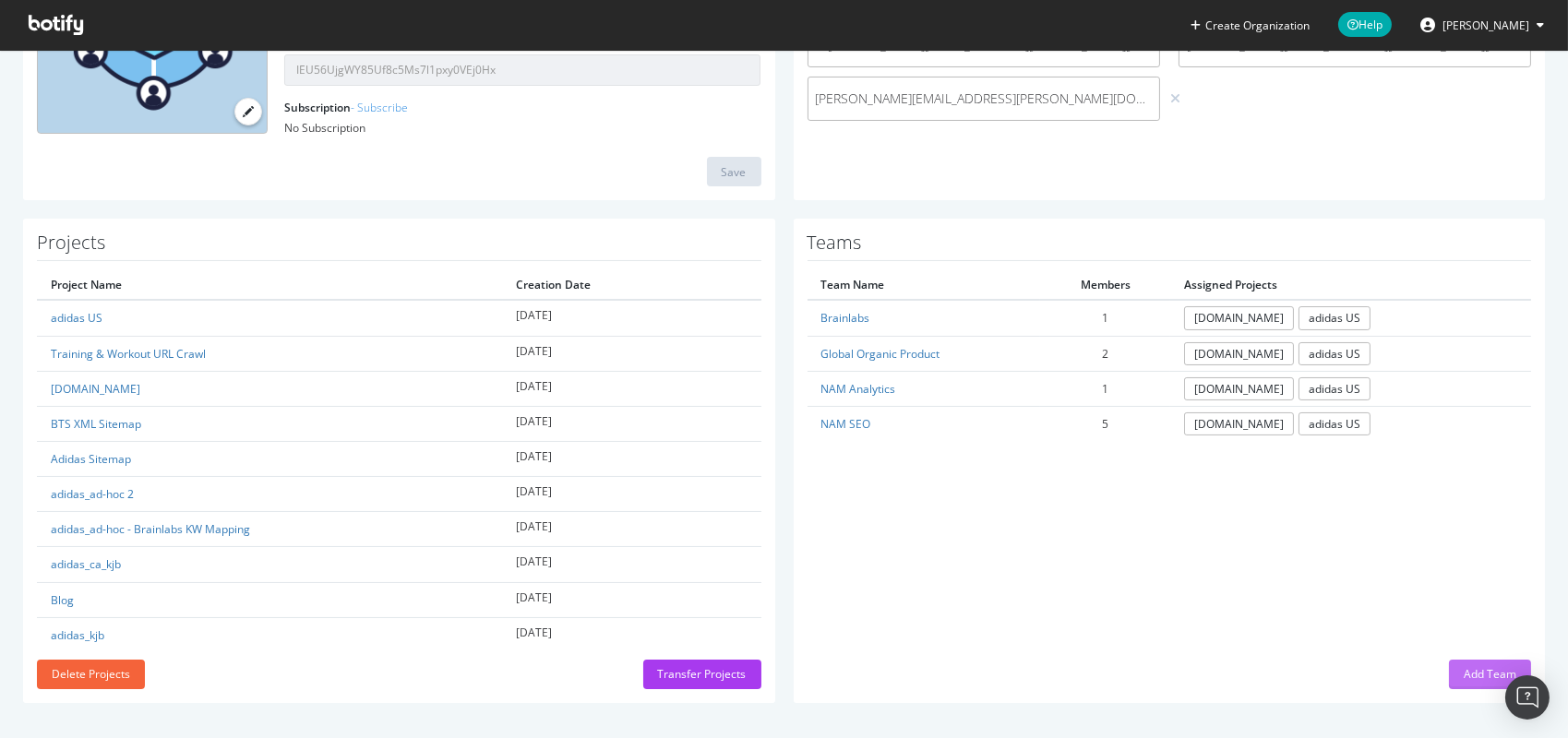 click on "Add Team" at bounding box center [1490, 673] 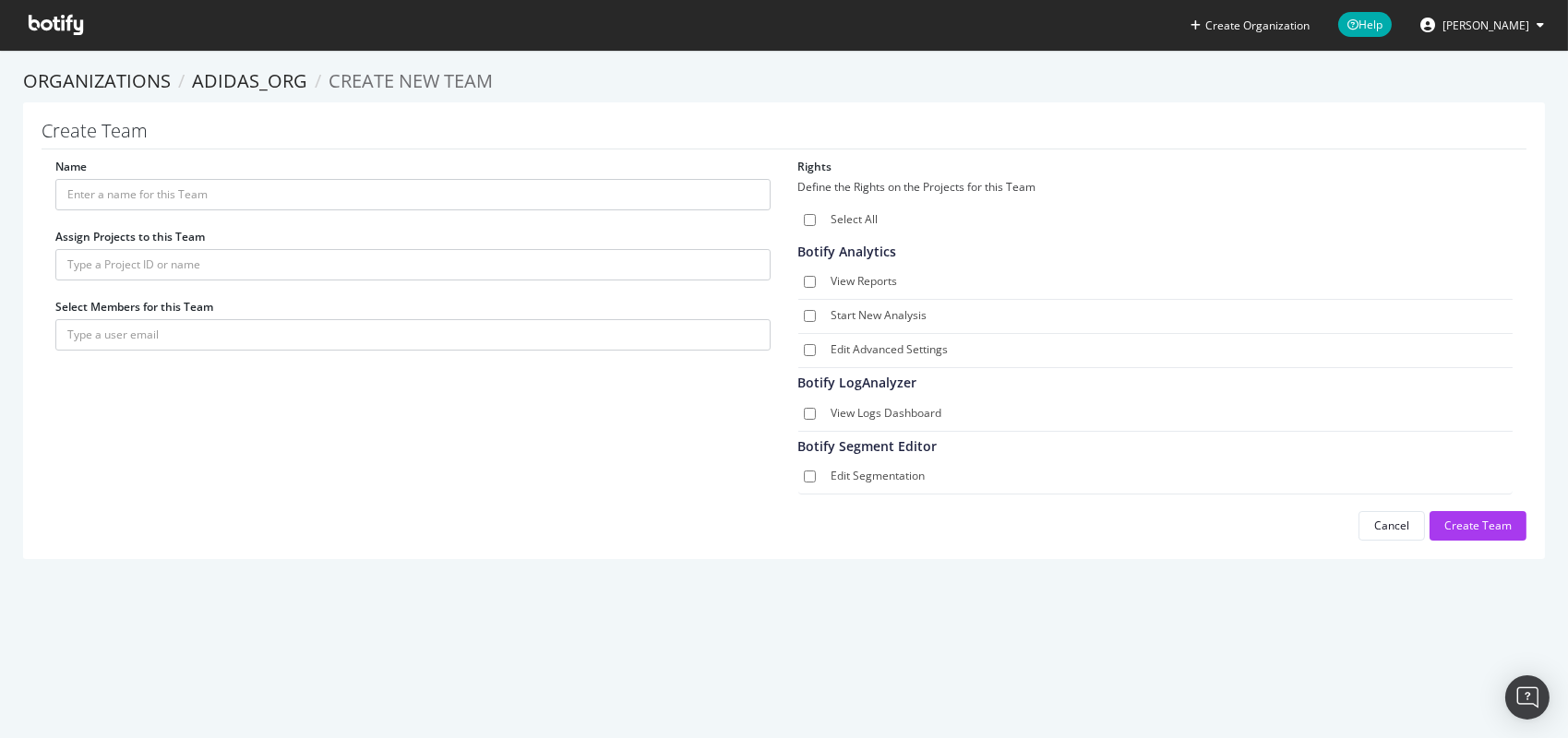 scroll, scrollTop: 0, scrollLeft: 0, axis: both 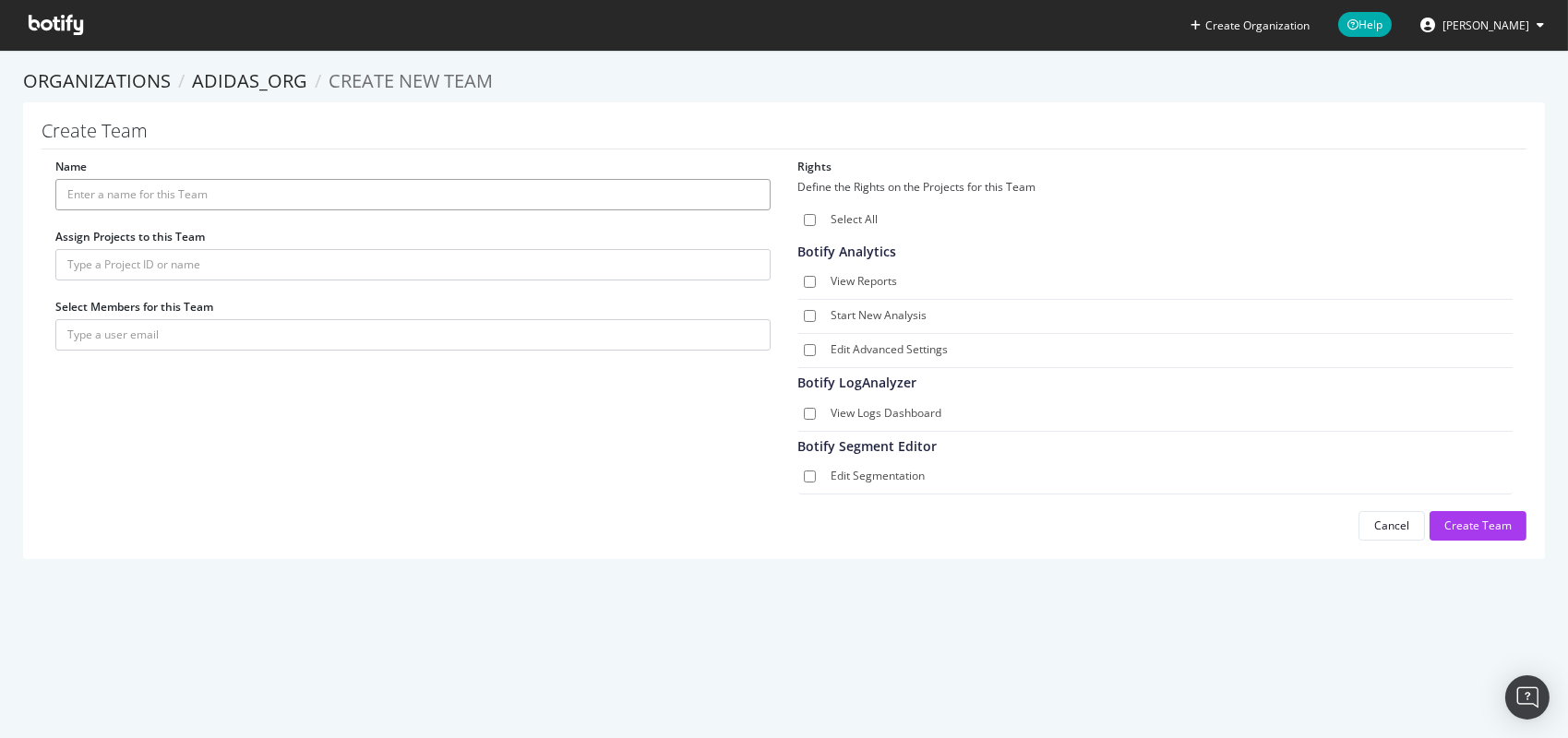 click on "Name" at bounding box center [413, 195] 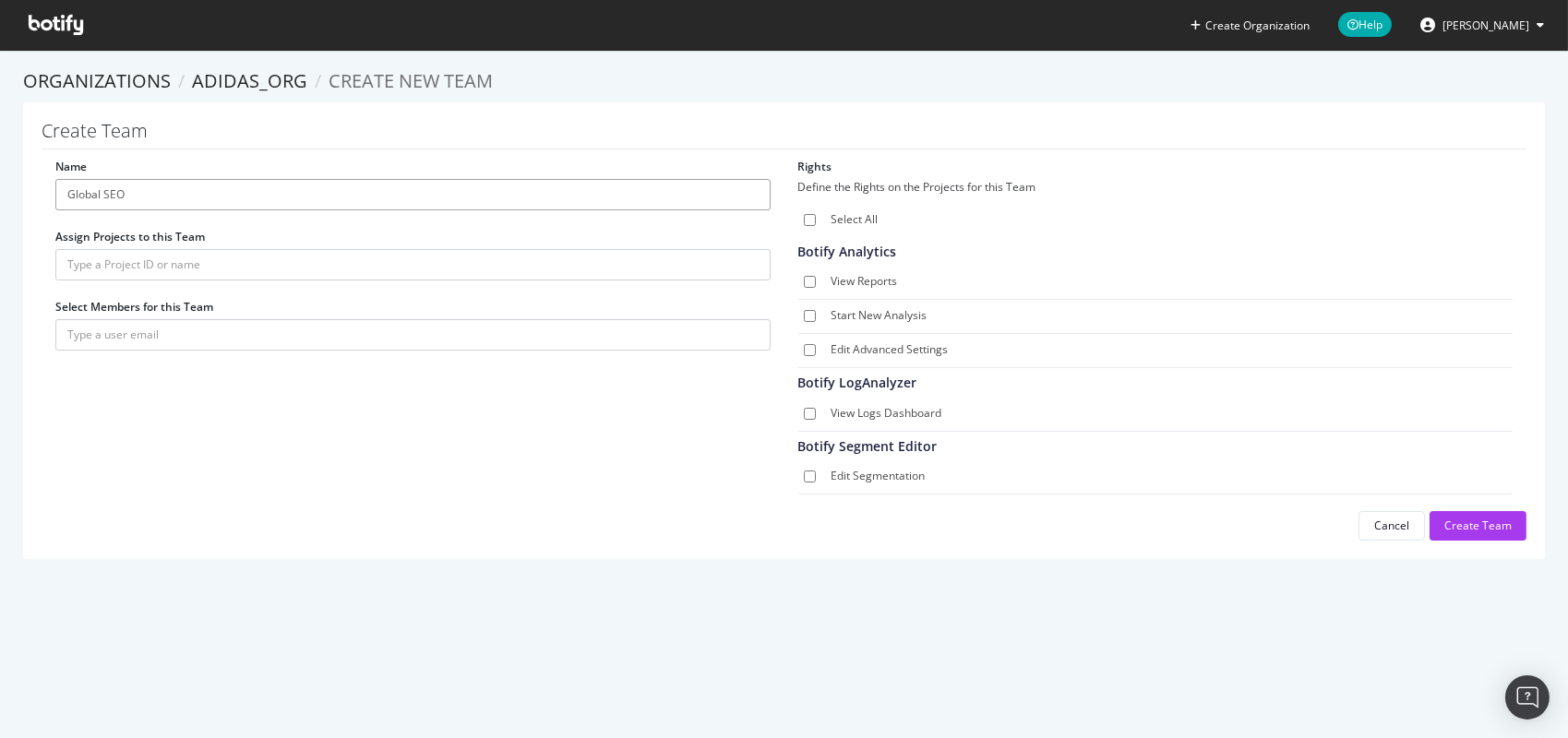 type on "Global SEO" 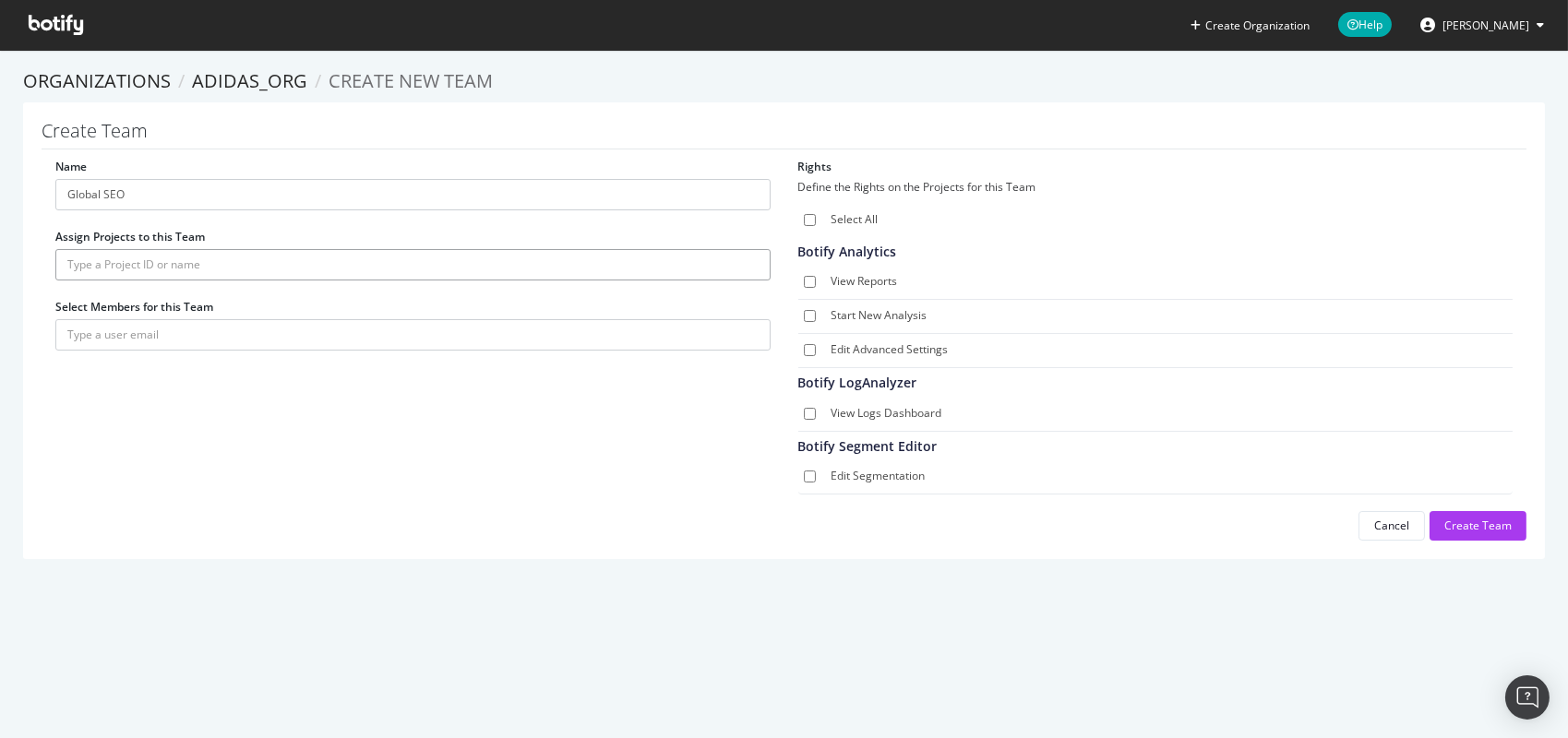 click at bounding box center [413, 265] 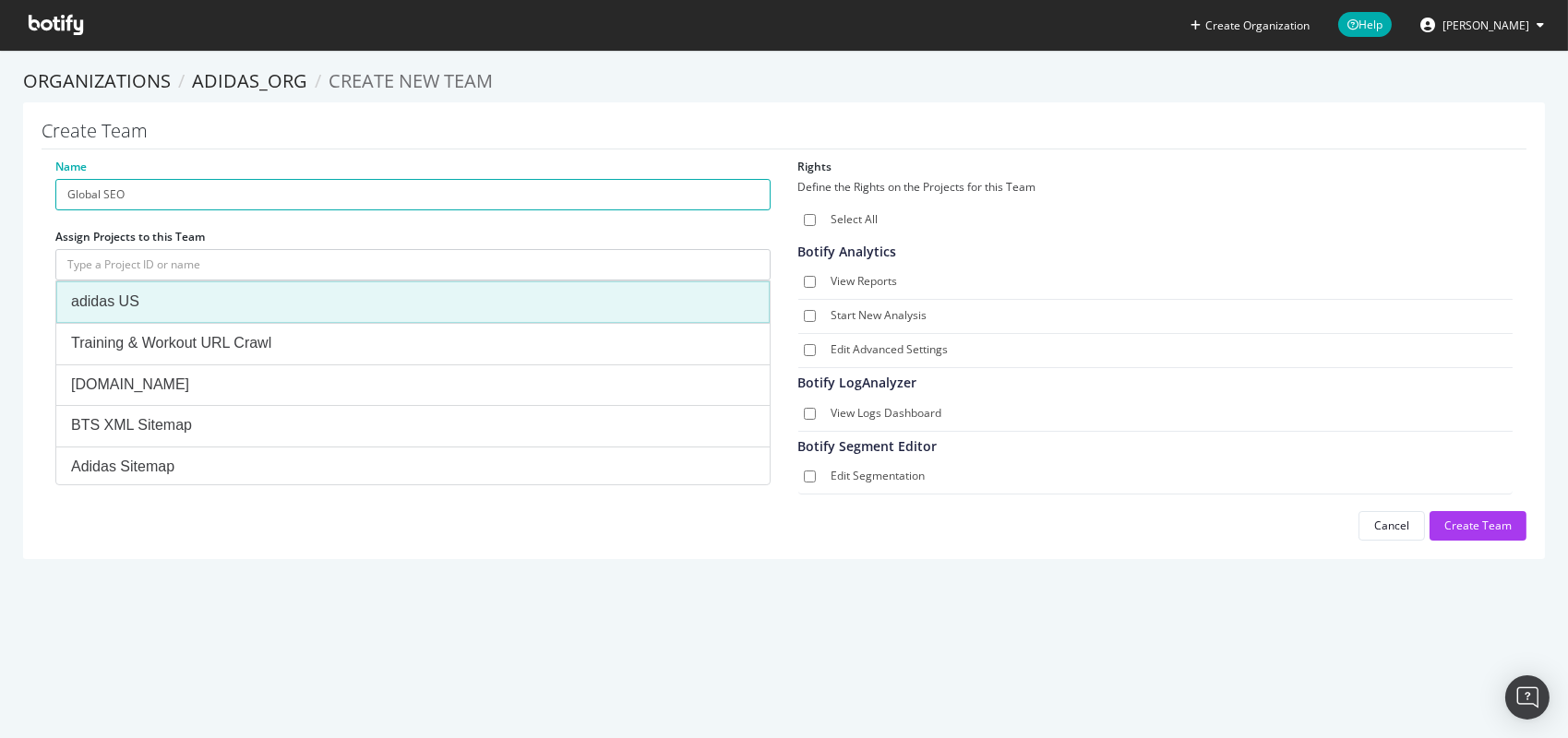 click on "adidas US" at bounding box center [413, 302] 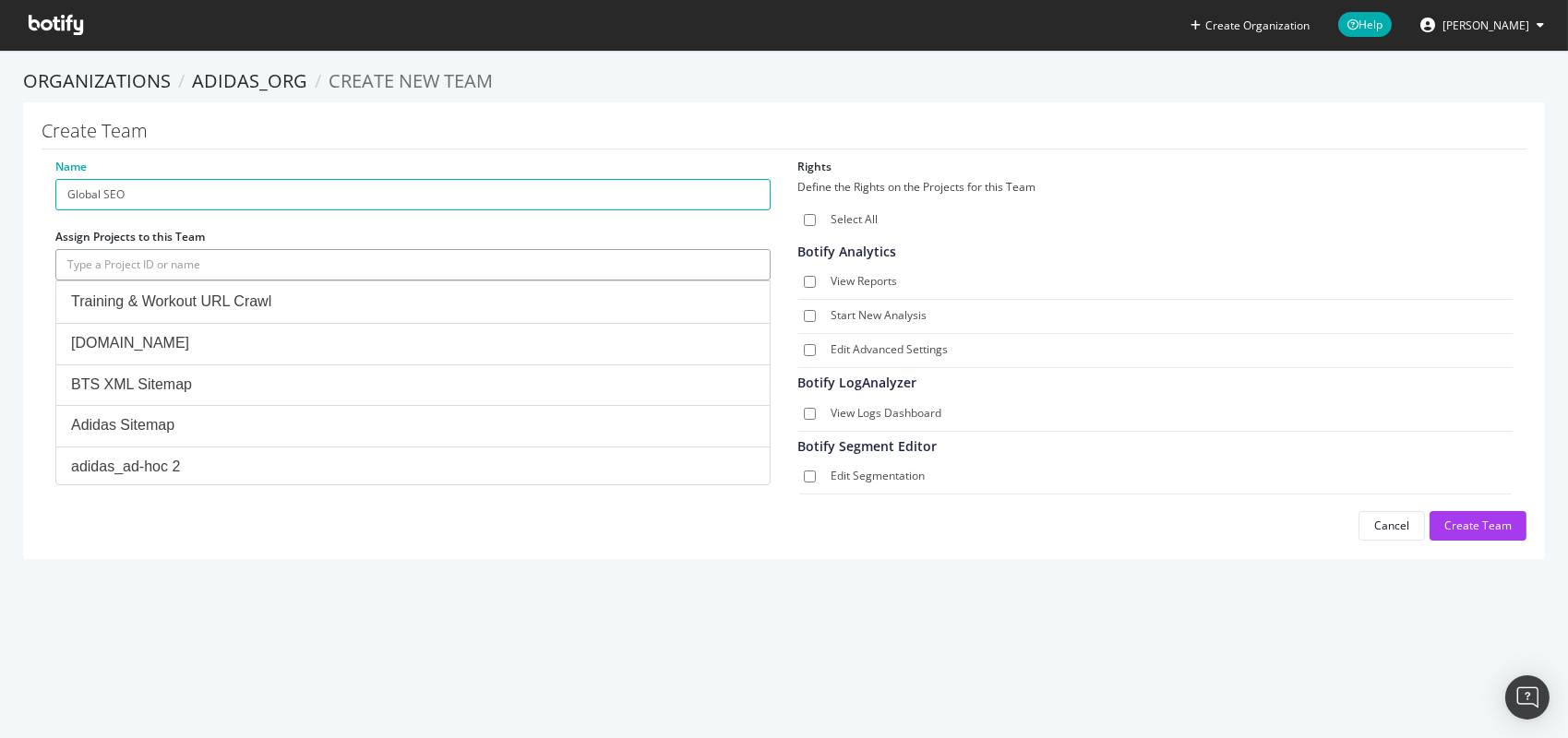 click at bounding box center [413, 265] 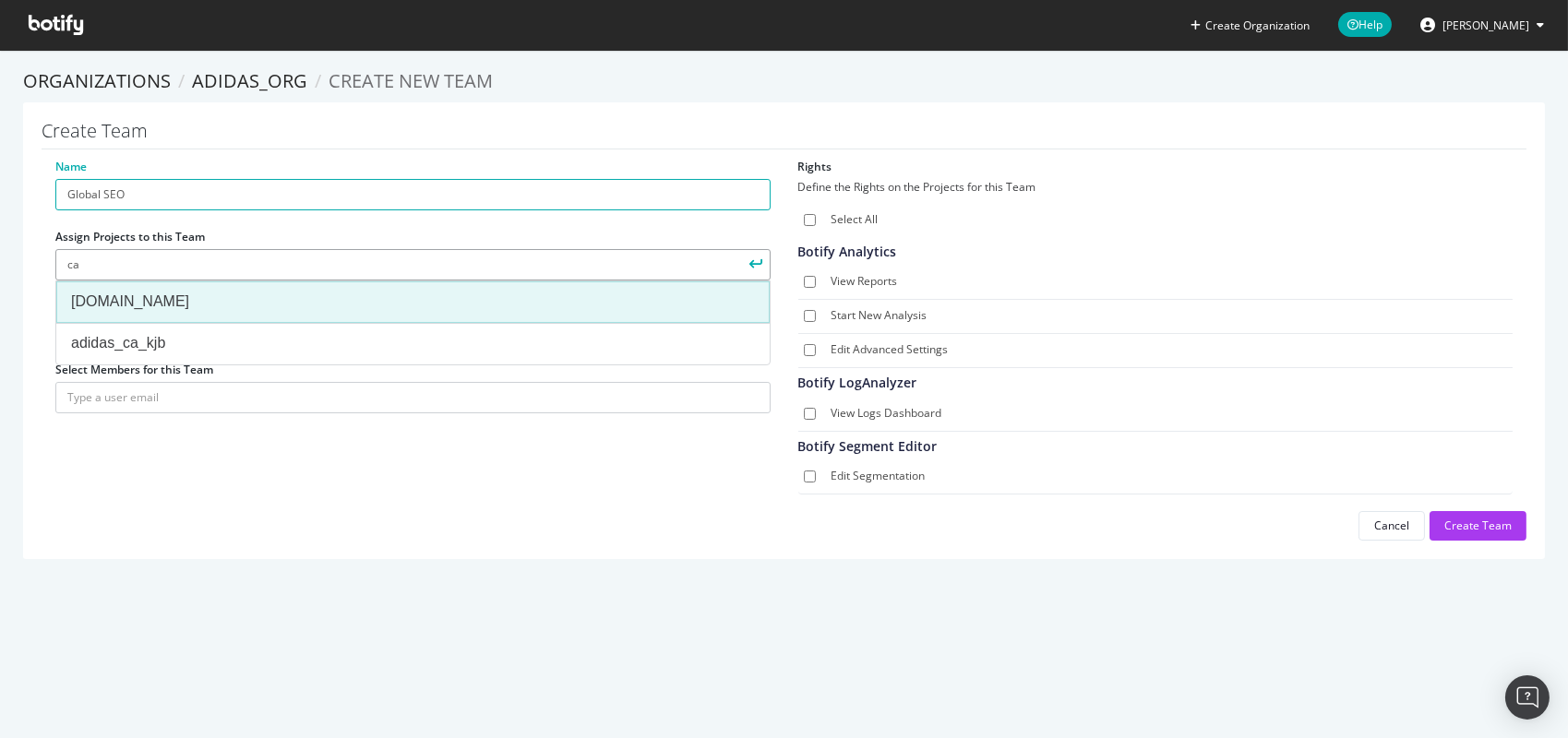 type on "ca" 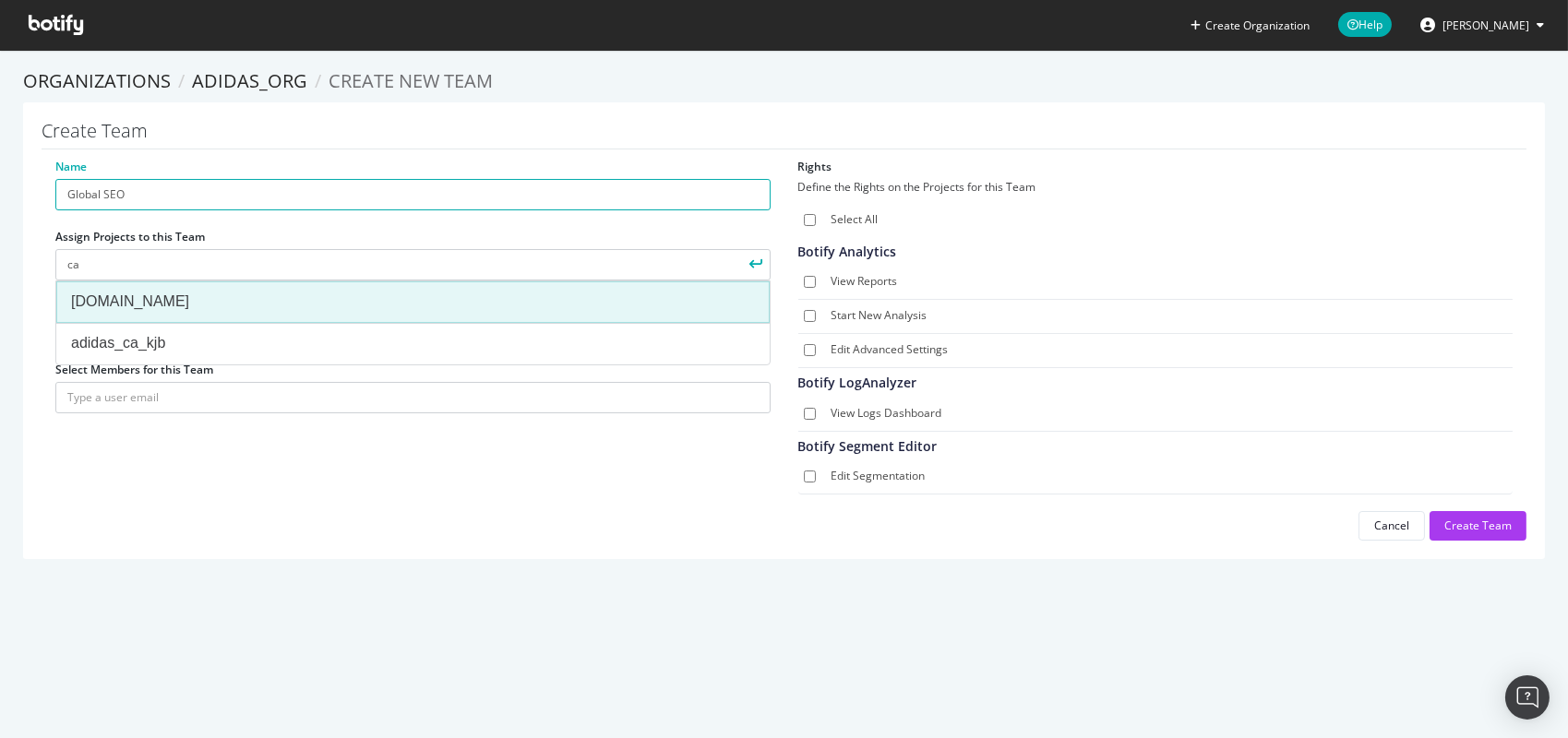 click on "[DOMAIN_NAME]" at bounding box center (413, 302) 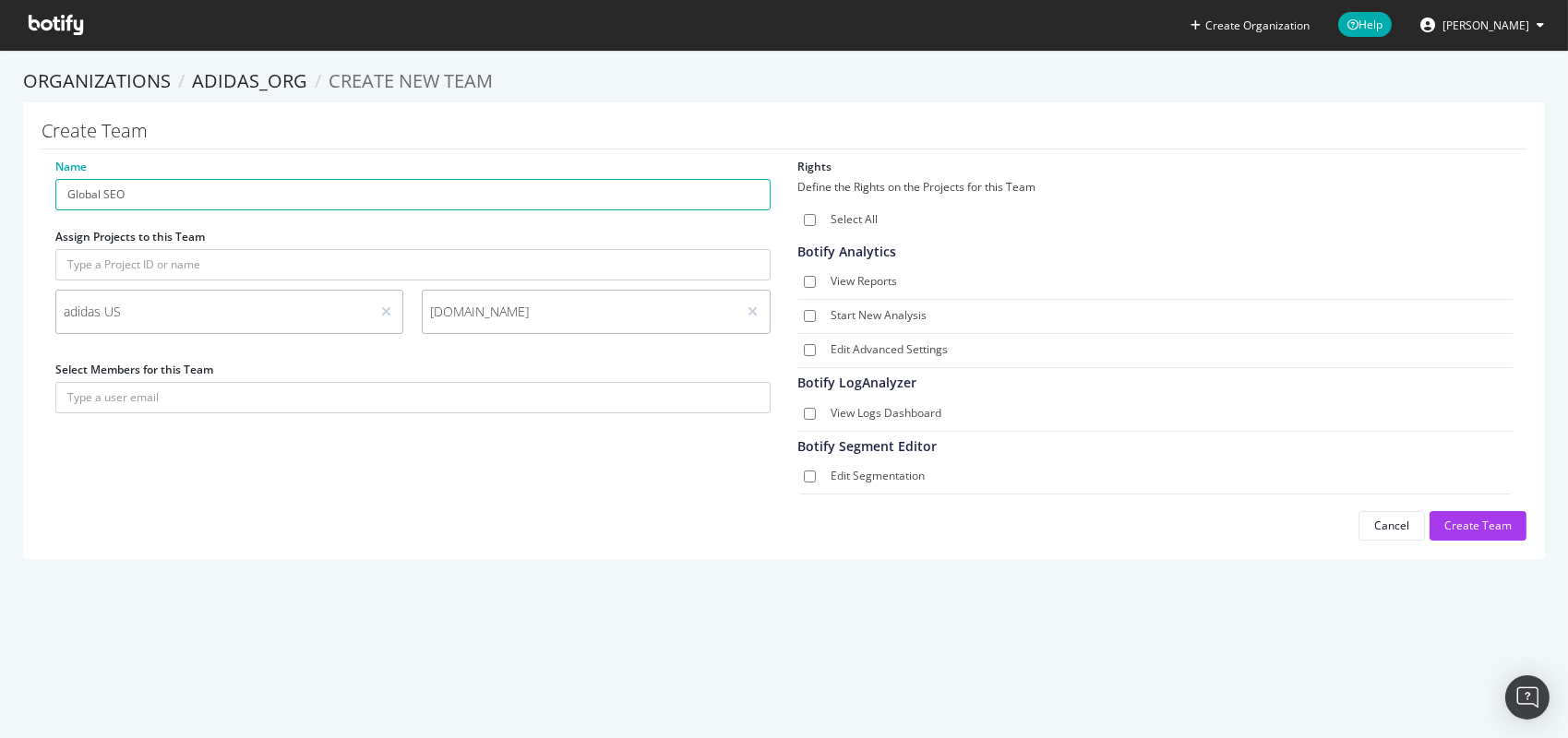 click on "Organizations adidas_org Create new Team Create Team Name Global SEO Assign Projects to this Team adidas US adidas.ca Select Members for this Team Rights Define the Rights on the Projects for this Team Select All Botify Analytics View Reports Start New Analysis Edit Advanced Settings Botify LogAnalyzer View Logs Dashboard Botify Segment Editor Edit Segmentation Cancel Create Team" at bounding box center (784, 323) 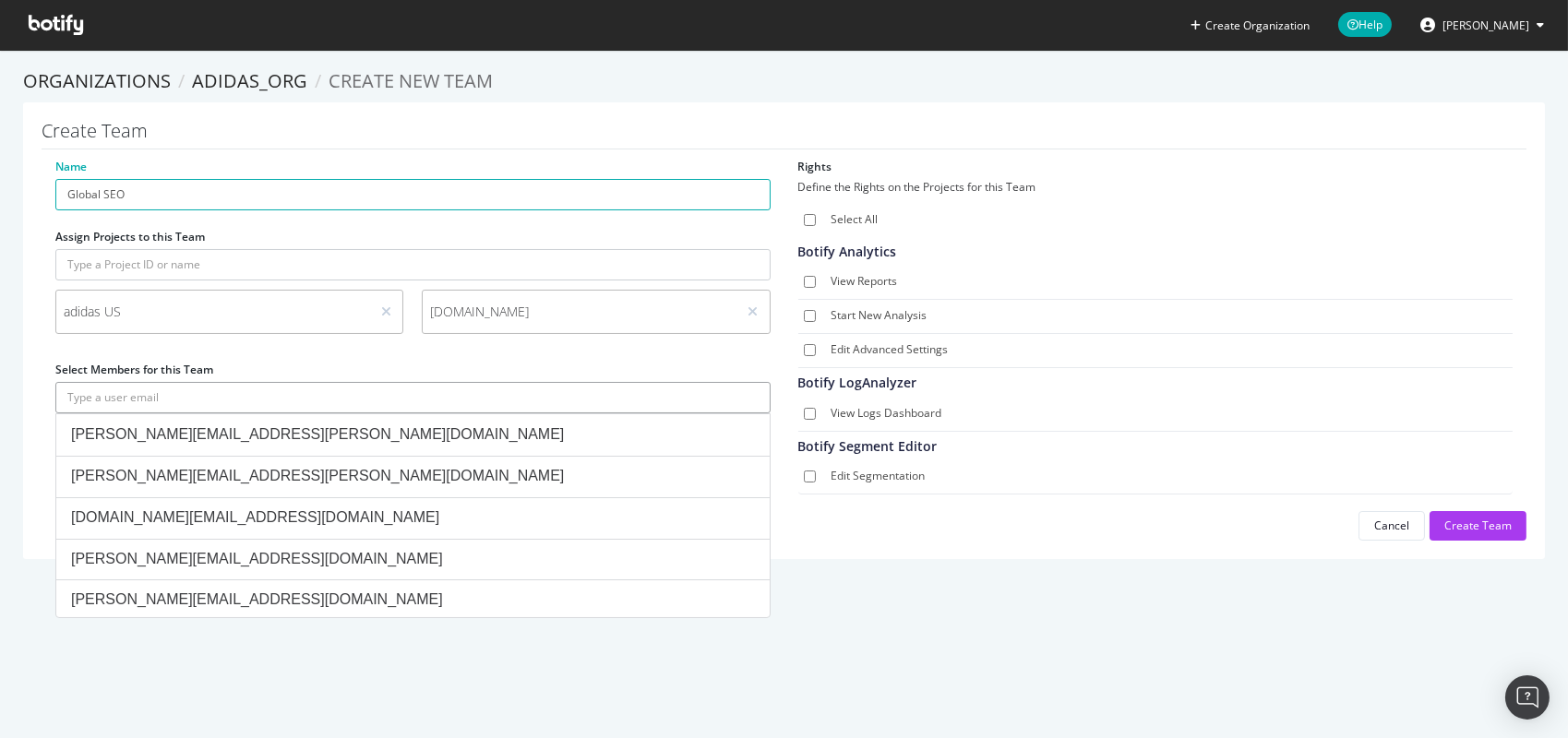 click at bounding box center [413, 398] 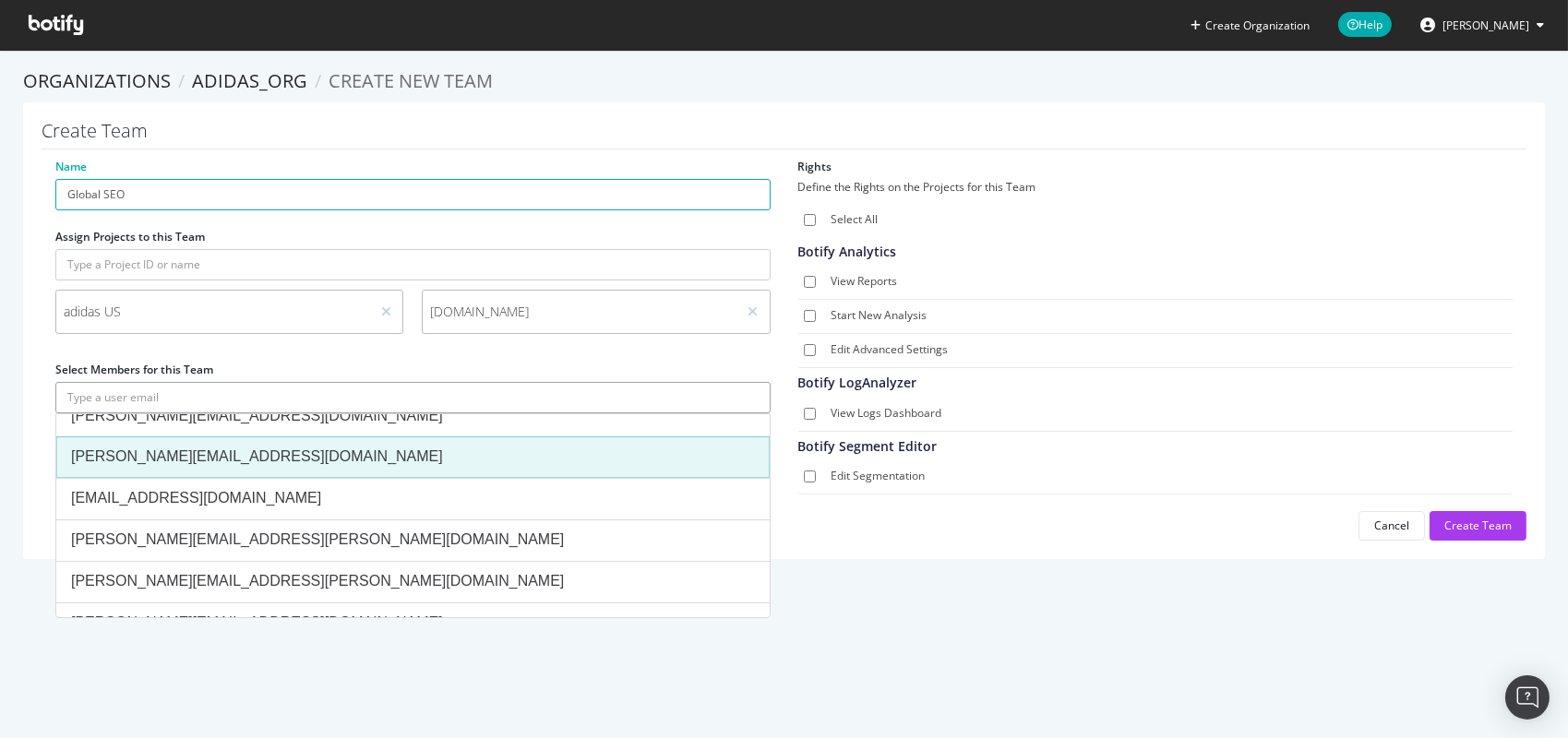scroll, scrollTop: 167, scrollLeft: 0, axis: vertical 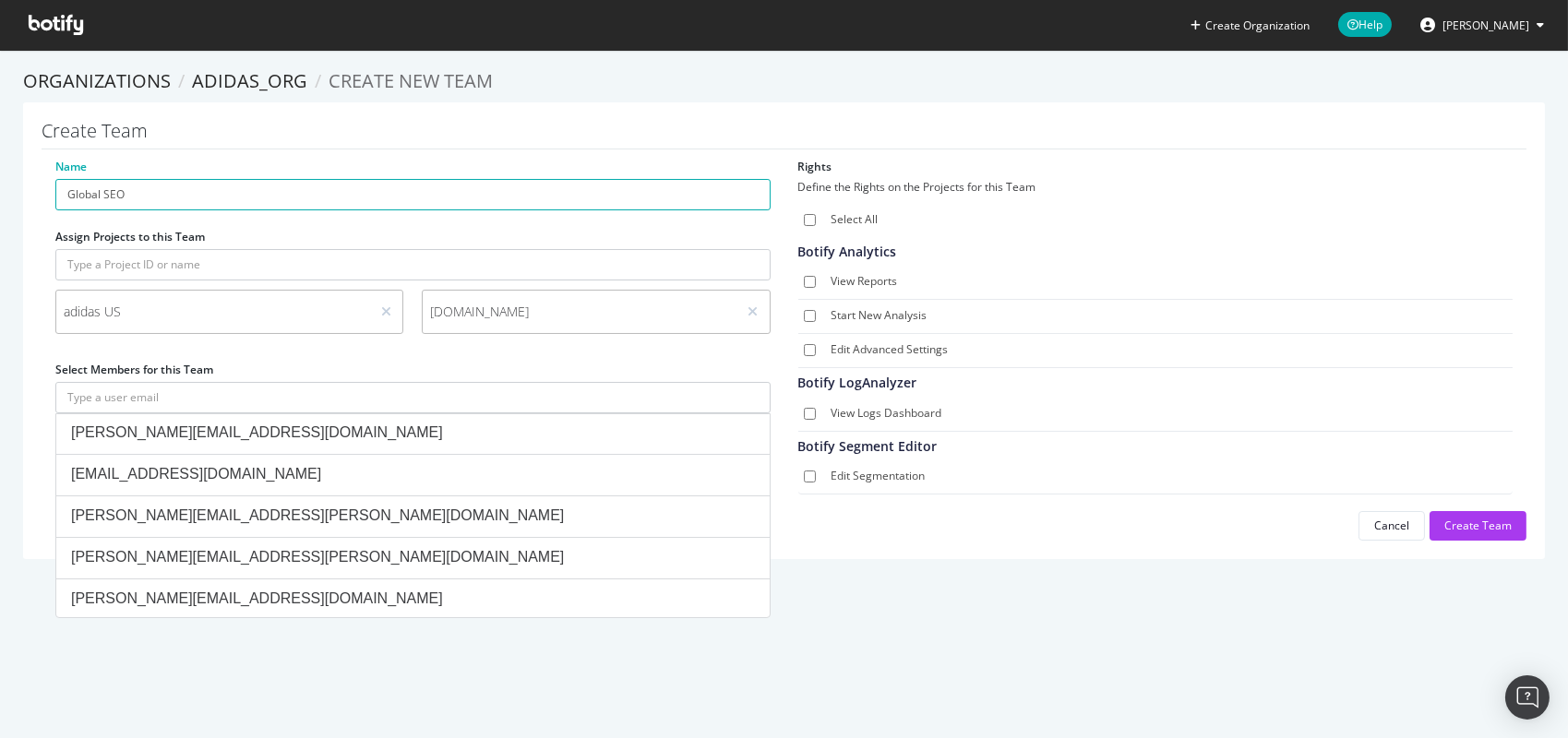 click on "Create Organization  Help Kate Fischer Organizations adidas_org Create new Team Create Team Name Global SEO Assign Projects to this Team adidas US adidas.ca Select Members for this Team caroline.gregory@adidas.com tara.zeiter@adidas.com zach.wales@externals.adidas.com derek.maaijen@adidas.com Nate.Trautman@adidas.com caglar.anar@adidas.com adam.ughoc@adidas.com Katie.LaCombe@adidas.com hannah.levy@adidas.com Rights Define the Rights on the Projects for this Team Select All Botify Analytics View Reports Start New Analysis Edit Advanced Settings Botify LogAnalyzer View Logs Dashboard Botify Segment Editor Edit Segmentation Cancel Create Team" at bounding box center [784, 369] 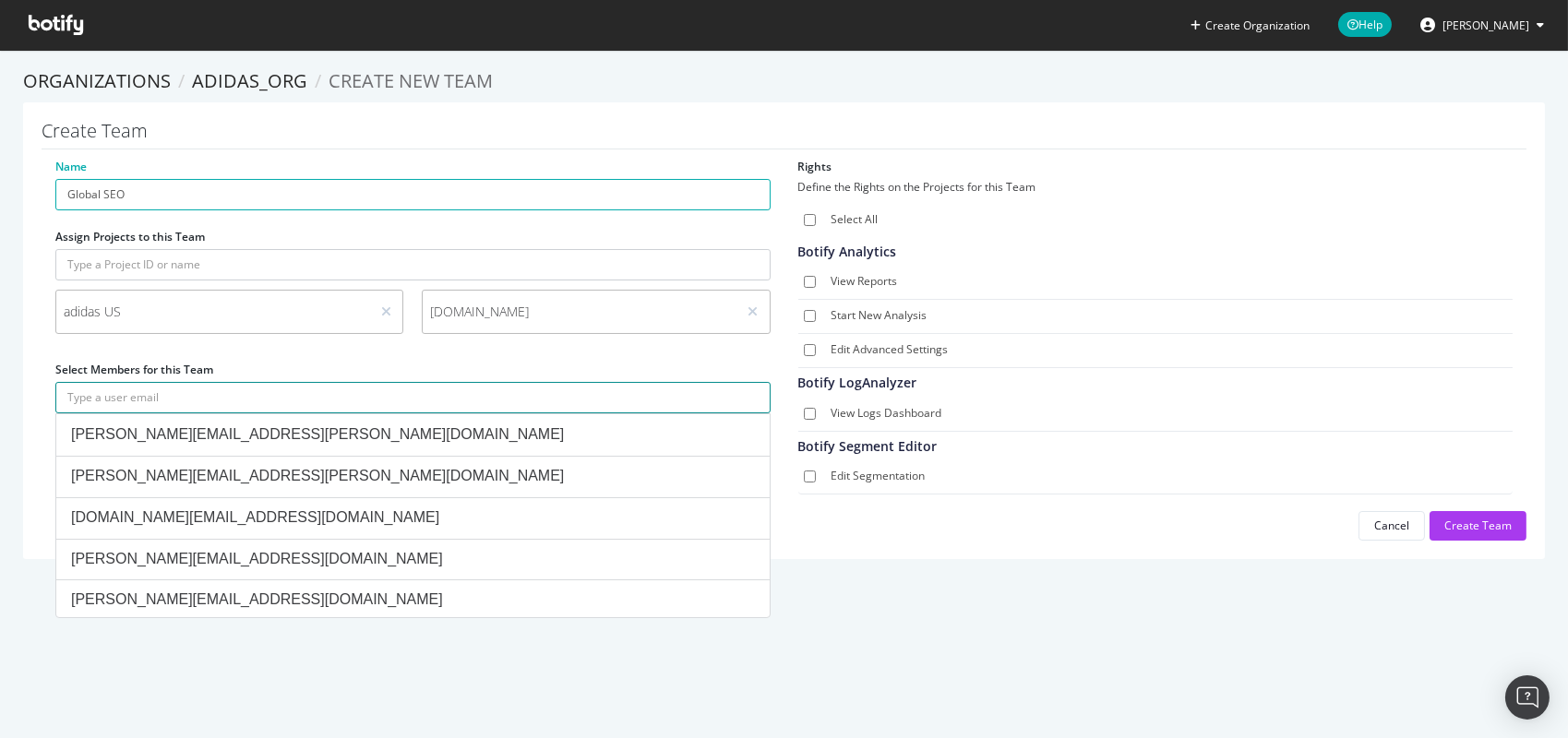 click at bounding box center (413, 398) 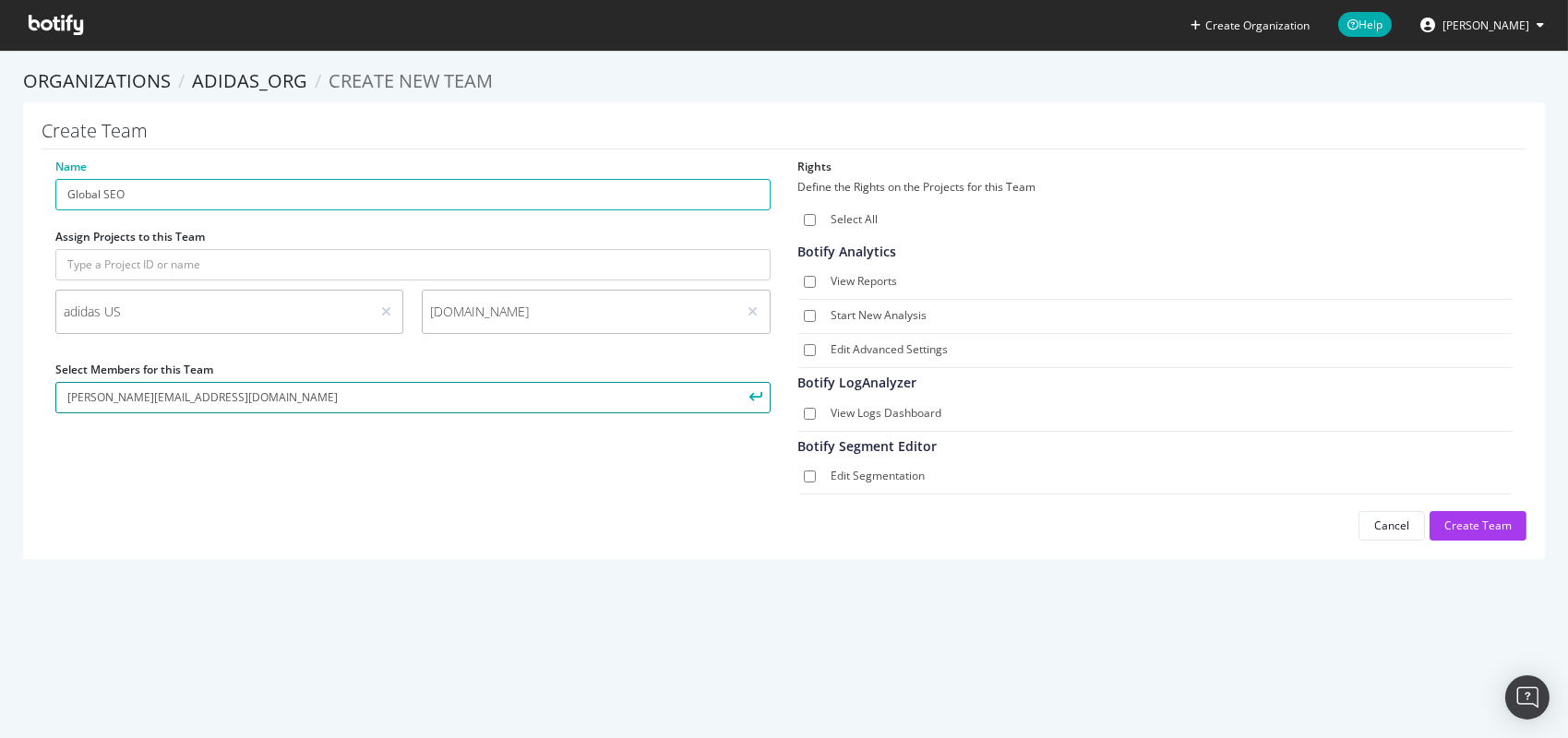 type on "Ihor.Bankovskyi@adidas.com" 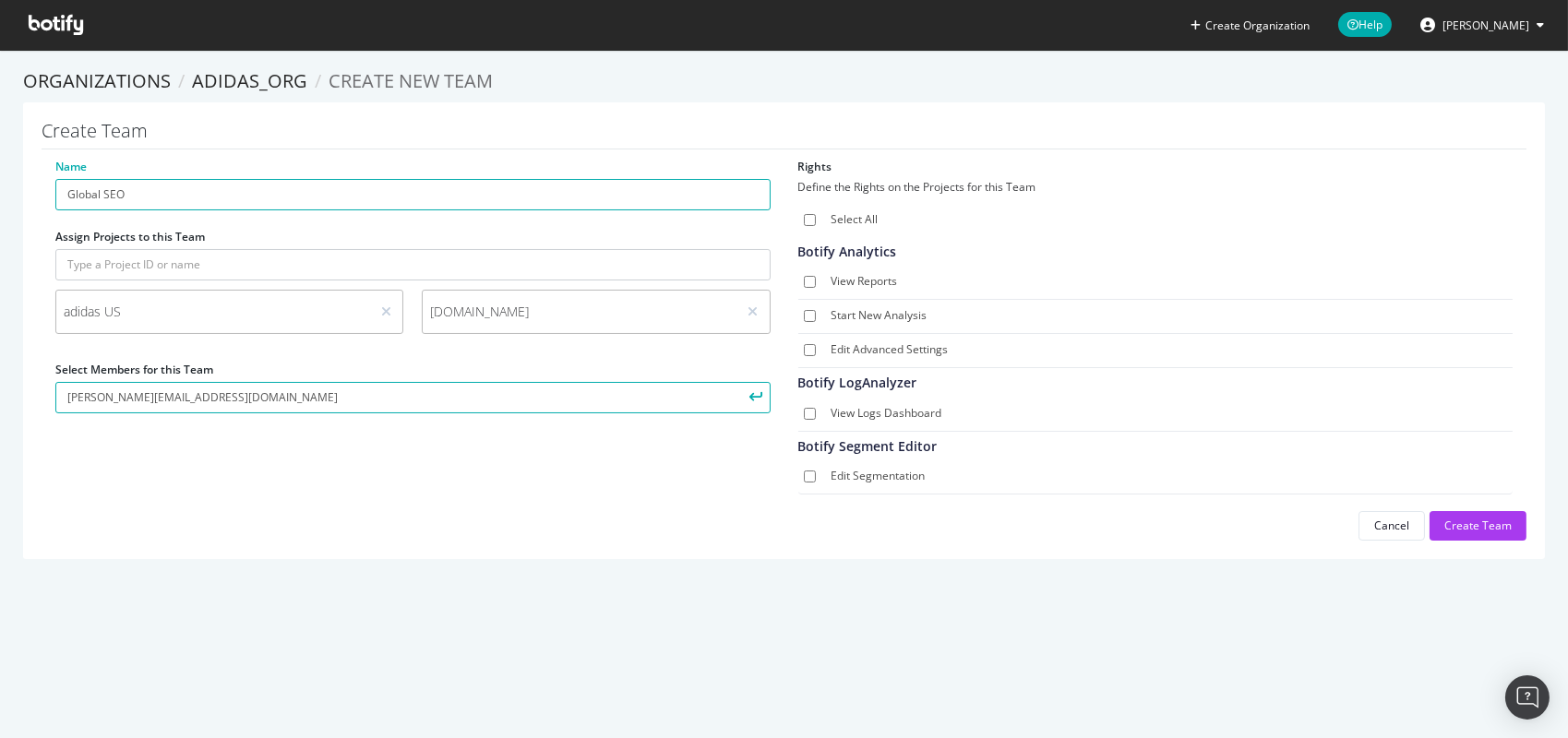 click at bounding box center [756, 397] 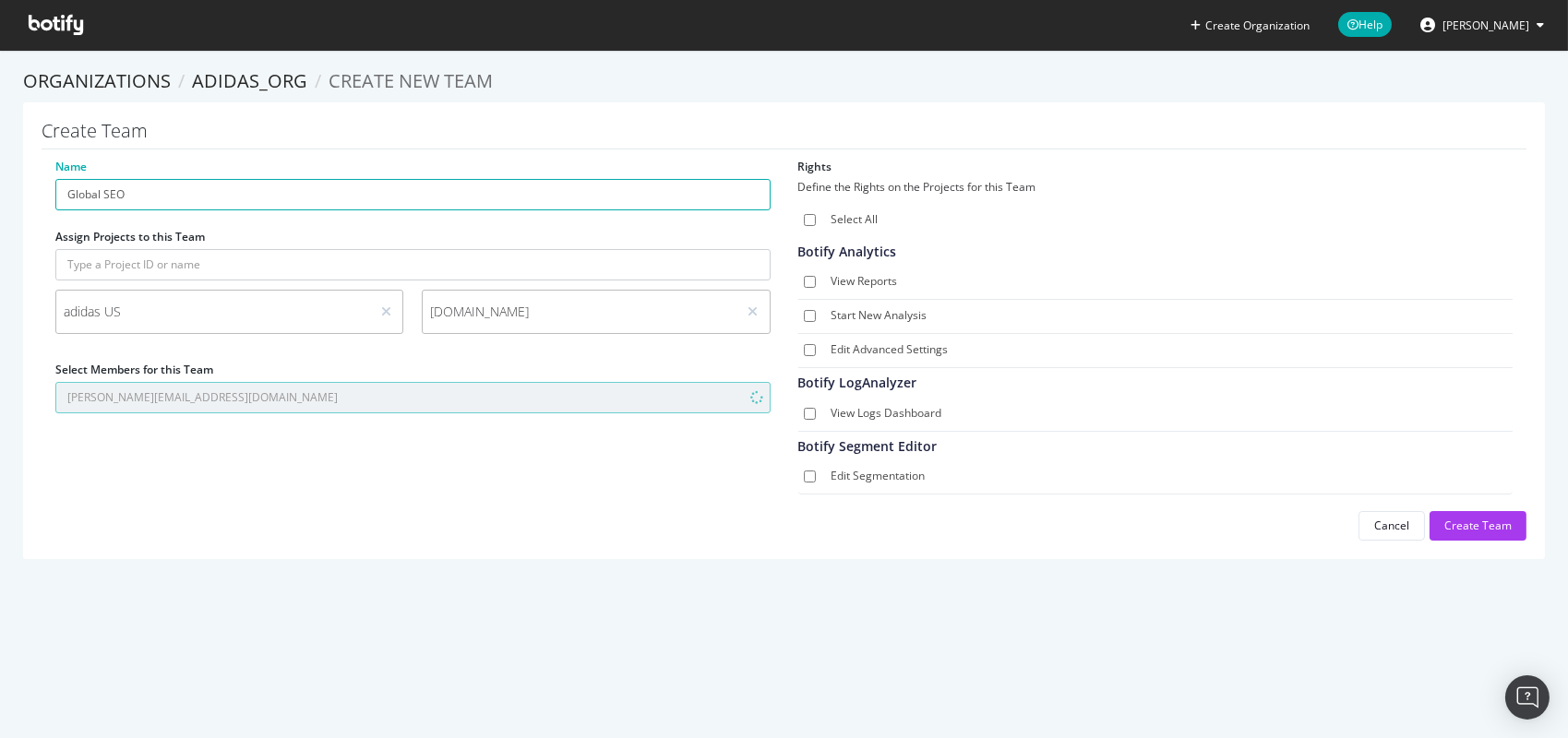 type 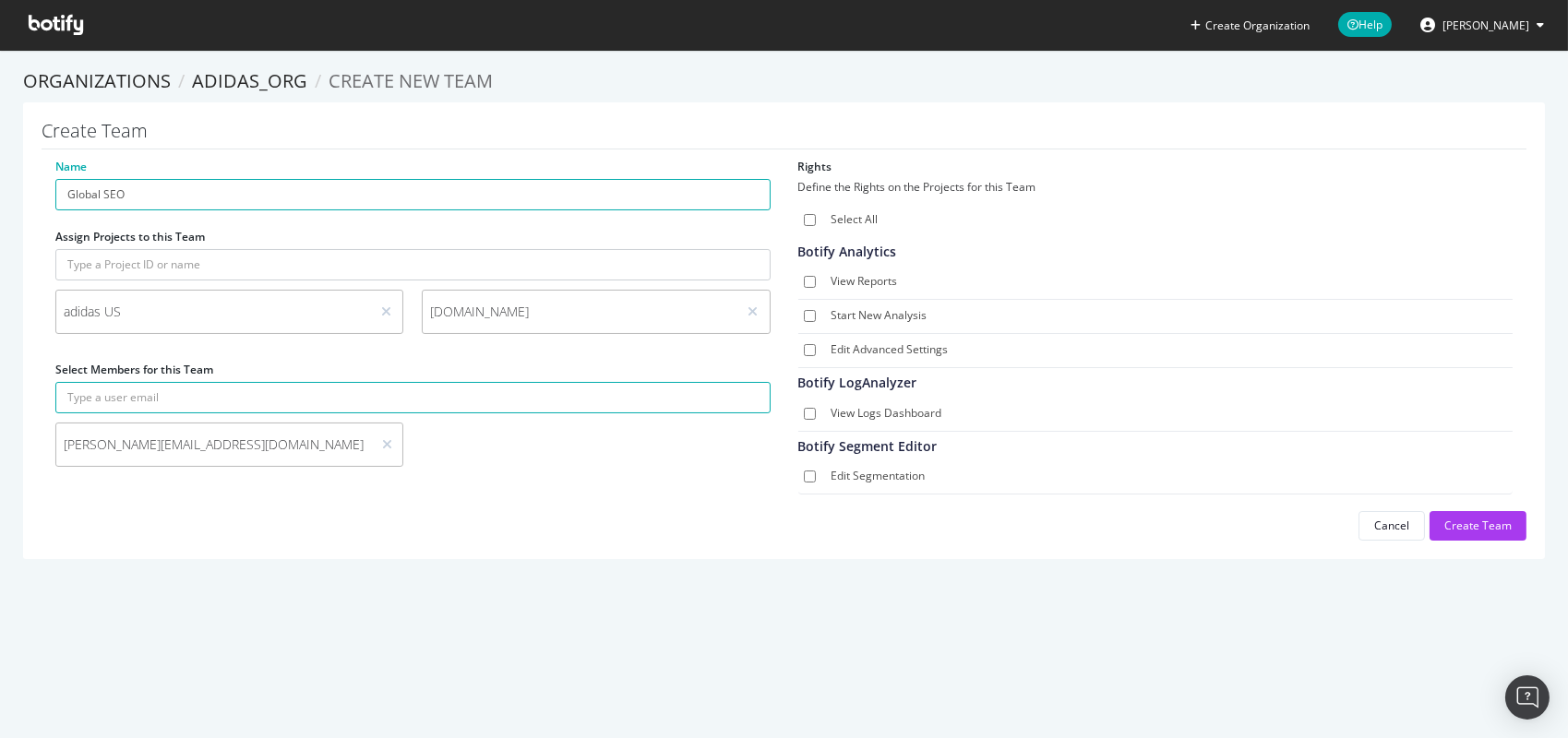 click on "Select All" at bounding box center (1168, 220) 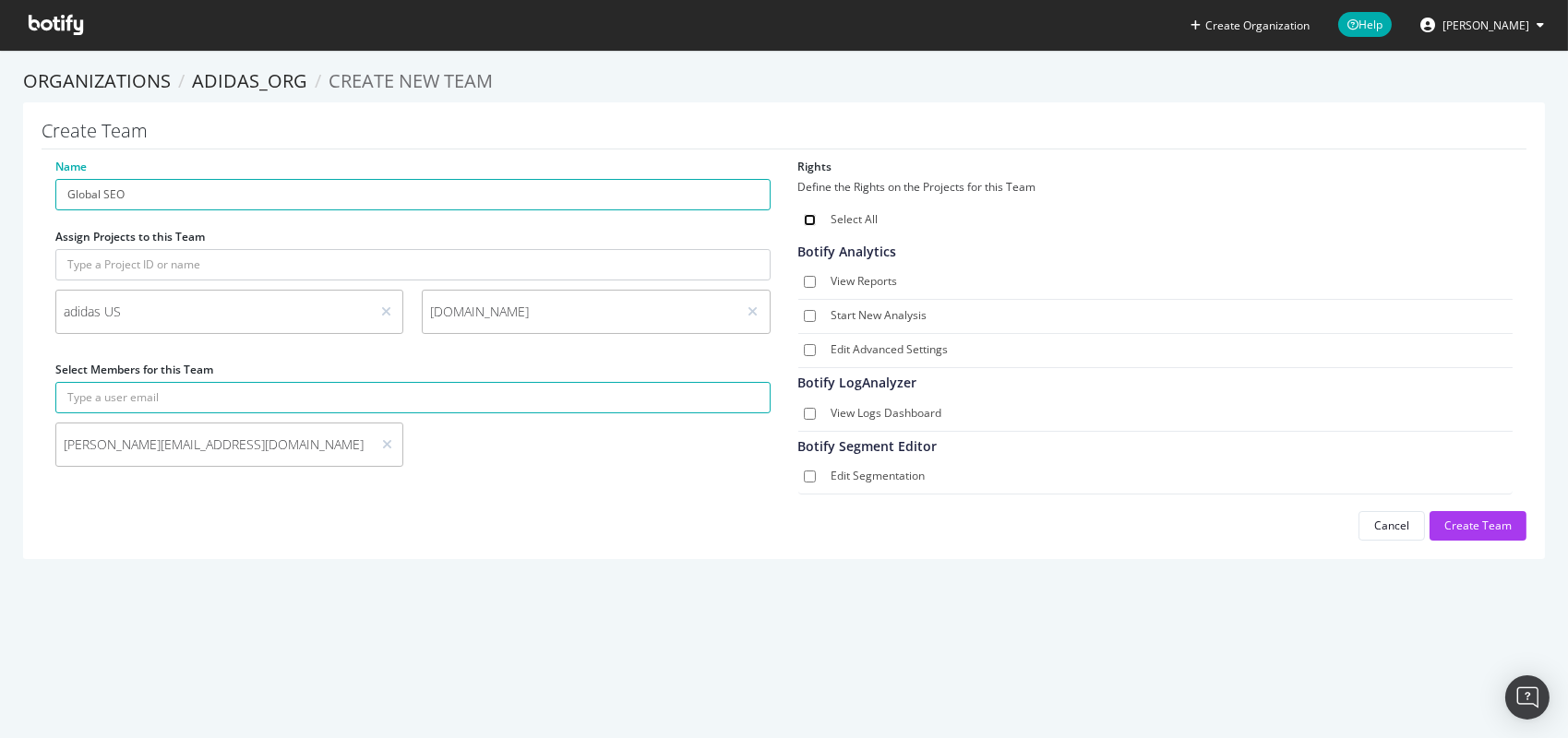 click on "Select All" at bounding box center (809, 220) 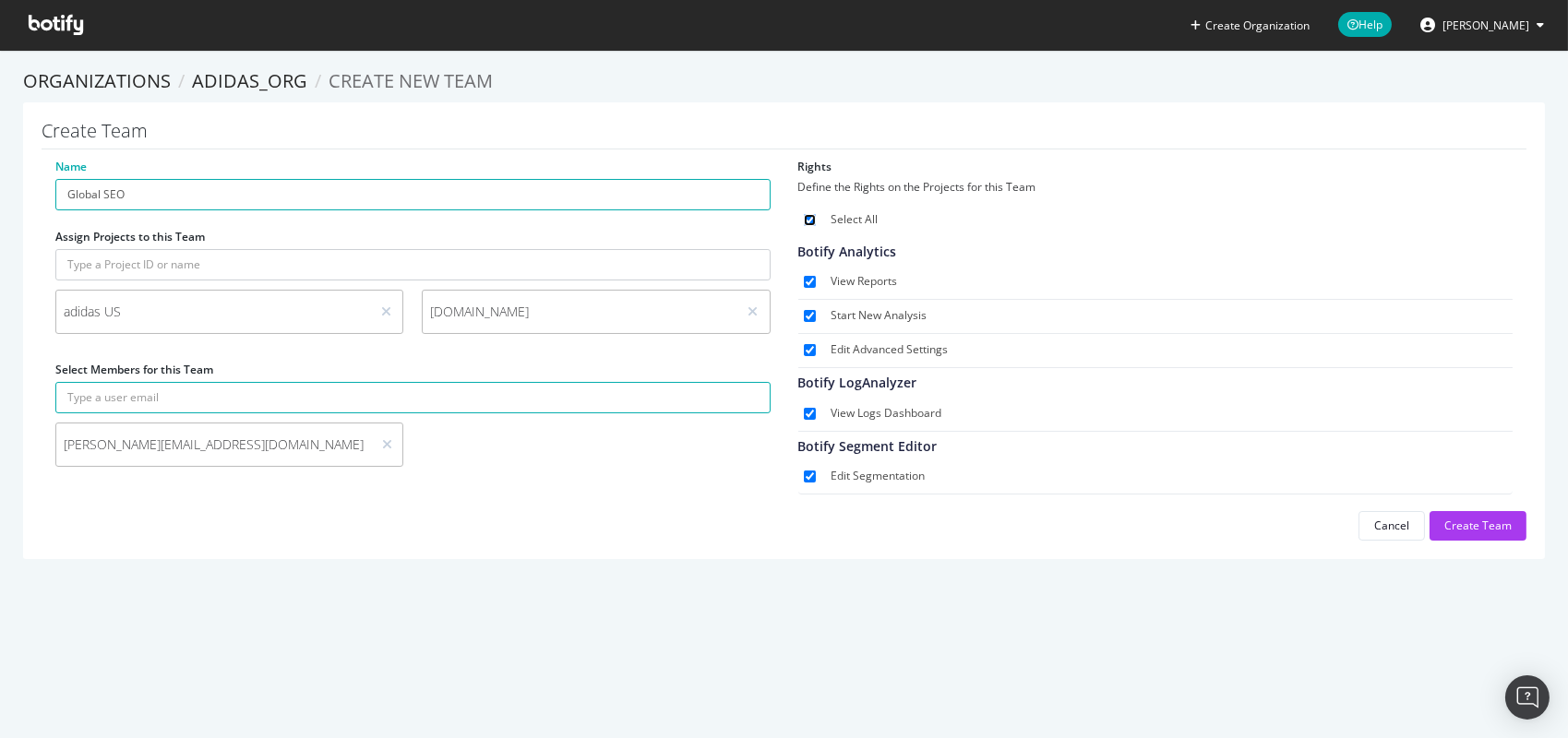 checkbox on "true" 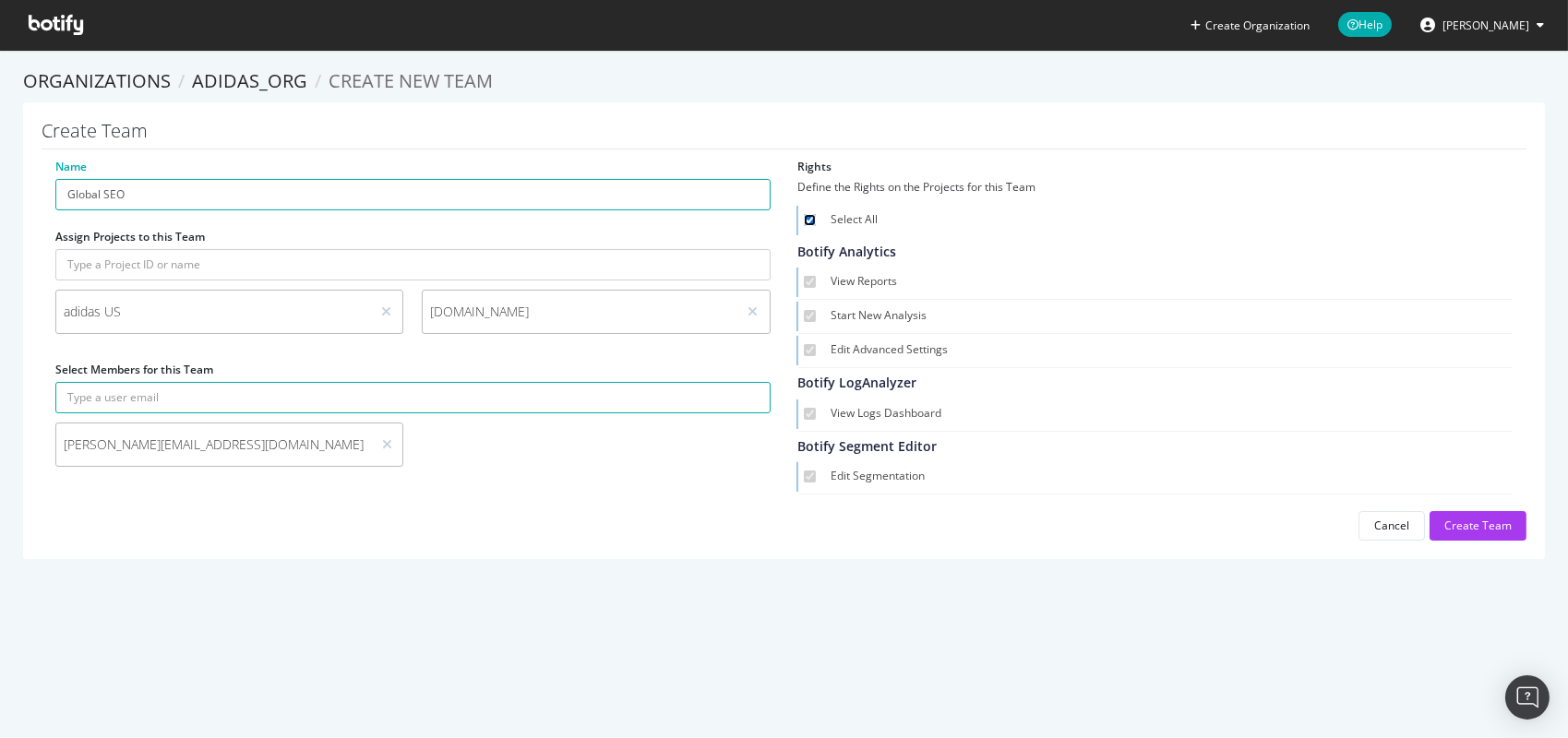 click on "Select All" at bounding box center [809, 220] 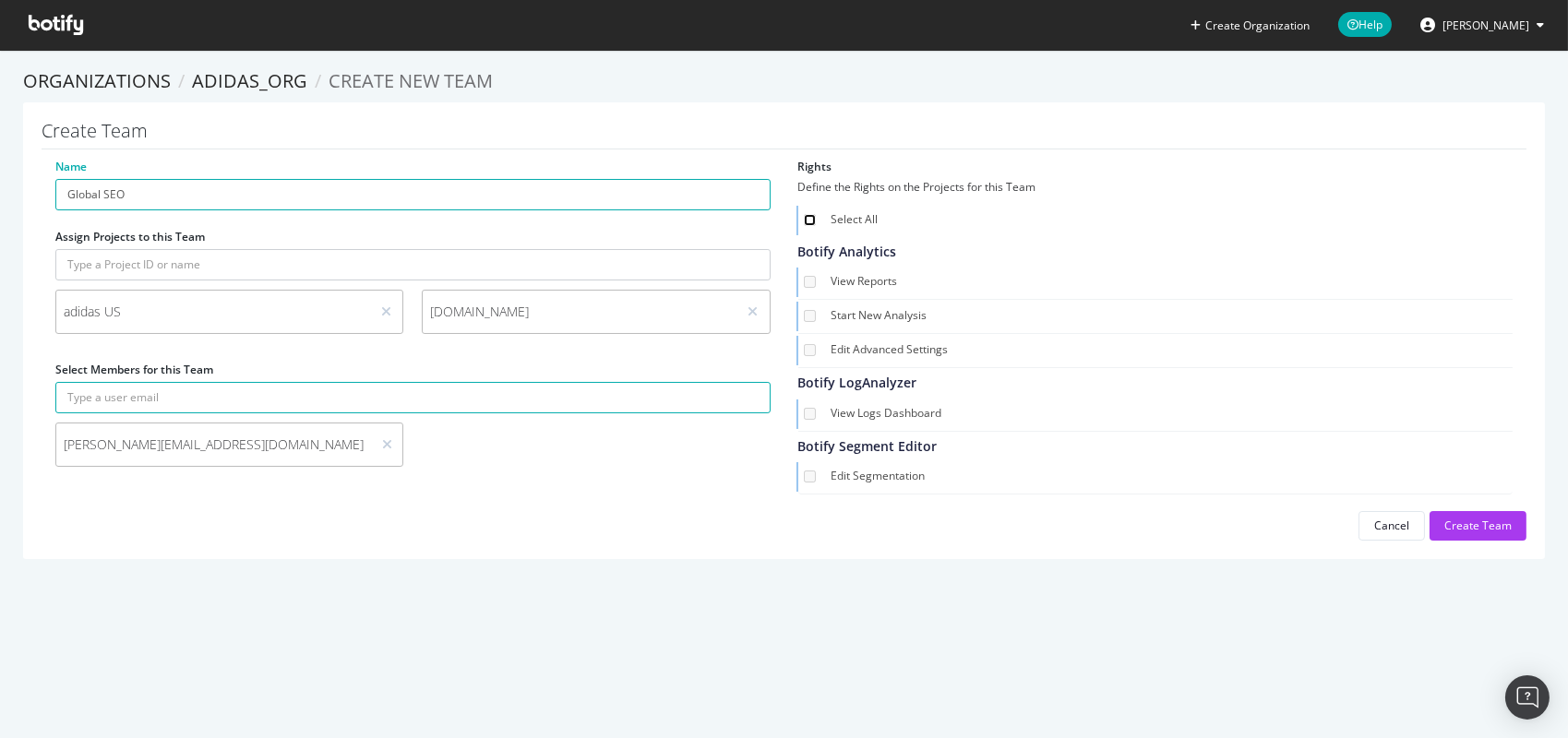 checkbox on "false" 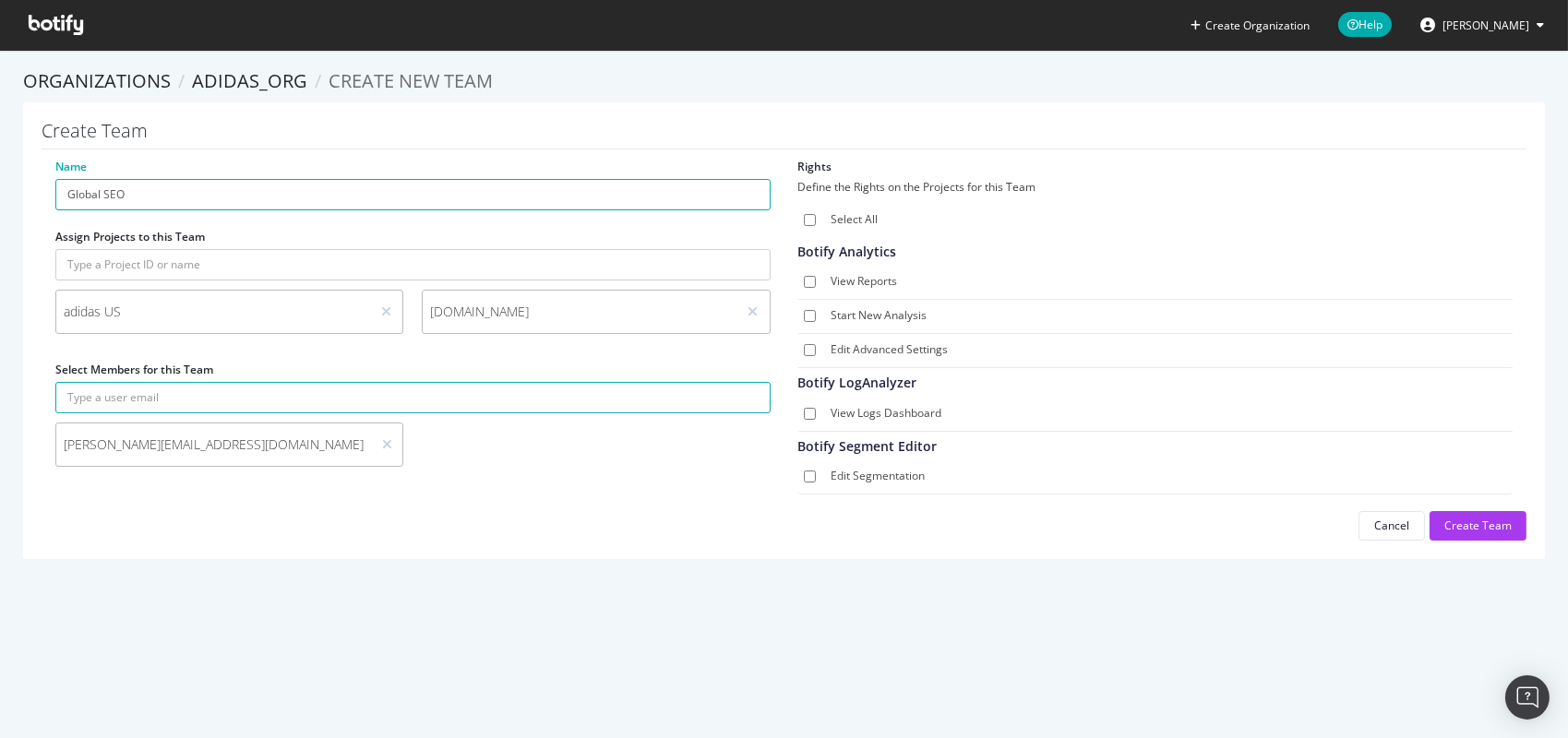 click on "View Reports" at bounding box center (1168, 282) 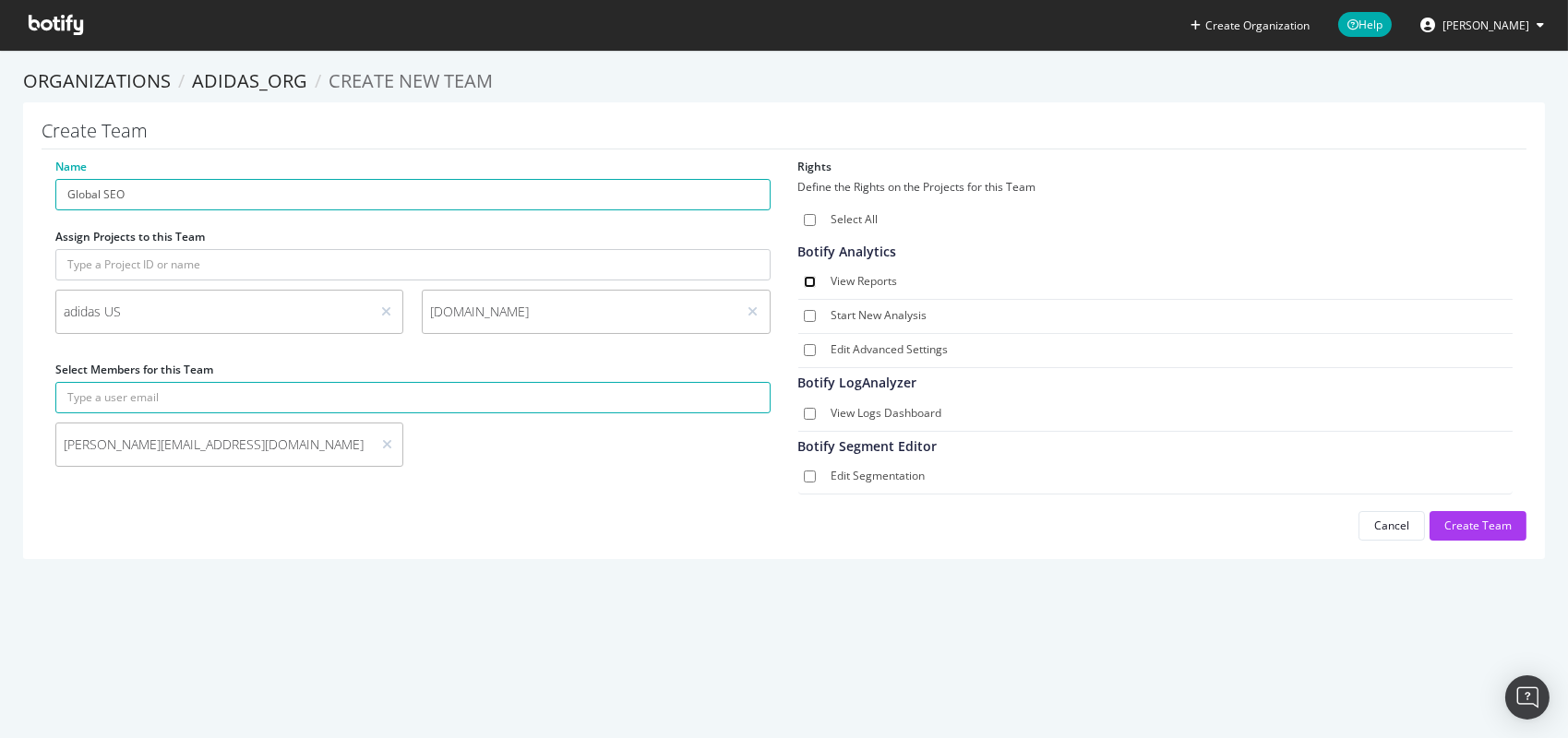 click on "View Reports" at bounding box center [809, 281] 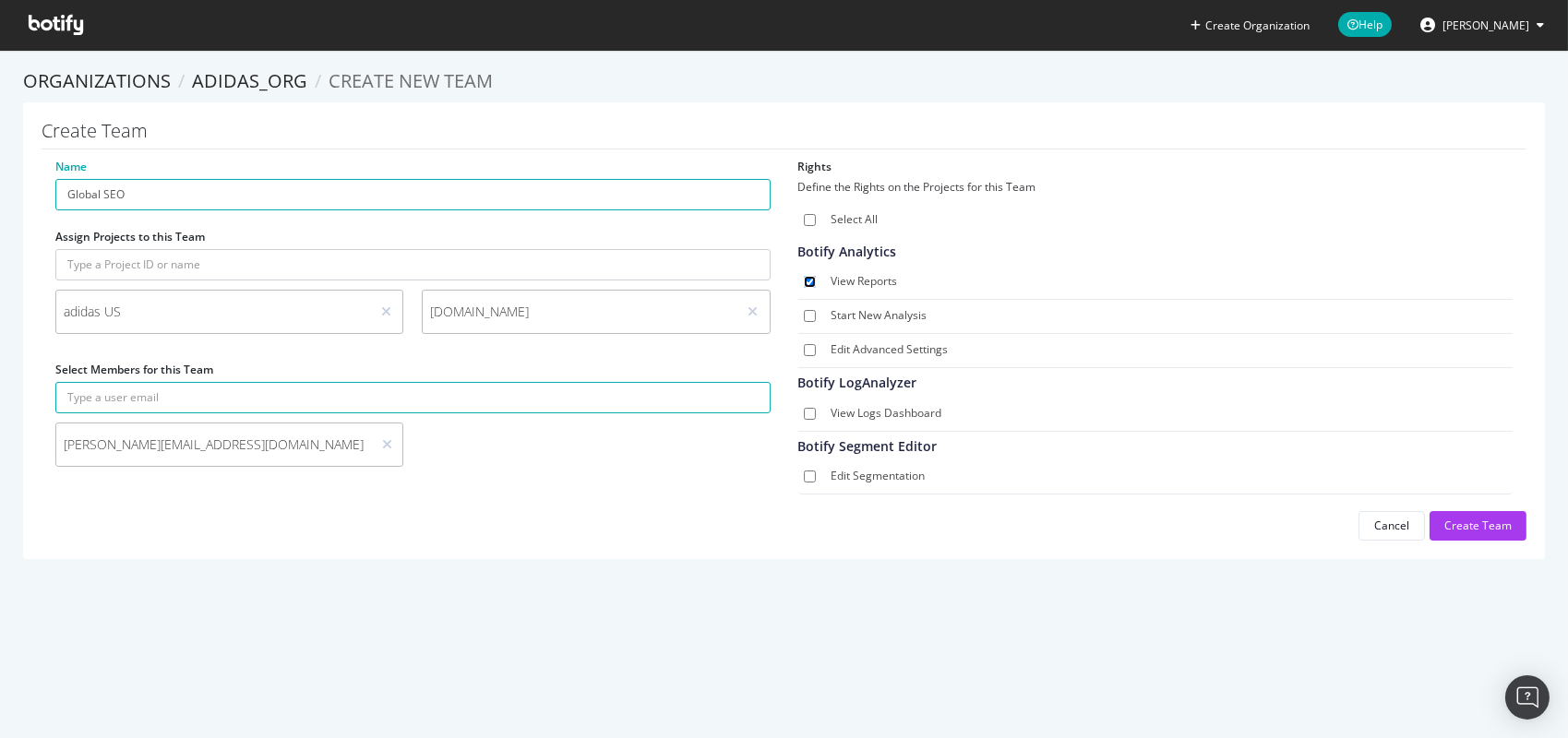 checkbox on "true" 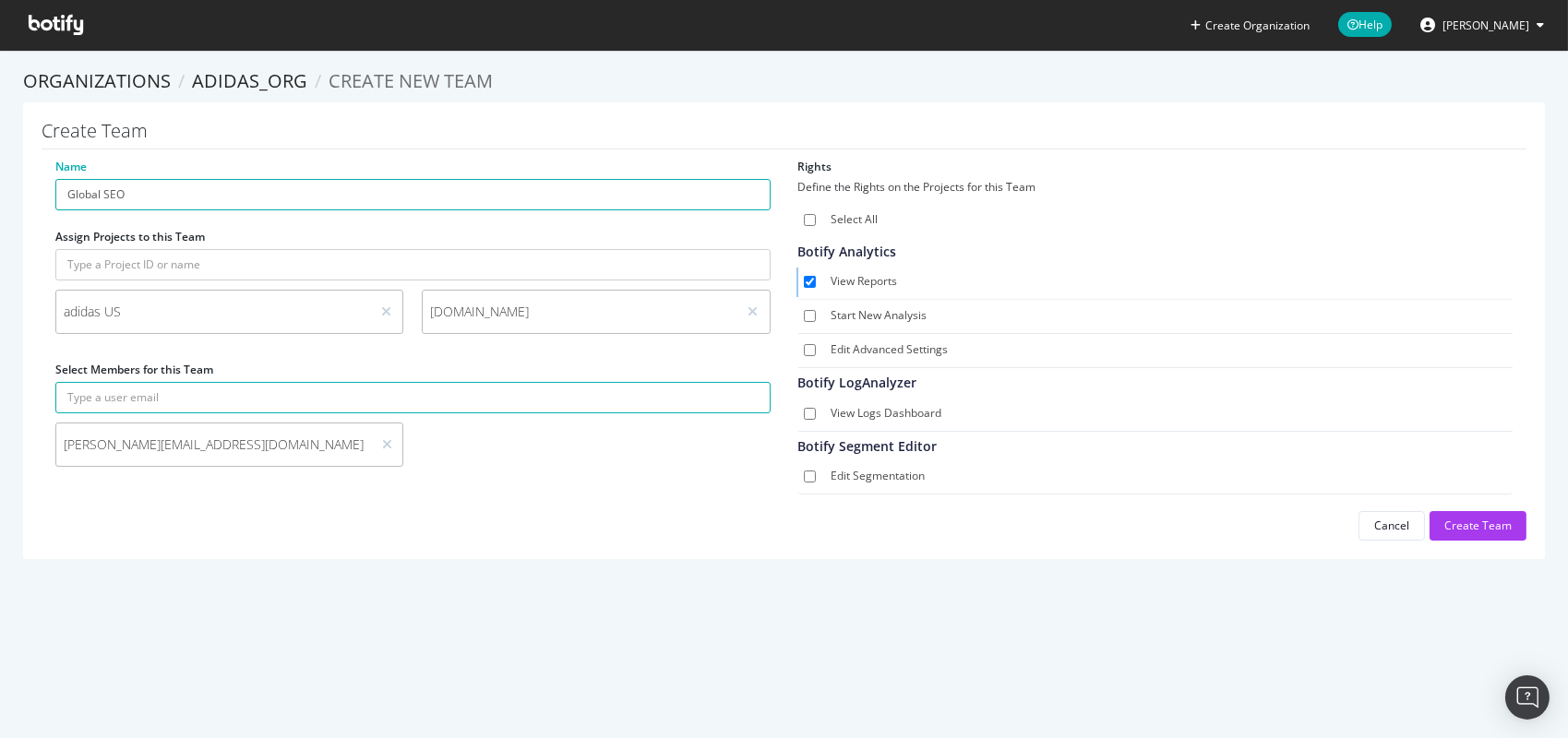 click on "Start New Analysis" at bounding box center [1168, 316] 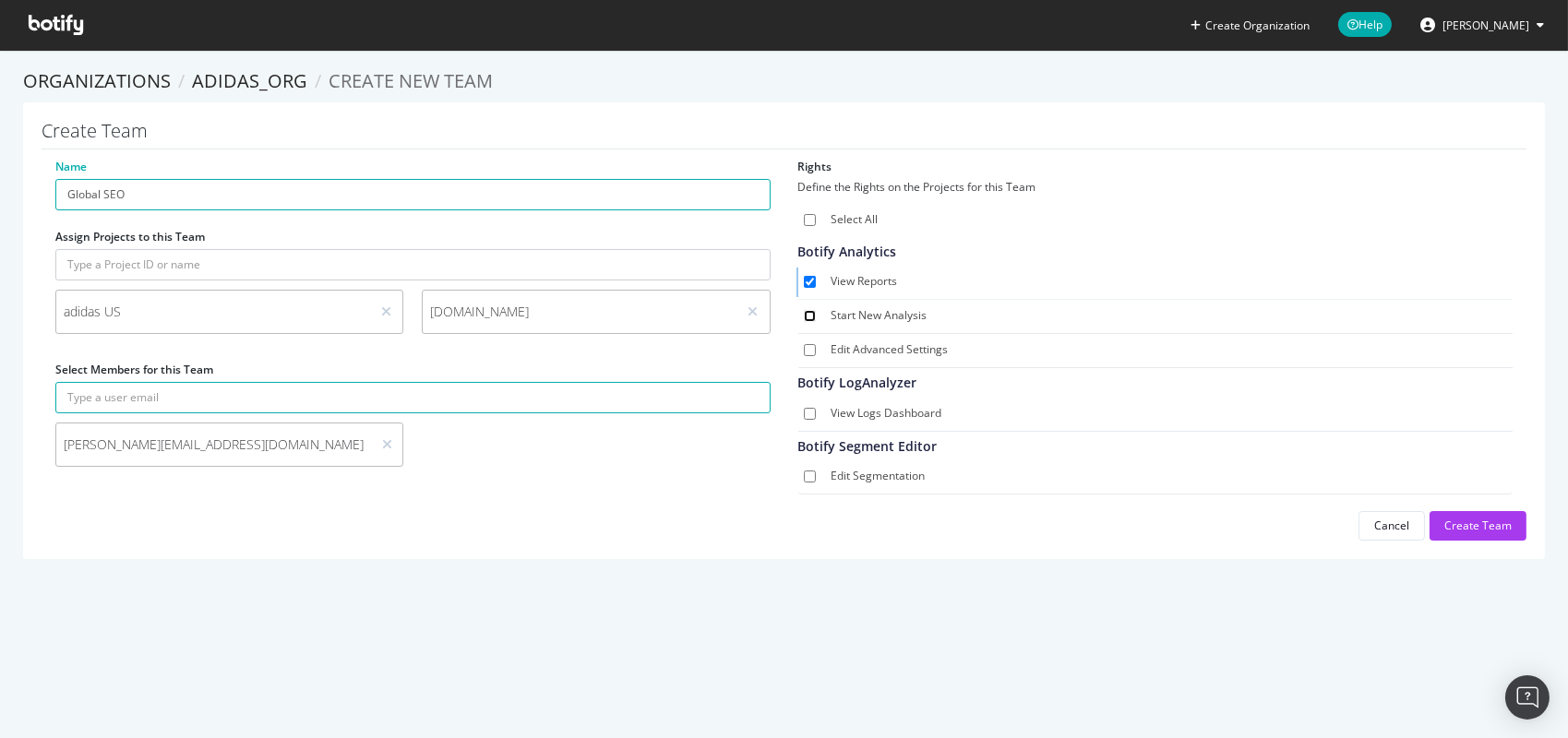 click on "Start New Analysis" at bounding box center [809, 315] 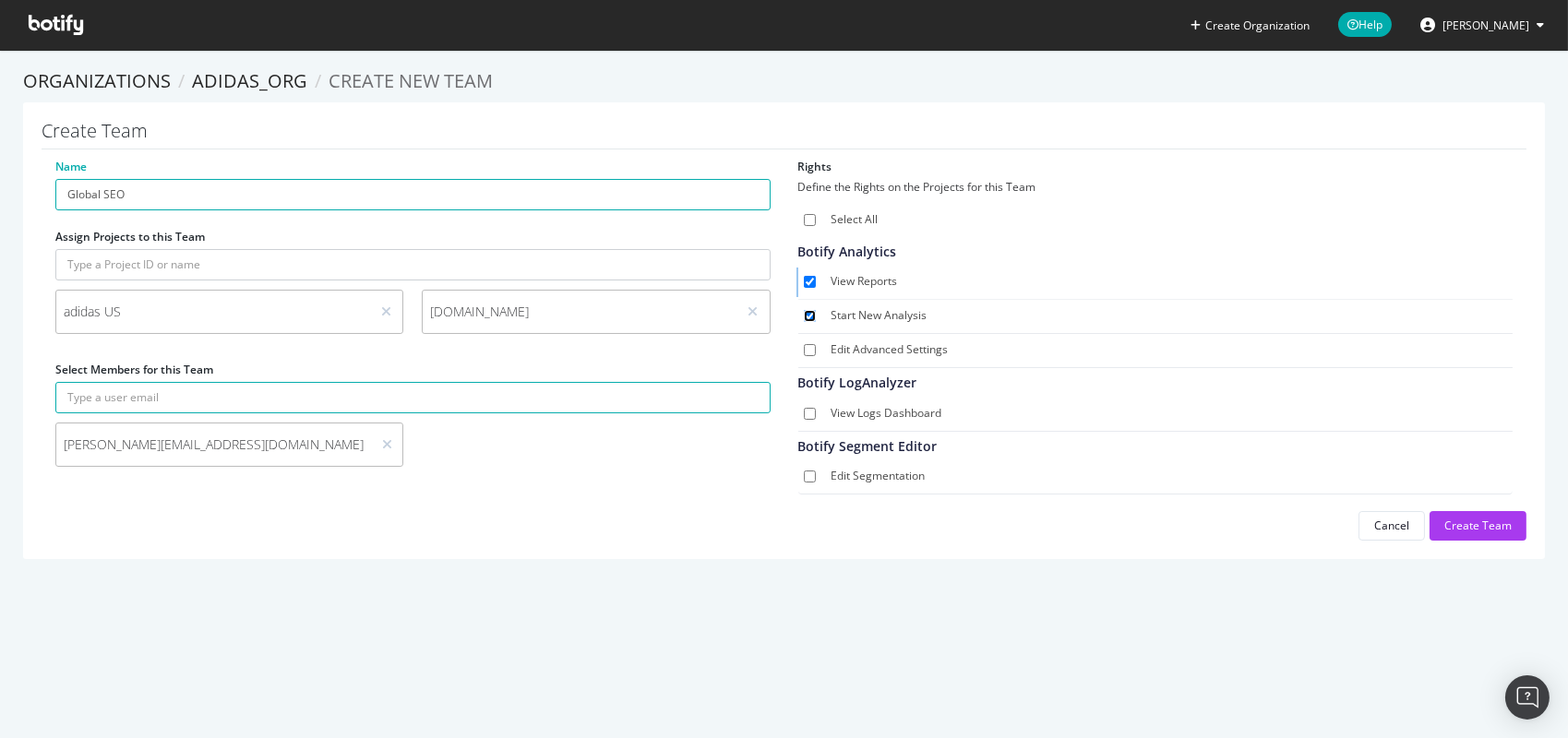 checkbox on "true" 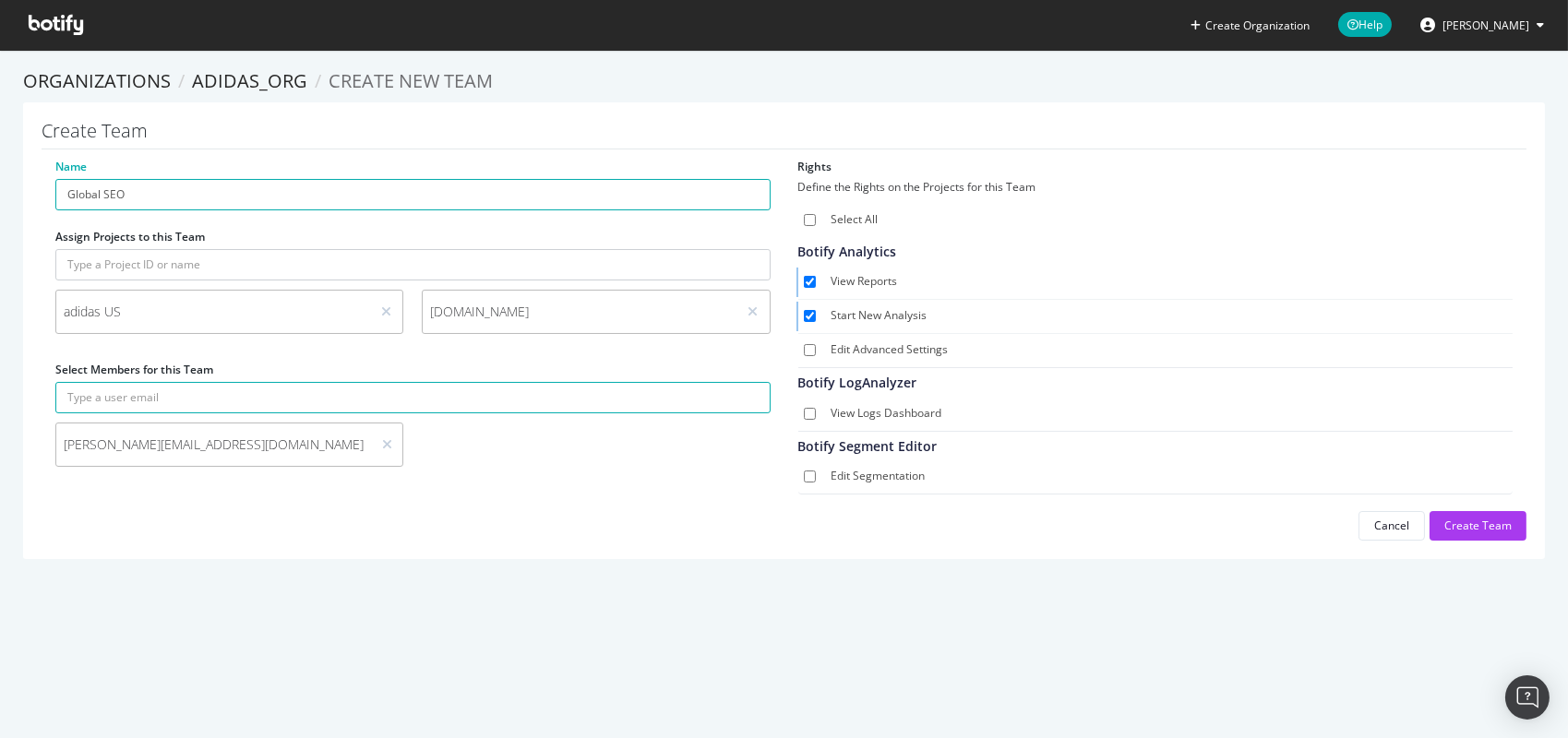 click on "View Logs Dashboard" at bounding box center (1155, 414) 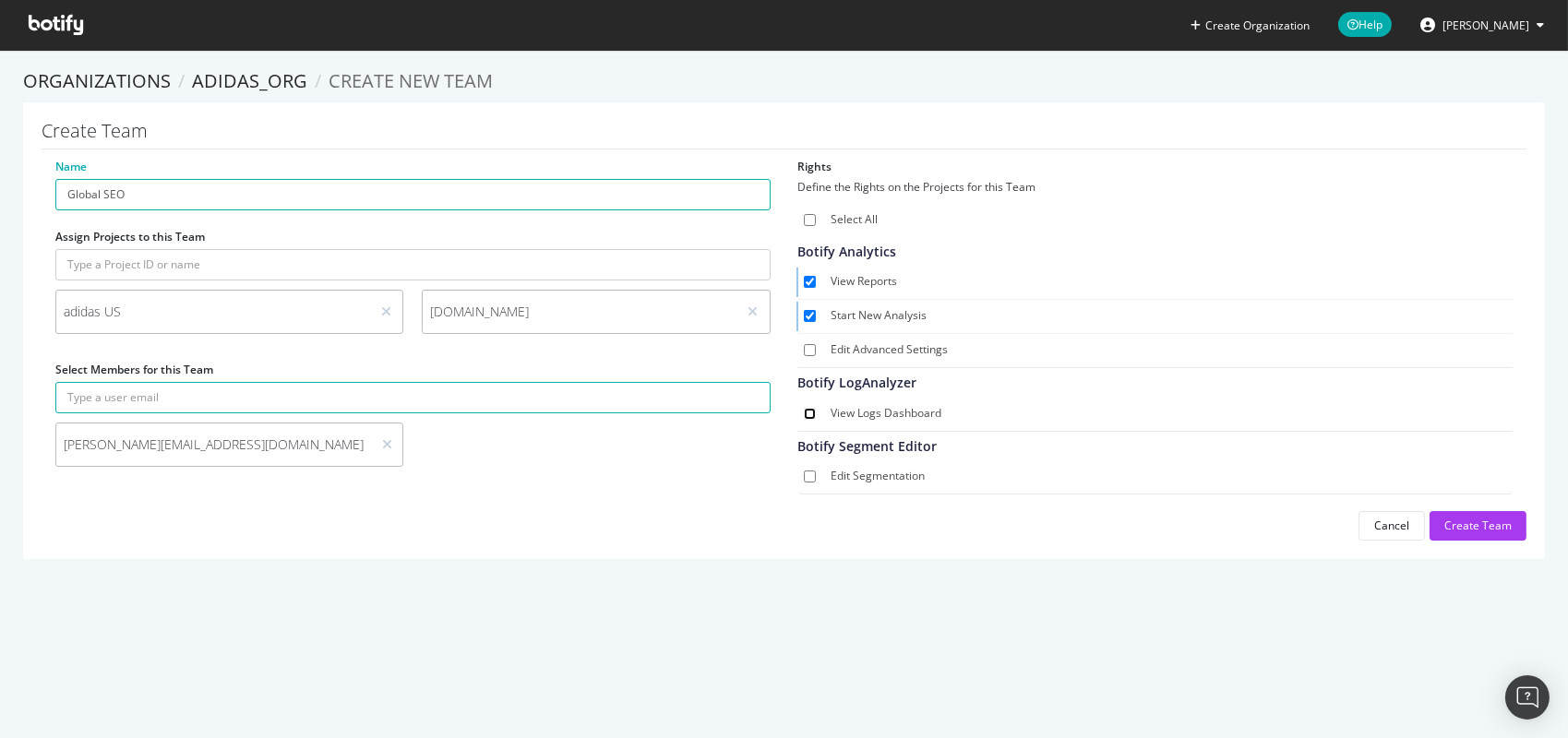 click on "View Logs Dashboard" at bounding box center [809, 413] 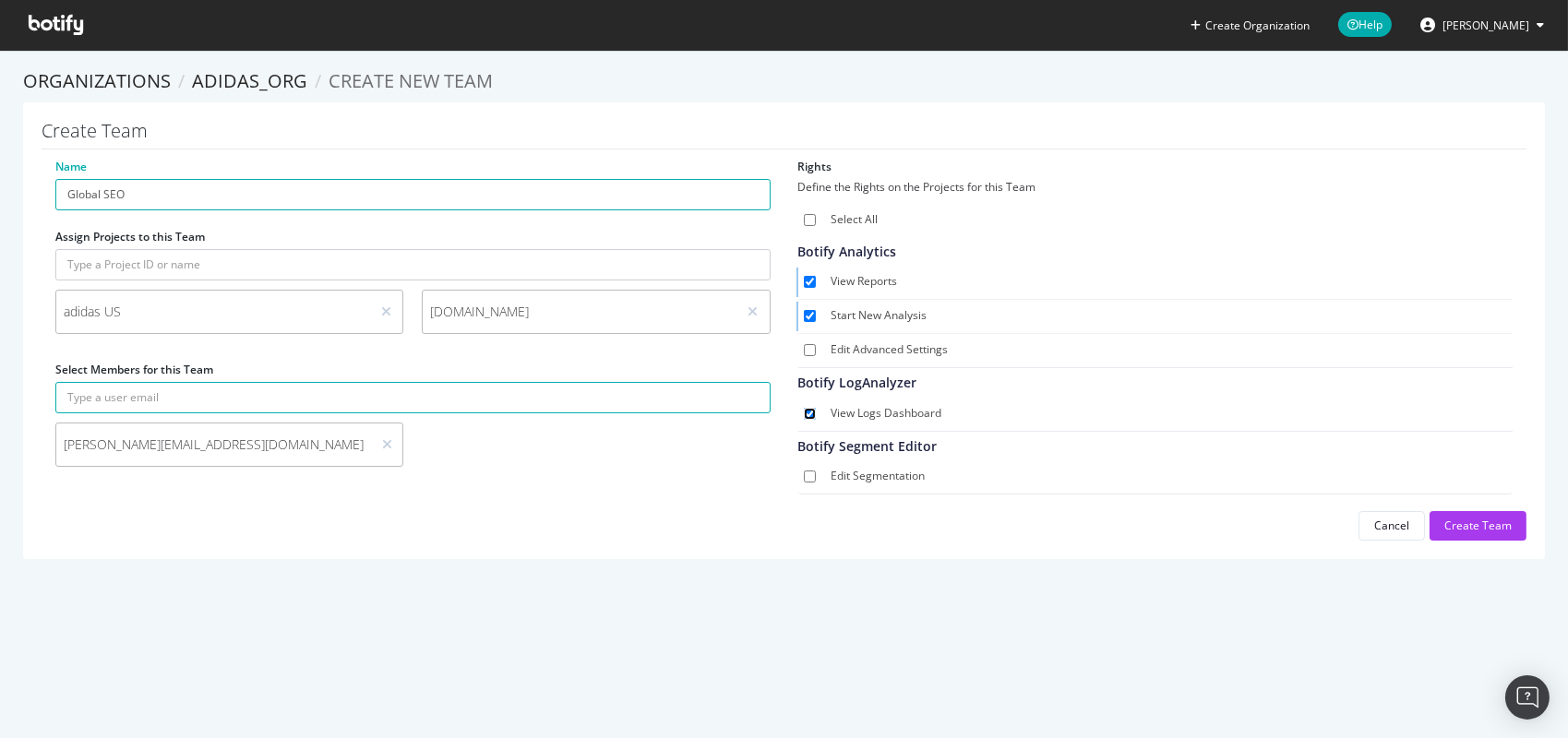 checkbox on "true" 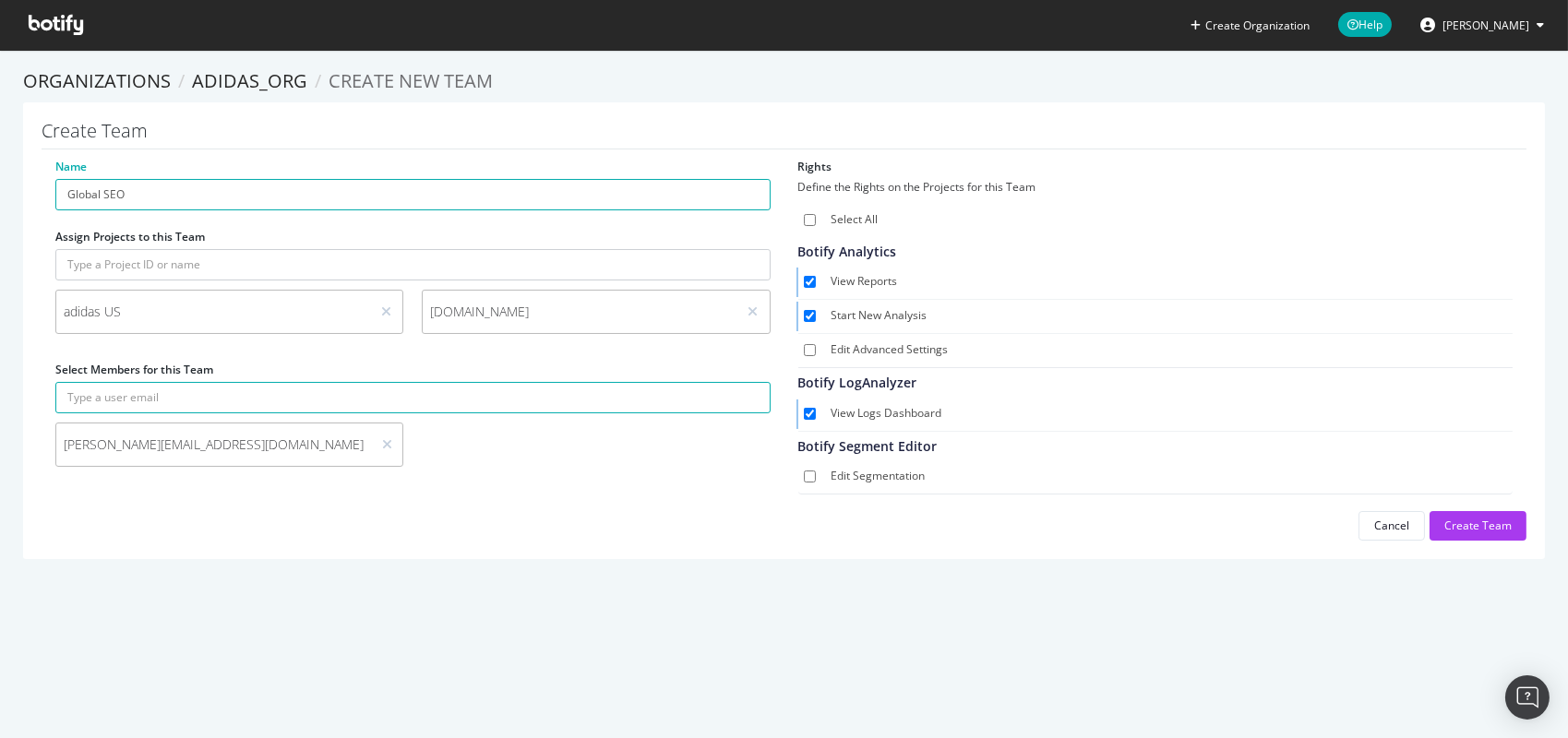 click on "Start New Analysis" at bounding box center (1168, 316) 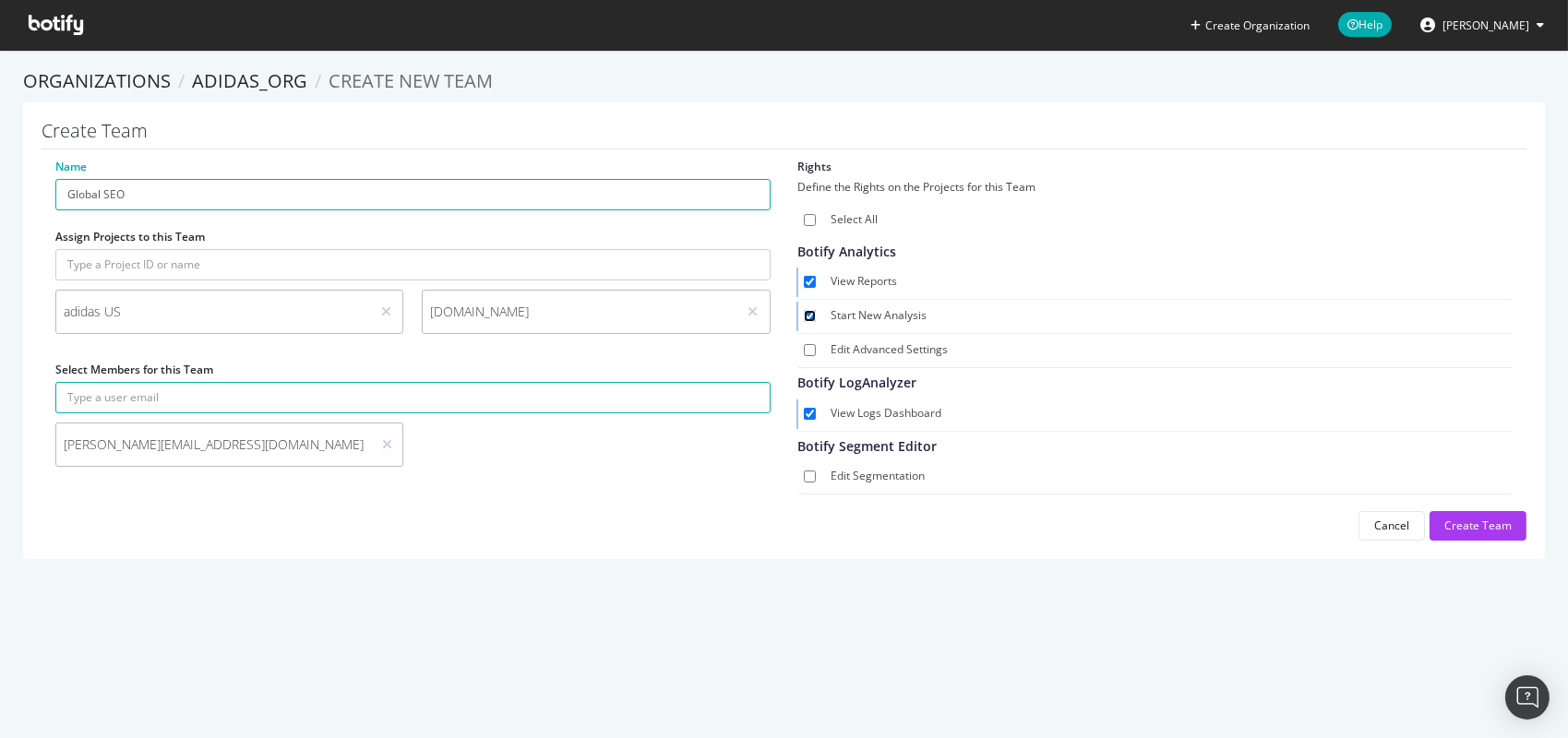 click on "Start New Analysis" at bounding box center (809, 315) 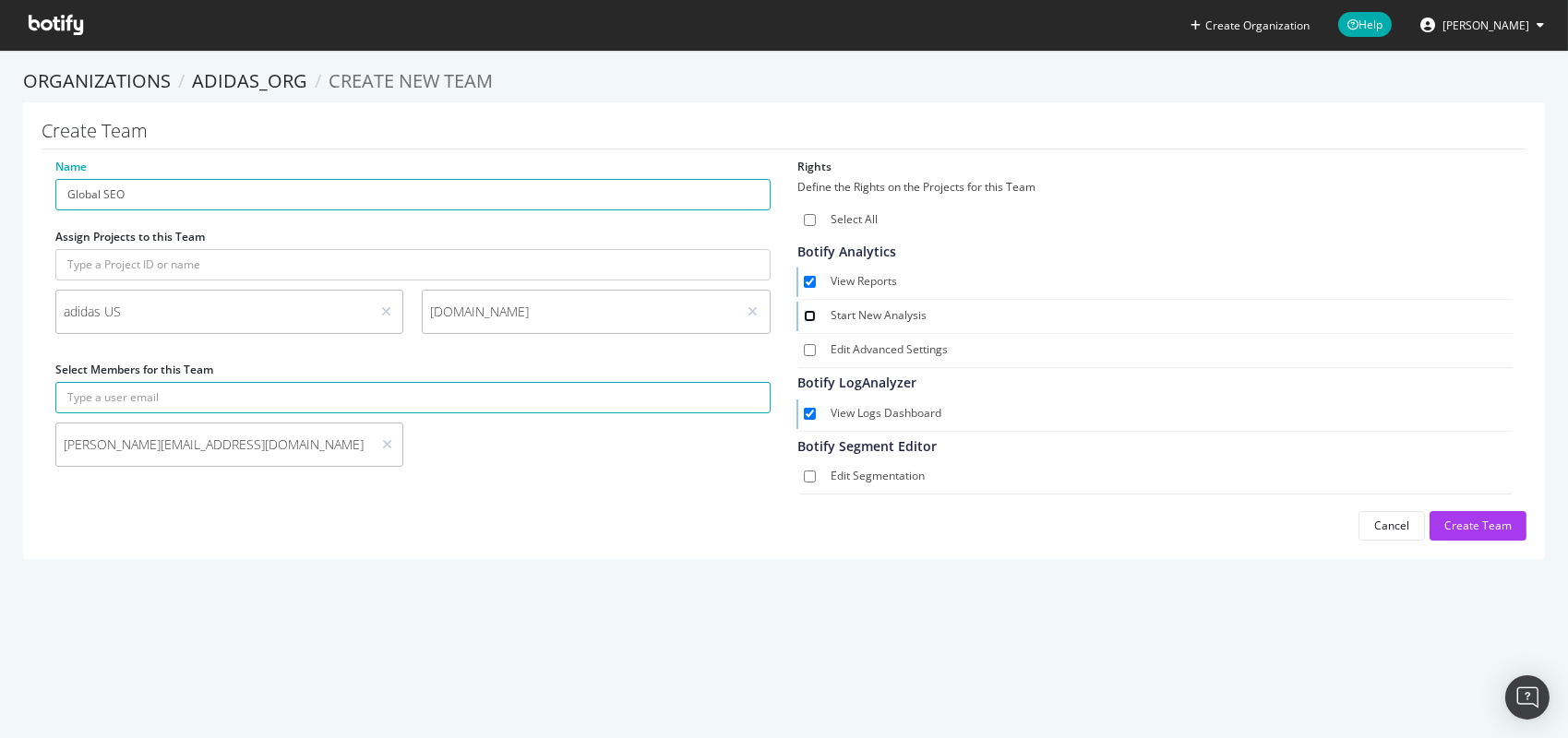 checkbox on "false" 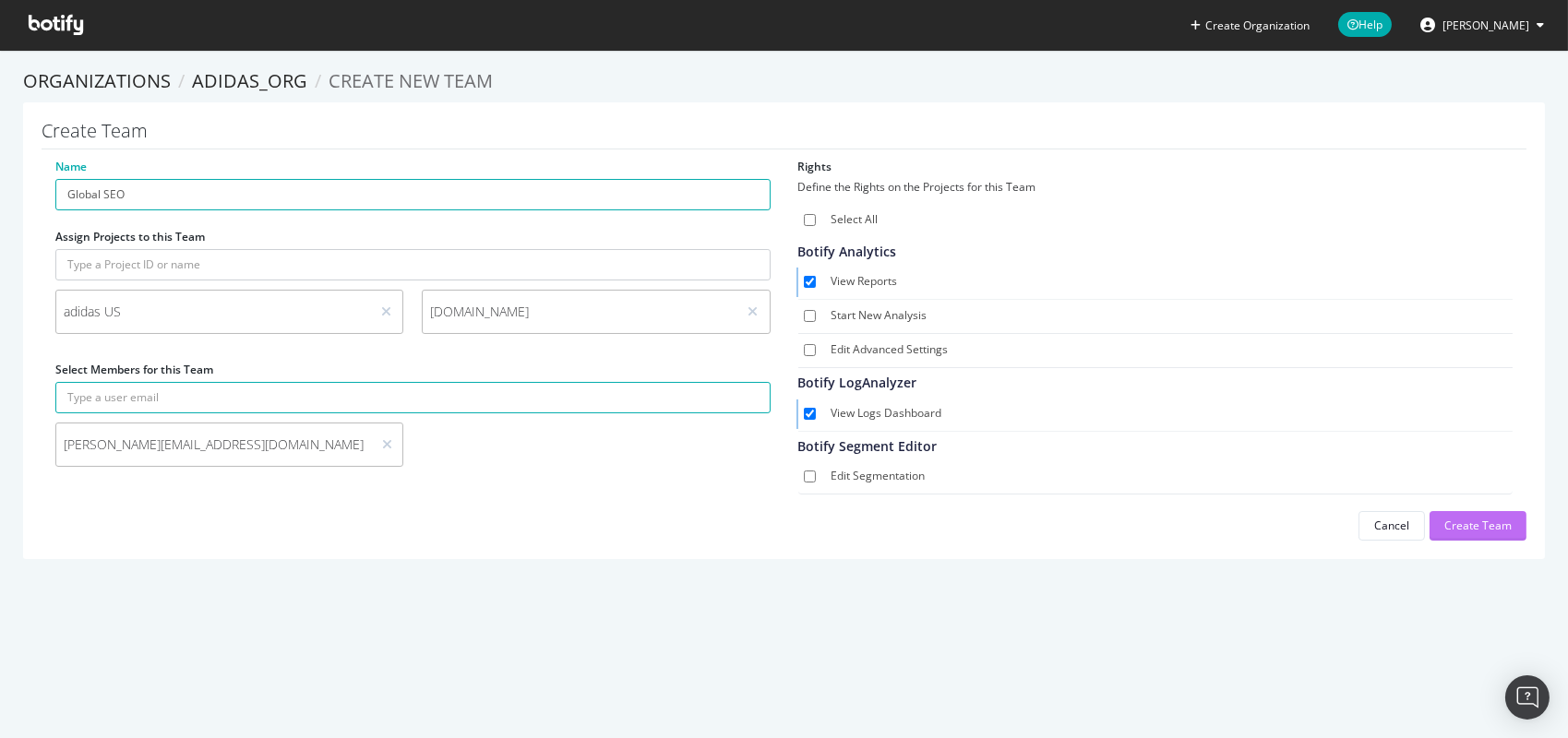 click on "Create Team" at bounding box center (1478, 525) 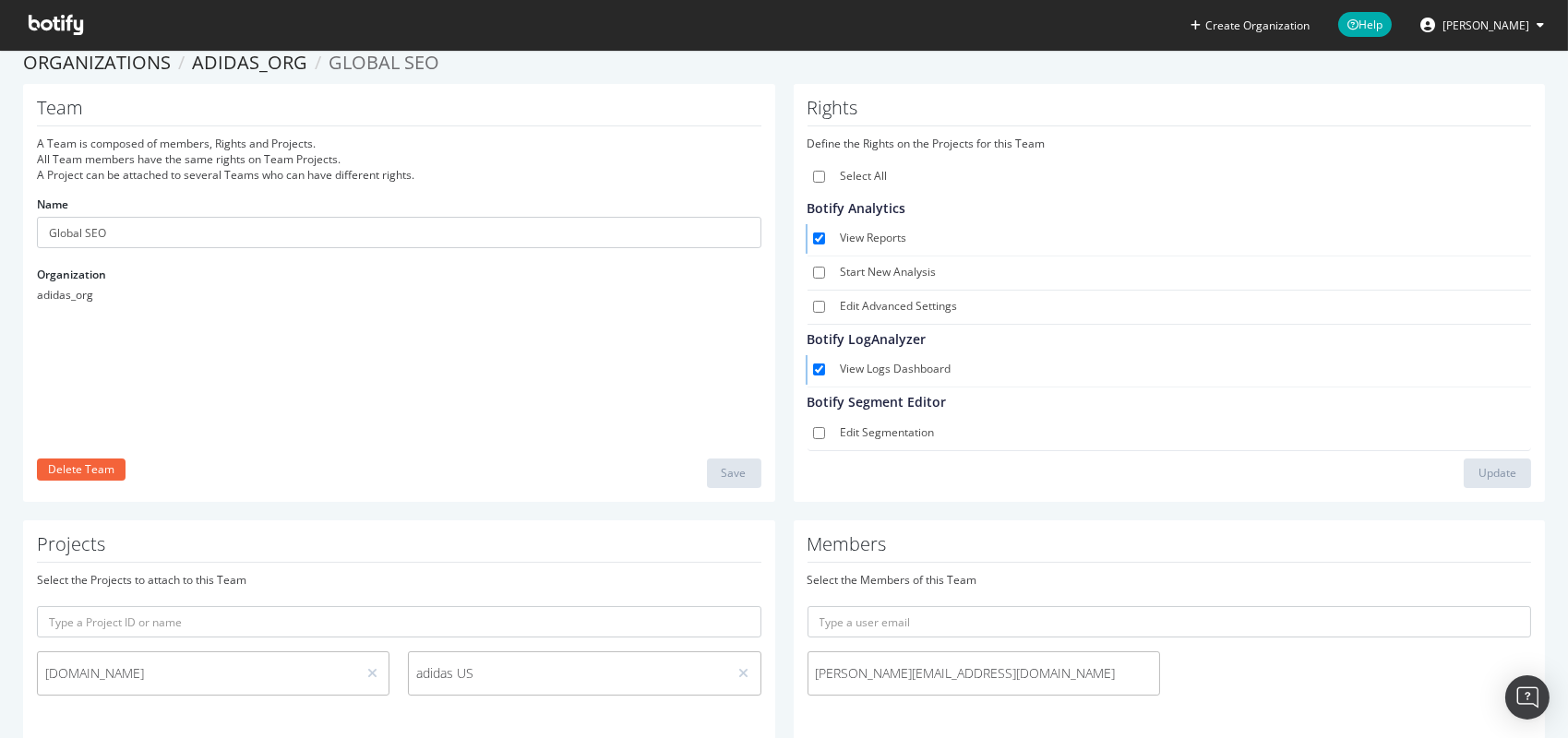 scroll, scrollTop: 0, scrollLeft: 0, axis: both 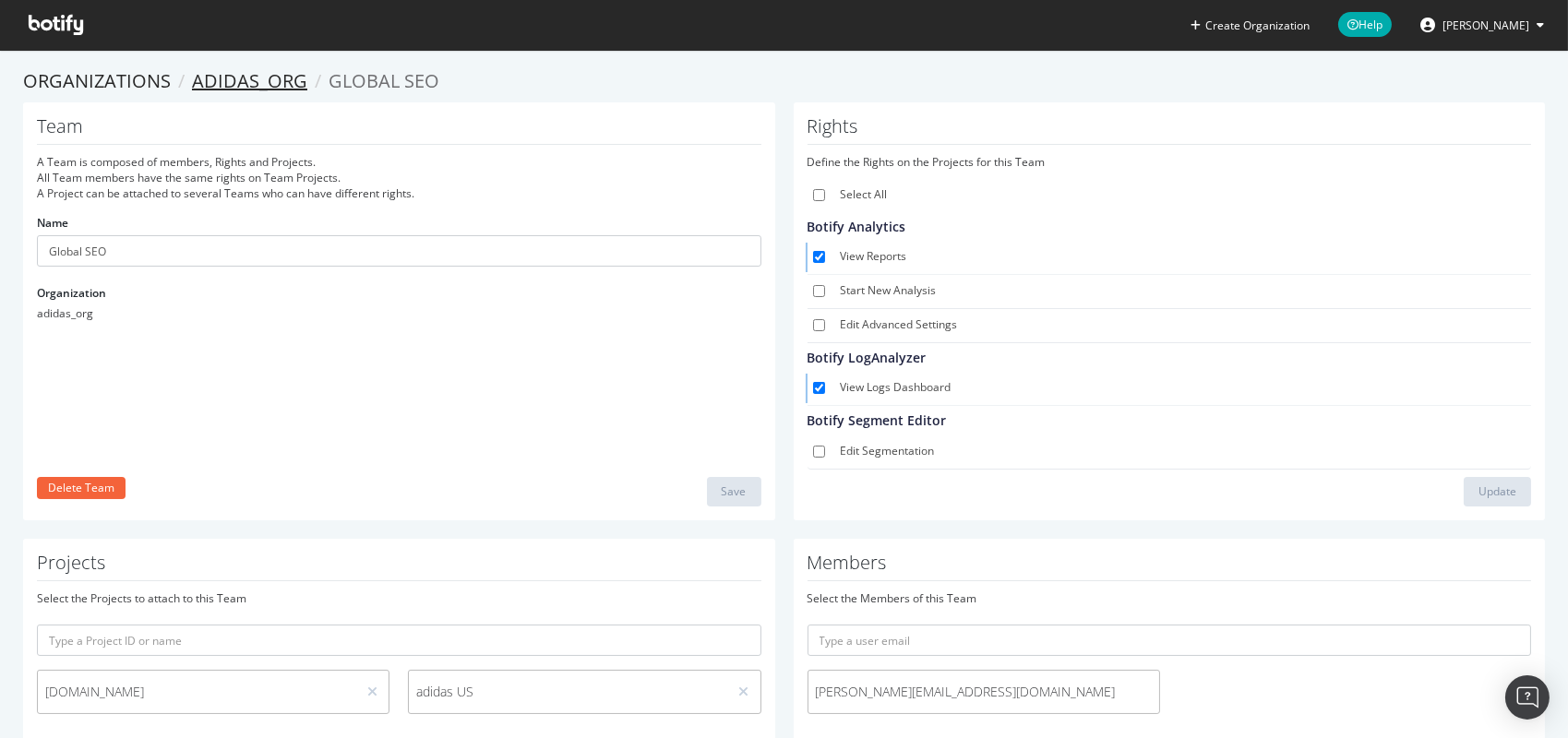 click on "adidas_org" at bounding box center (249, 80) 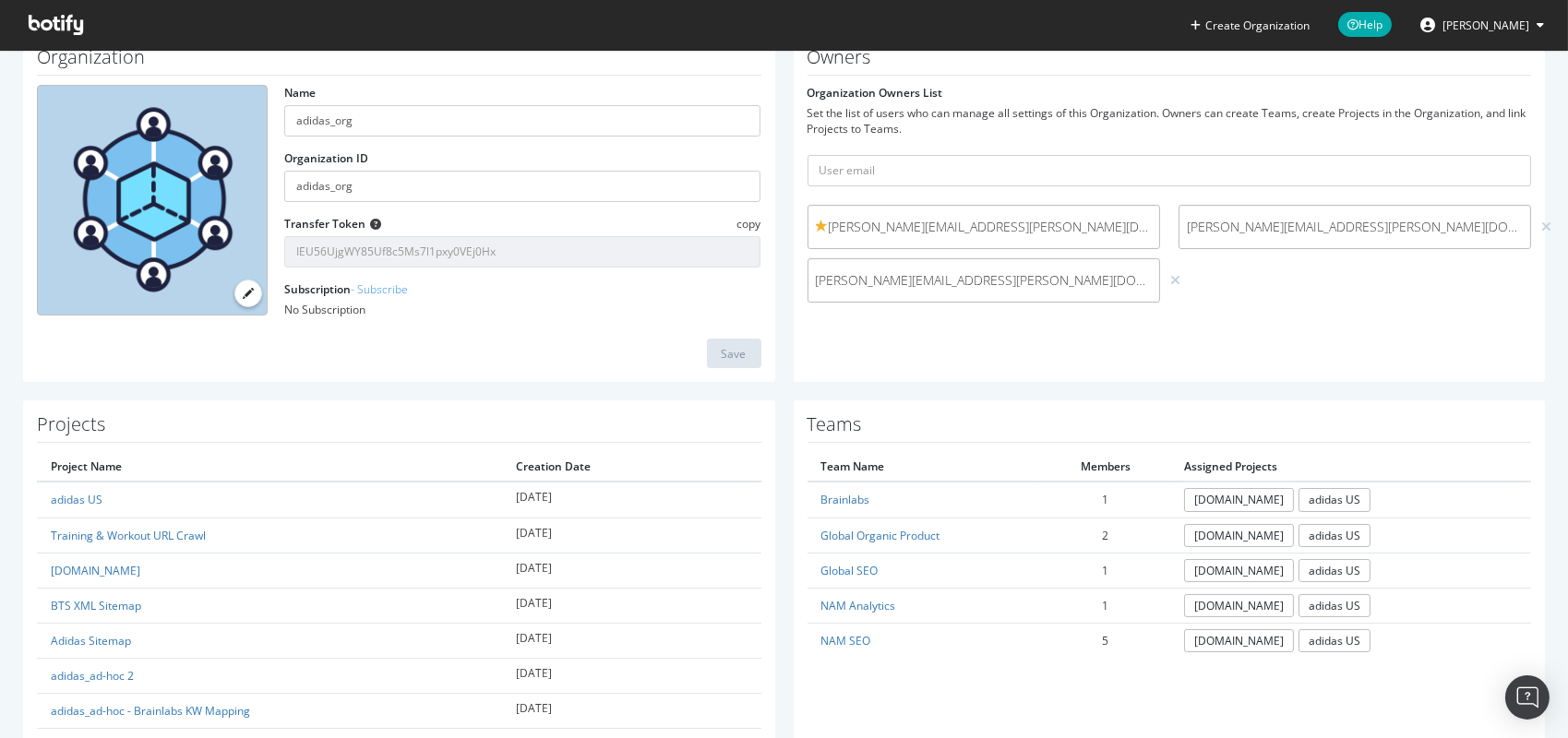 scroll, scrollTop: 0, scrollLeft: 0, axis: both 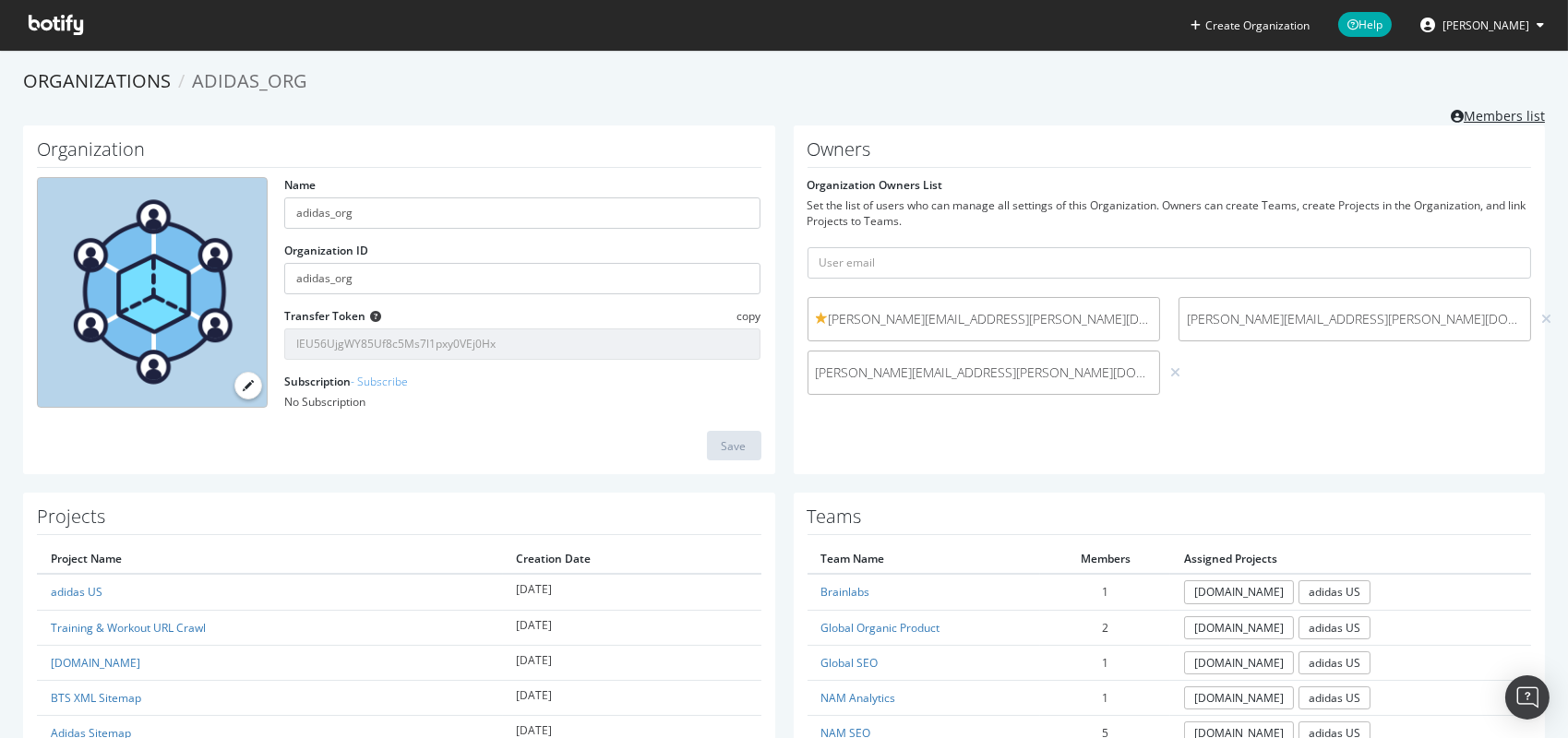 click on "Members list" at bounding box center [1498, 113] 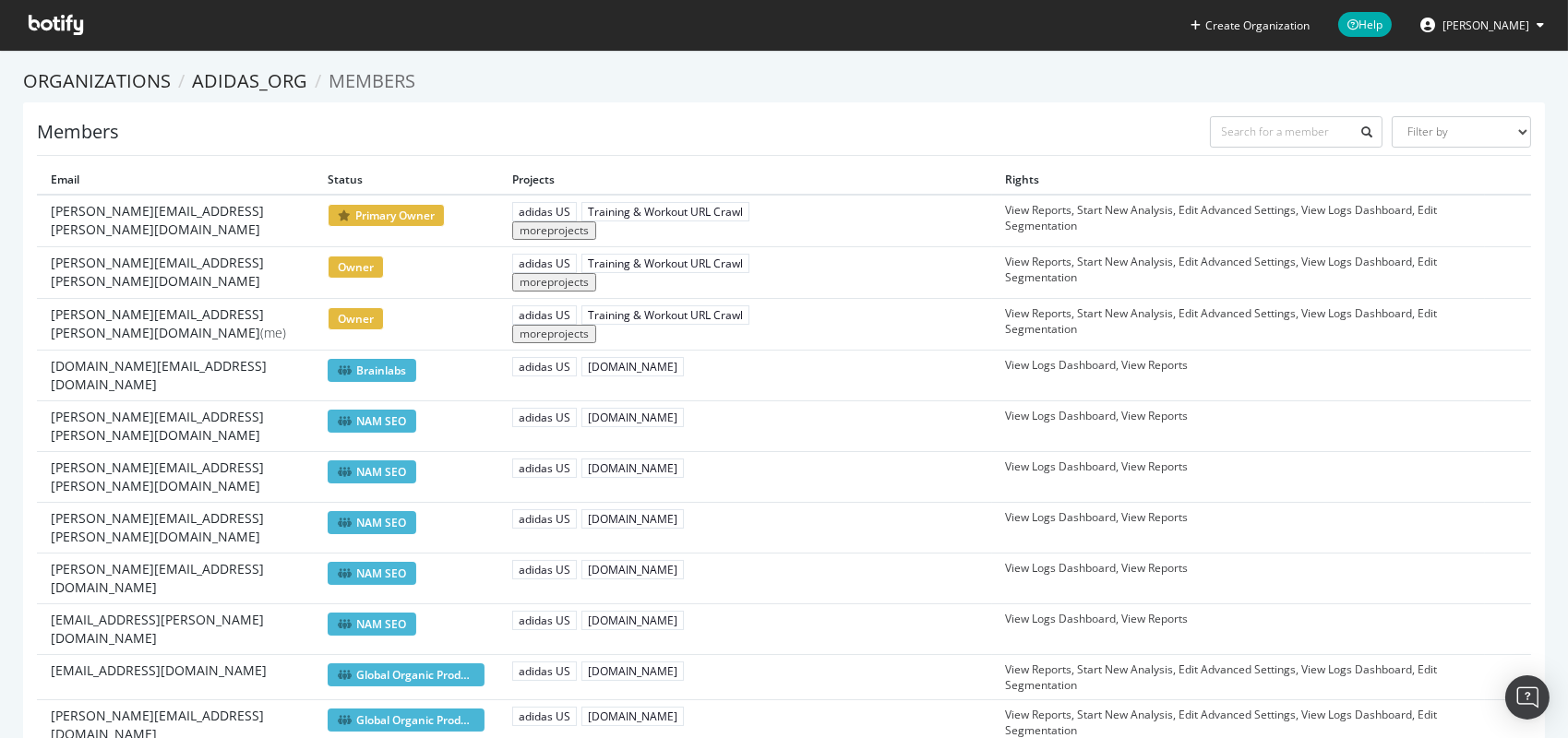 click on "more  projects" at bounding box center (554, 334) 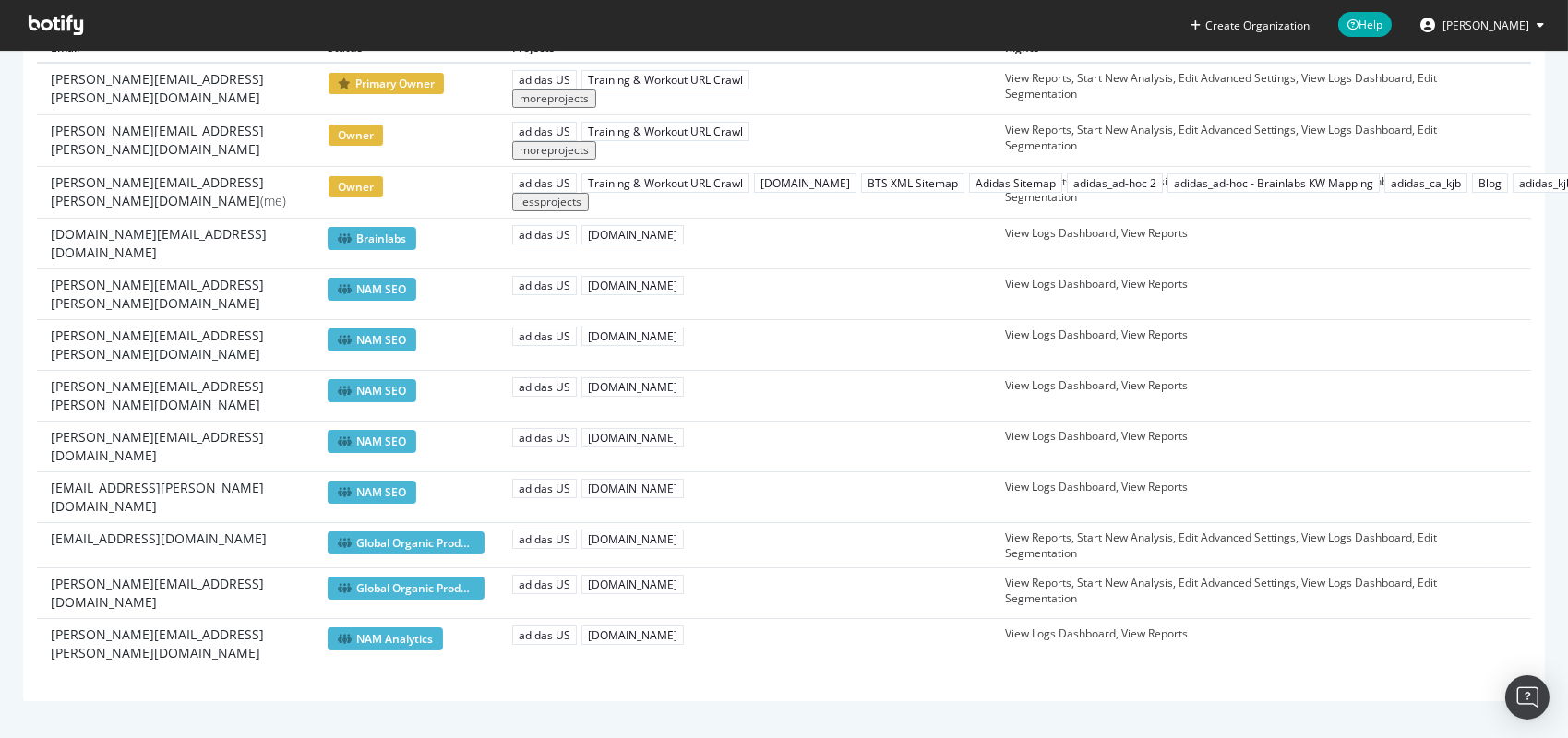scroll, scrollTop: 0, scrollLeft: 0, axis: both 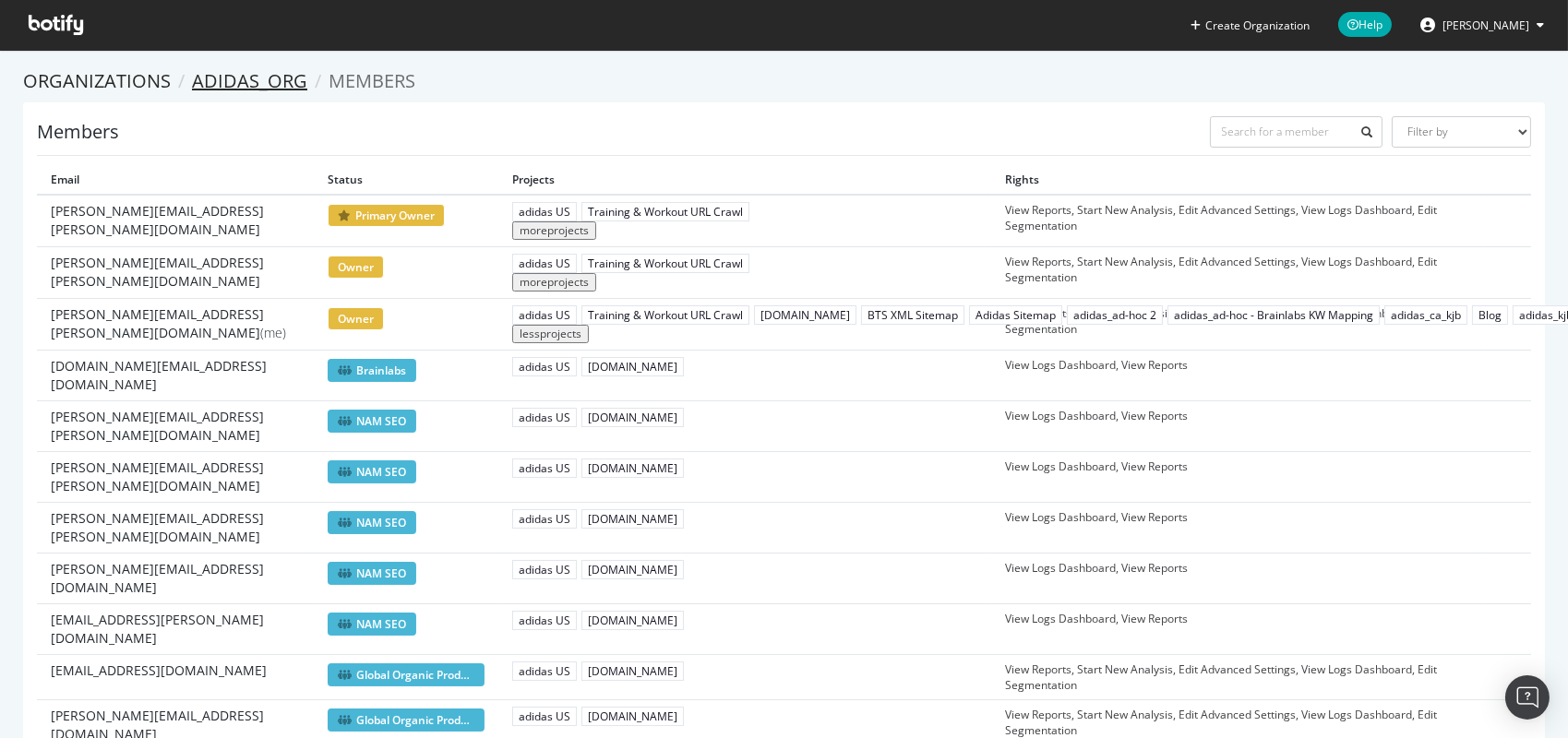 click on "adidas_org" at bounding box center [249, 80] 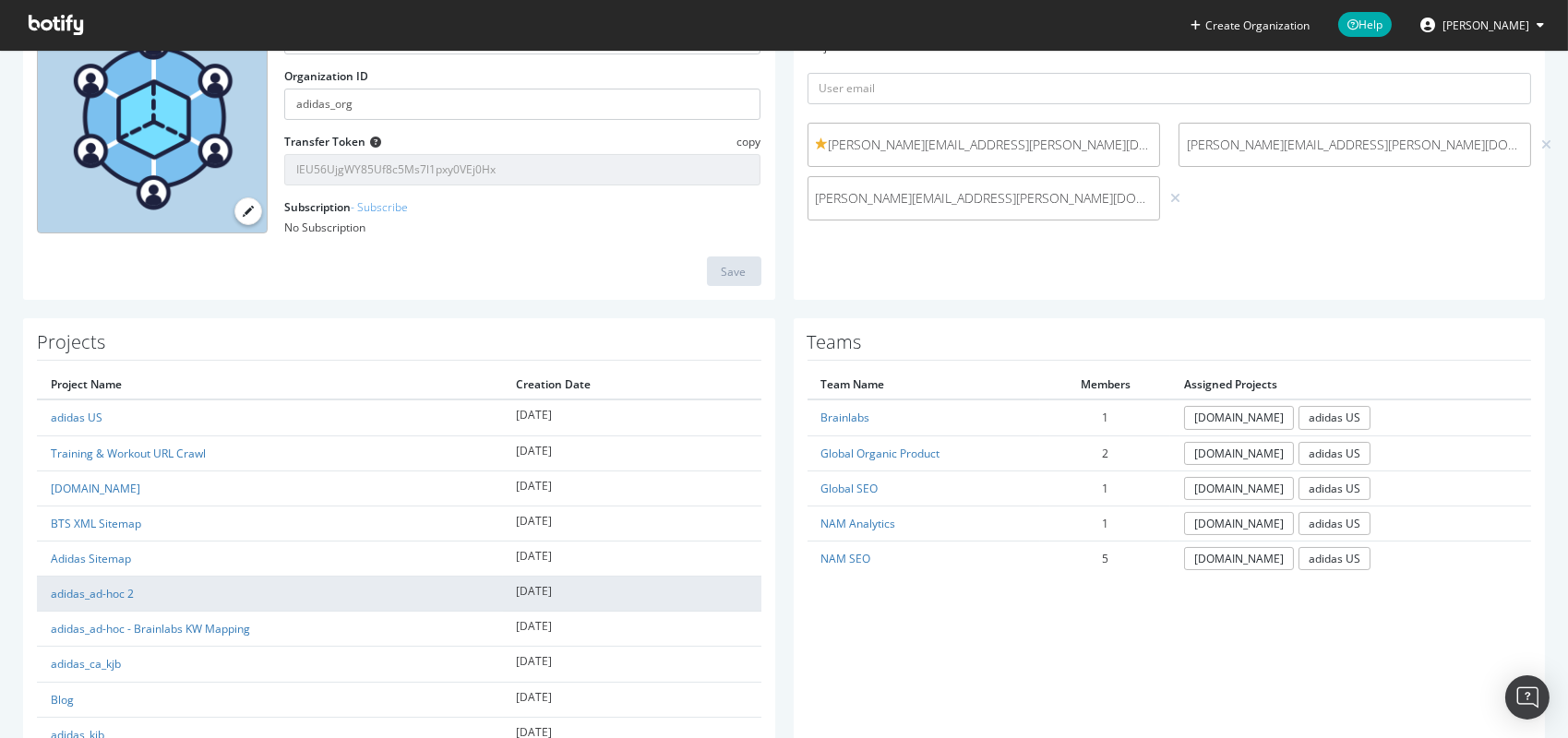 scroll, scrollTop: 0, scrollLeft: 0, axis: both 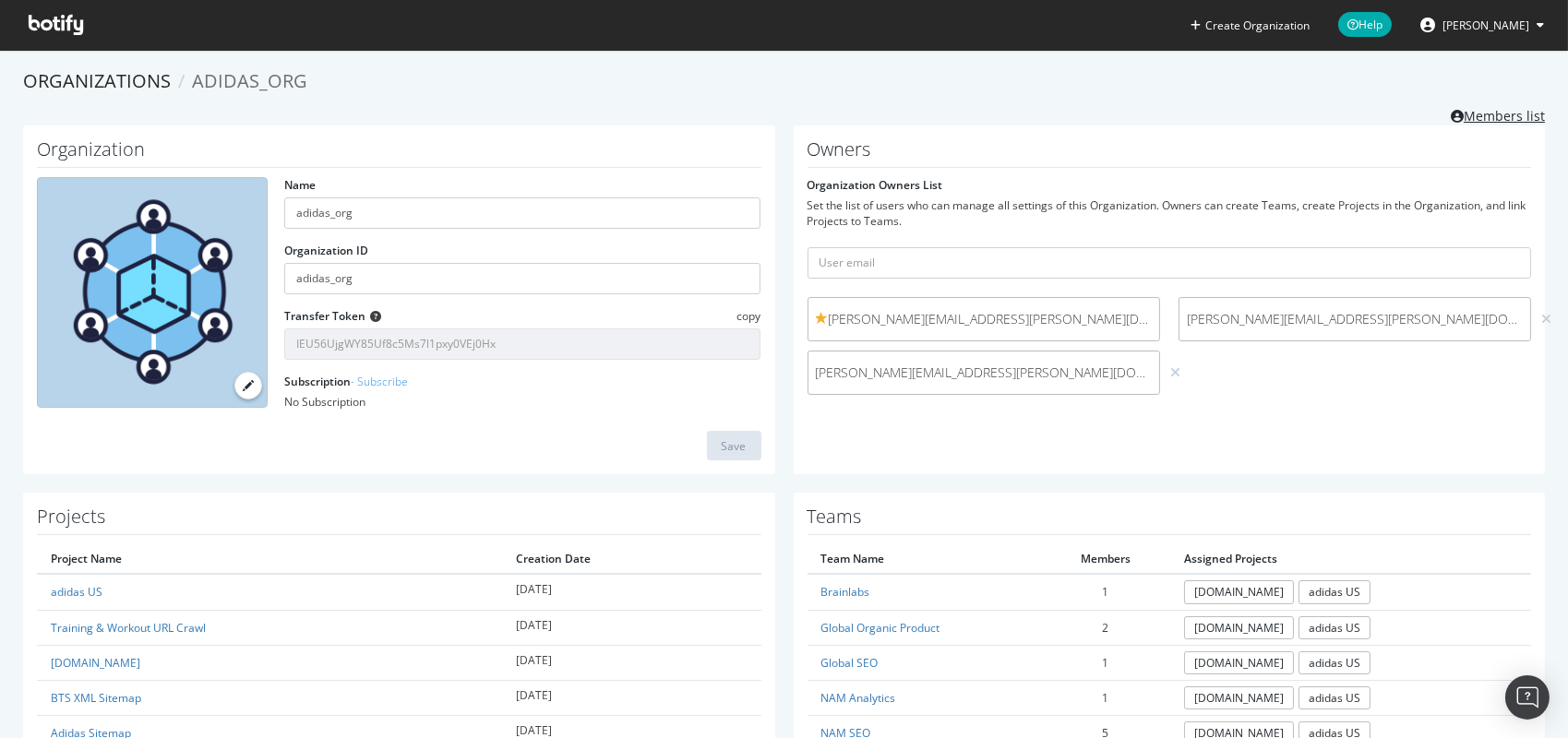 click on "Members list" at bounding box center (1498, 113) 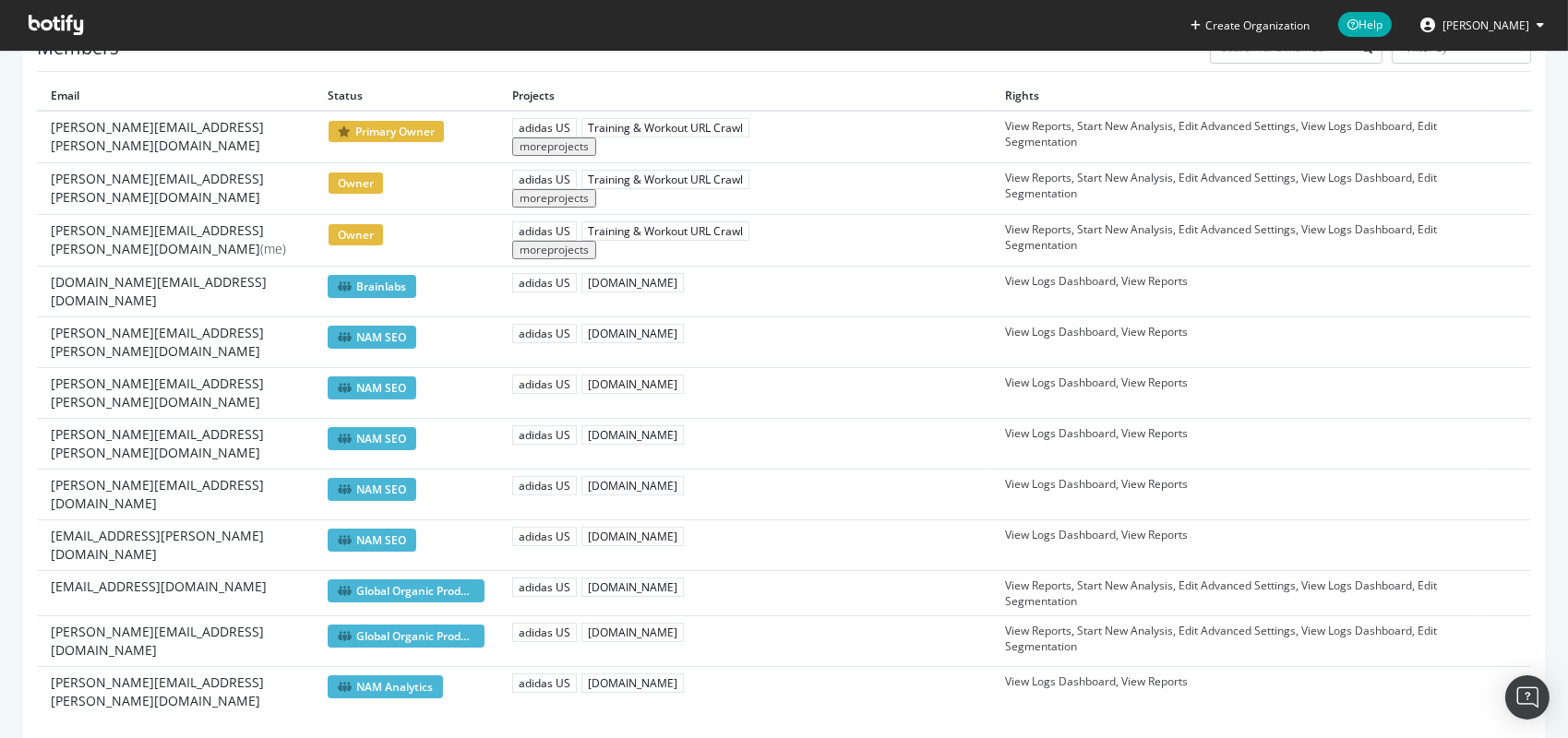 scroll, scrollTop: 0, scrollLeft: 0, axis: both 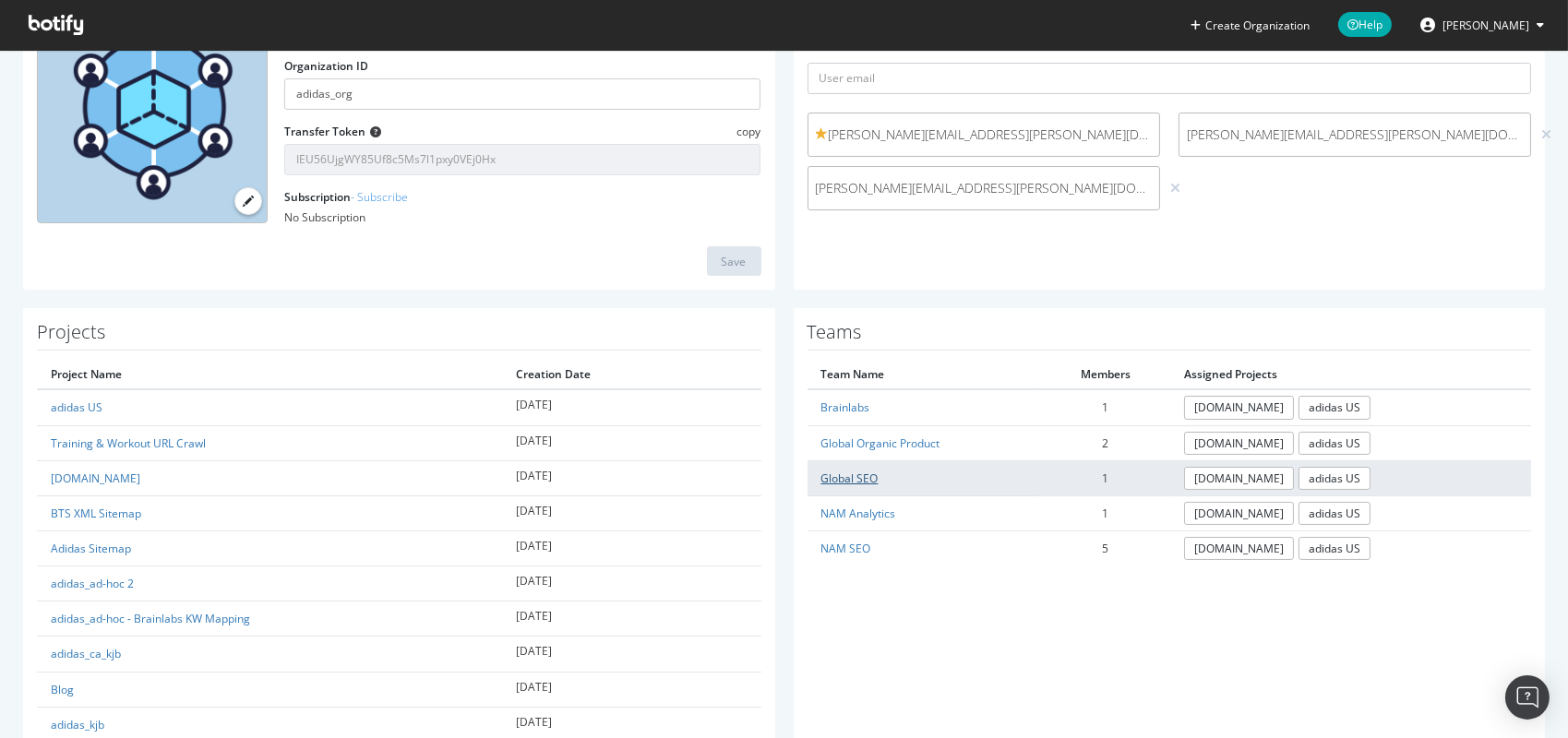 click on "Global SEO" at bounding box center [850, 478] 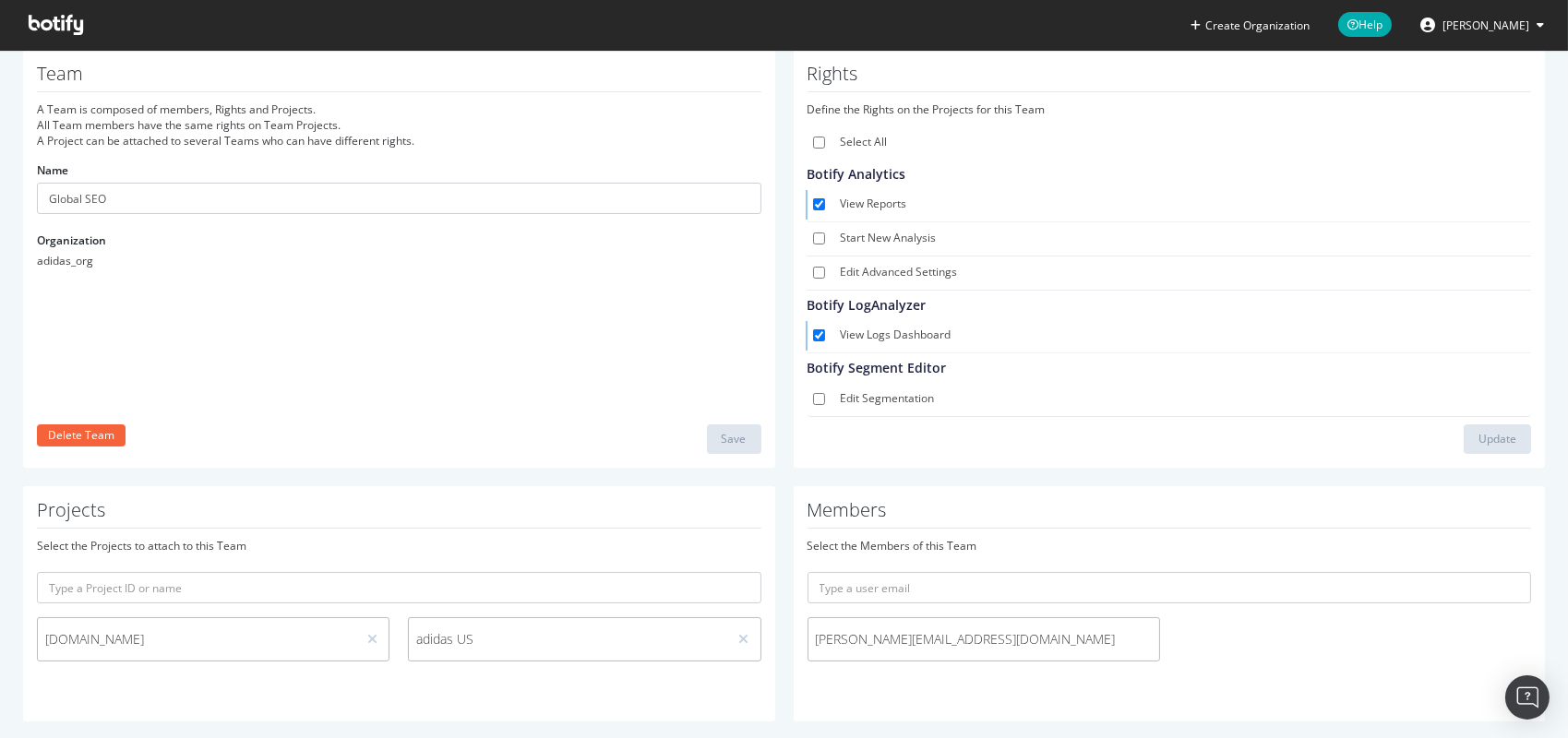 scroll, scrollTop: 72, scrollLeft: 0, axis: vertical 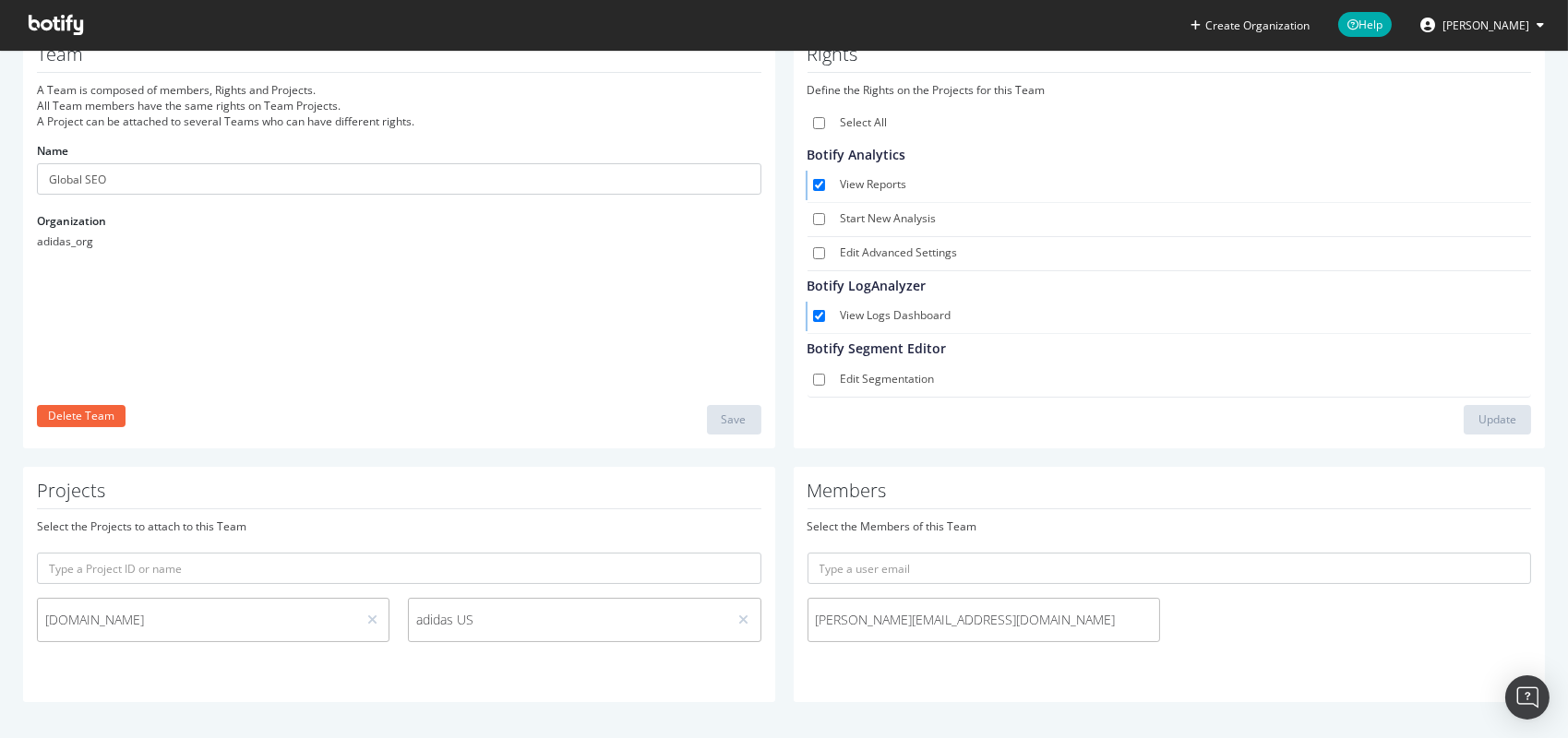 click on "ihor.bankovskyi@adidas.com" at bounding box center (984, 620) 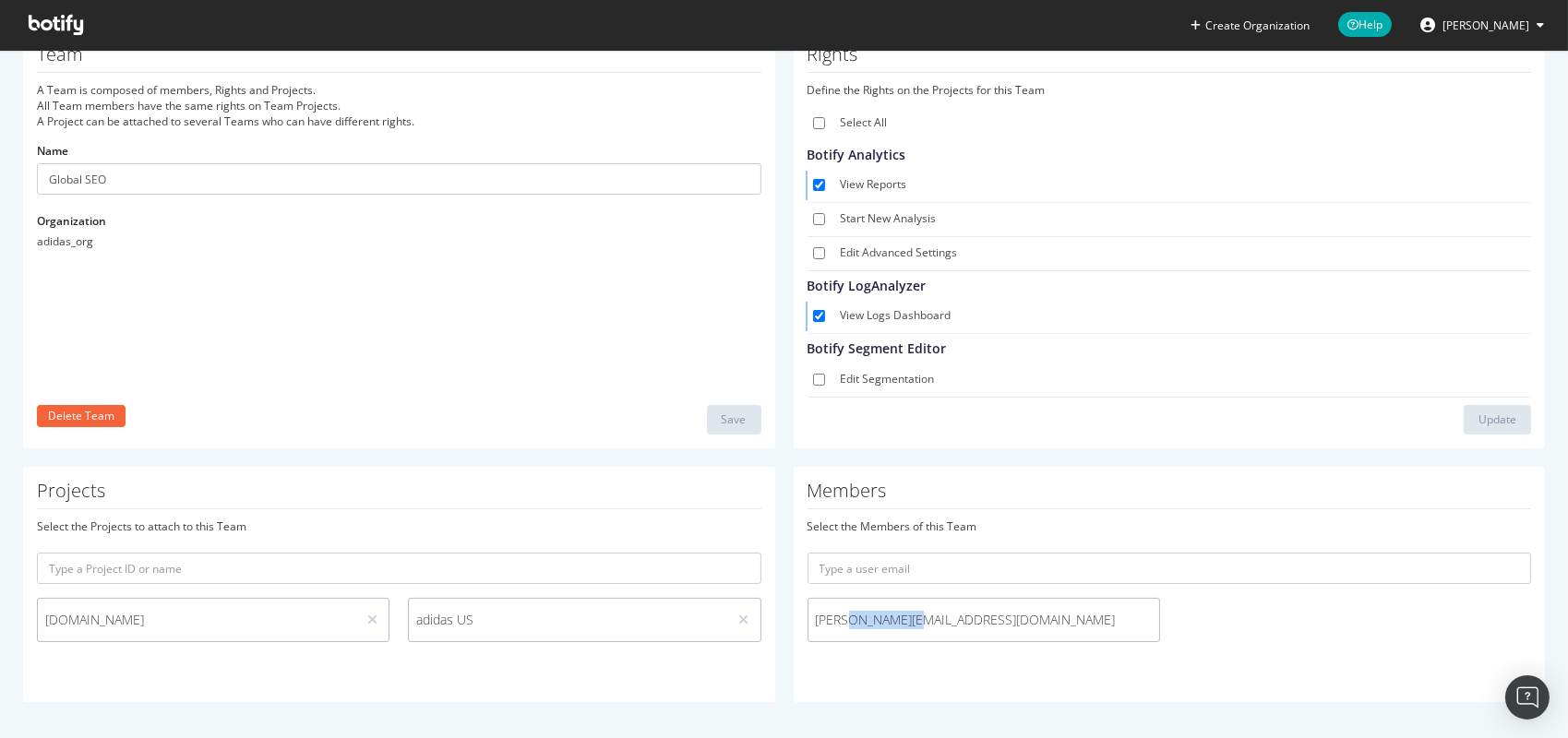 click on "ihor.bankovskyi@adidas.com" at bounding box center [984, 620] 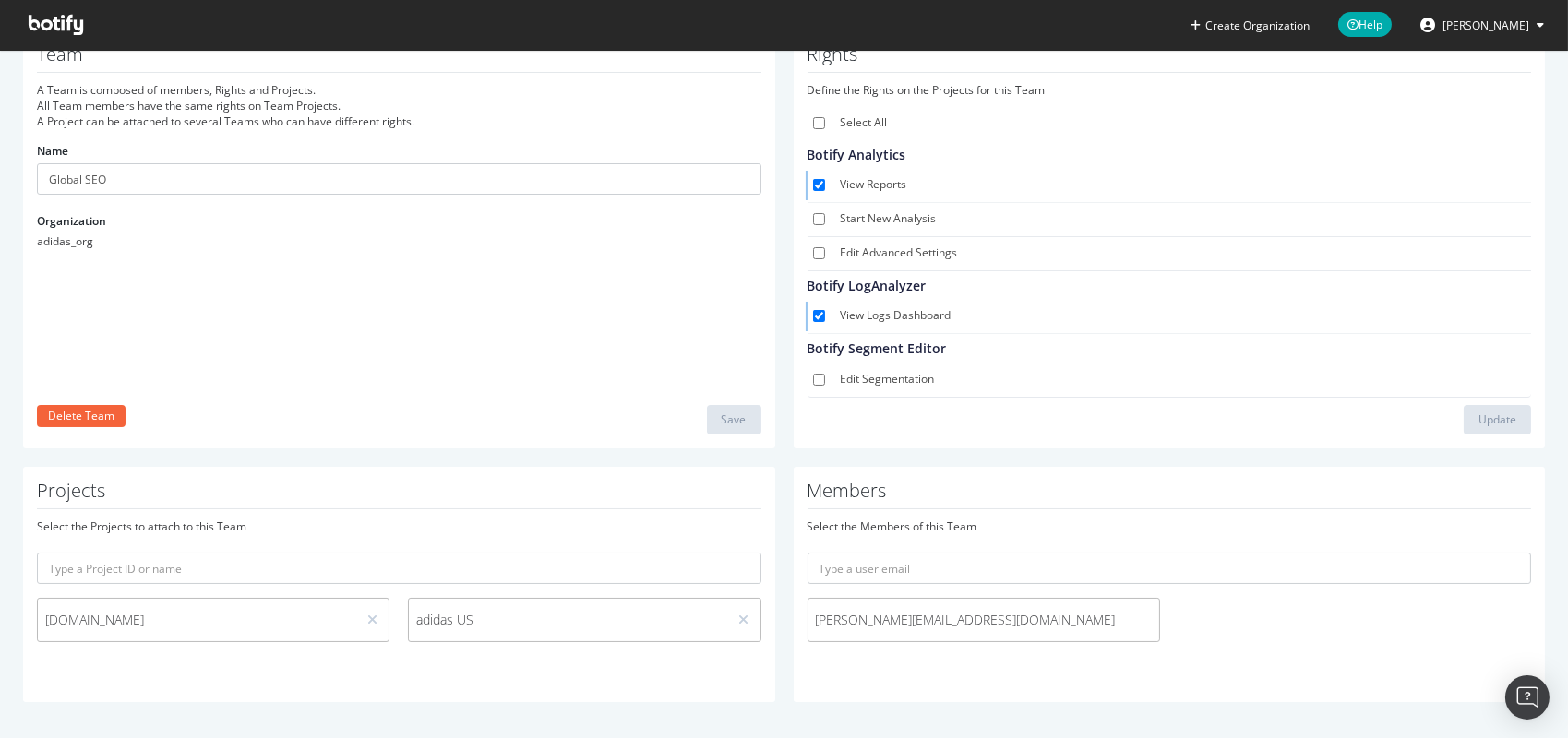 click on "Members Select the Members of this Team ihor.bankovskyi@adidas.com" at bounding box center (1169, 584) 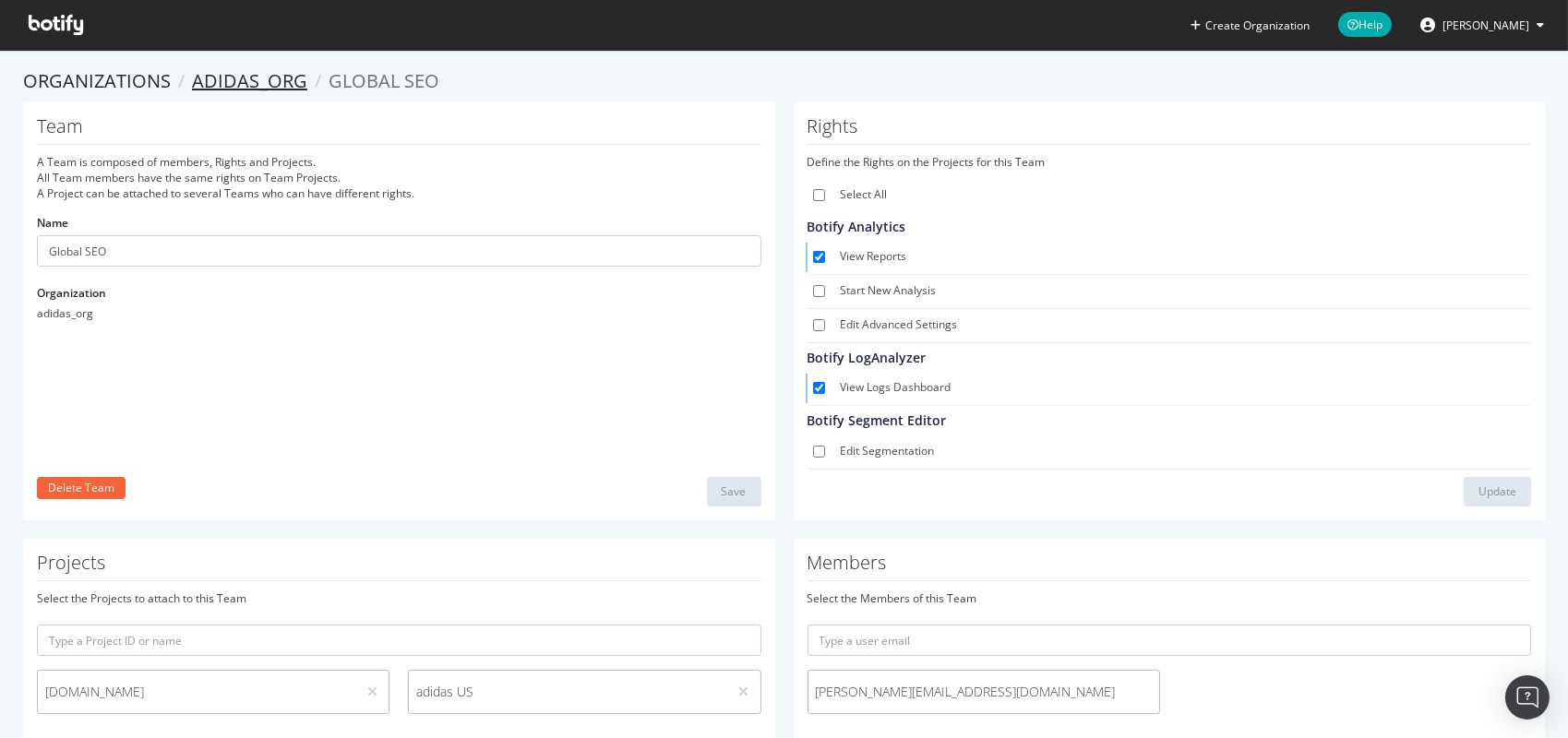 click on "adidas_org" at bounding box center [249, 80] 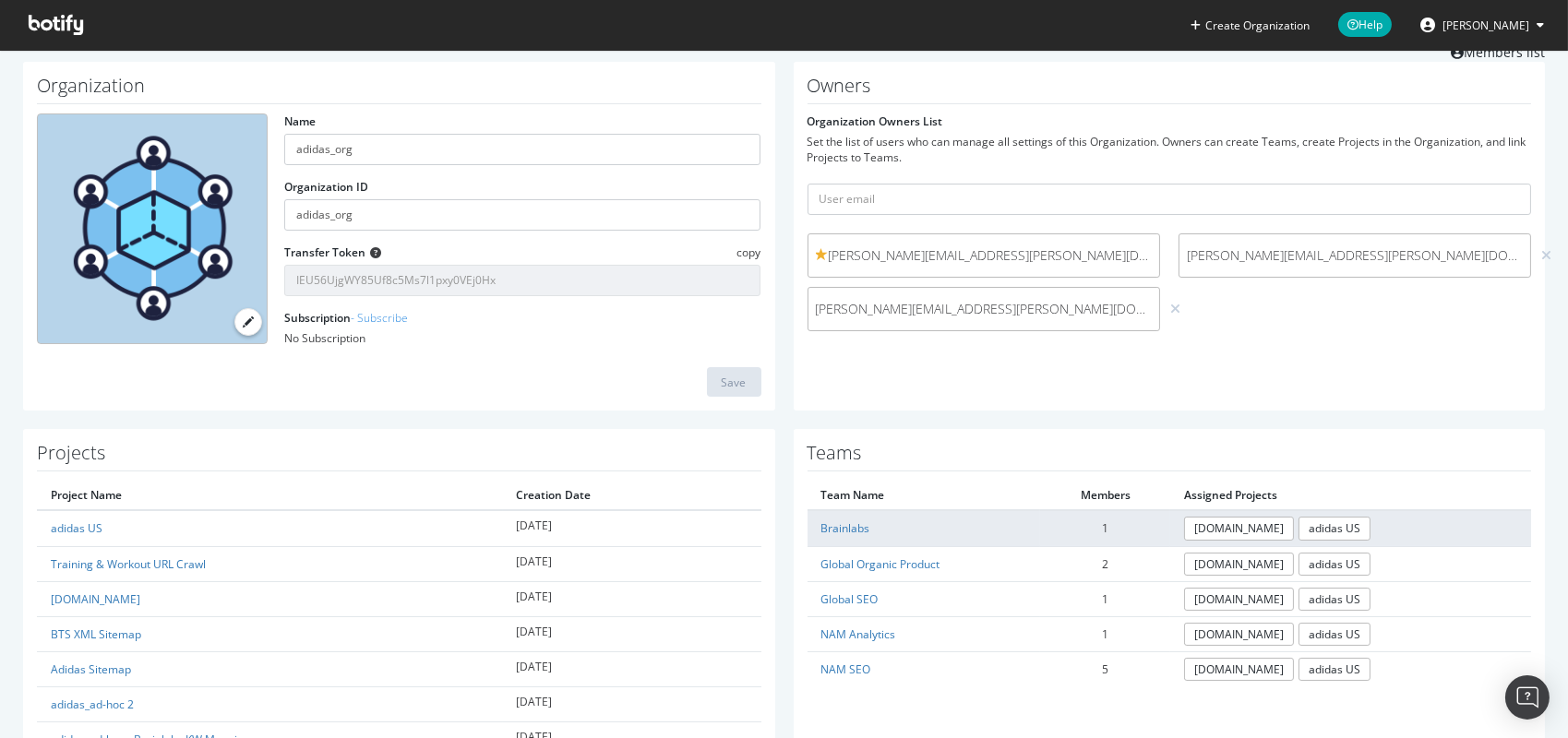 scroll, scrollTop: 0, scrollLeft: 0, axis: both 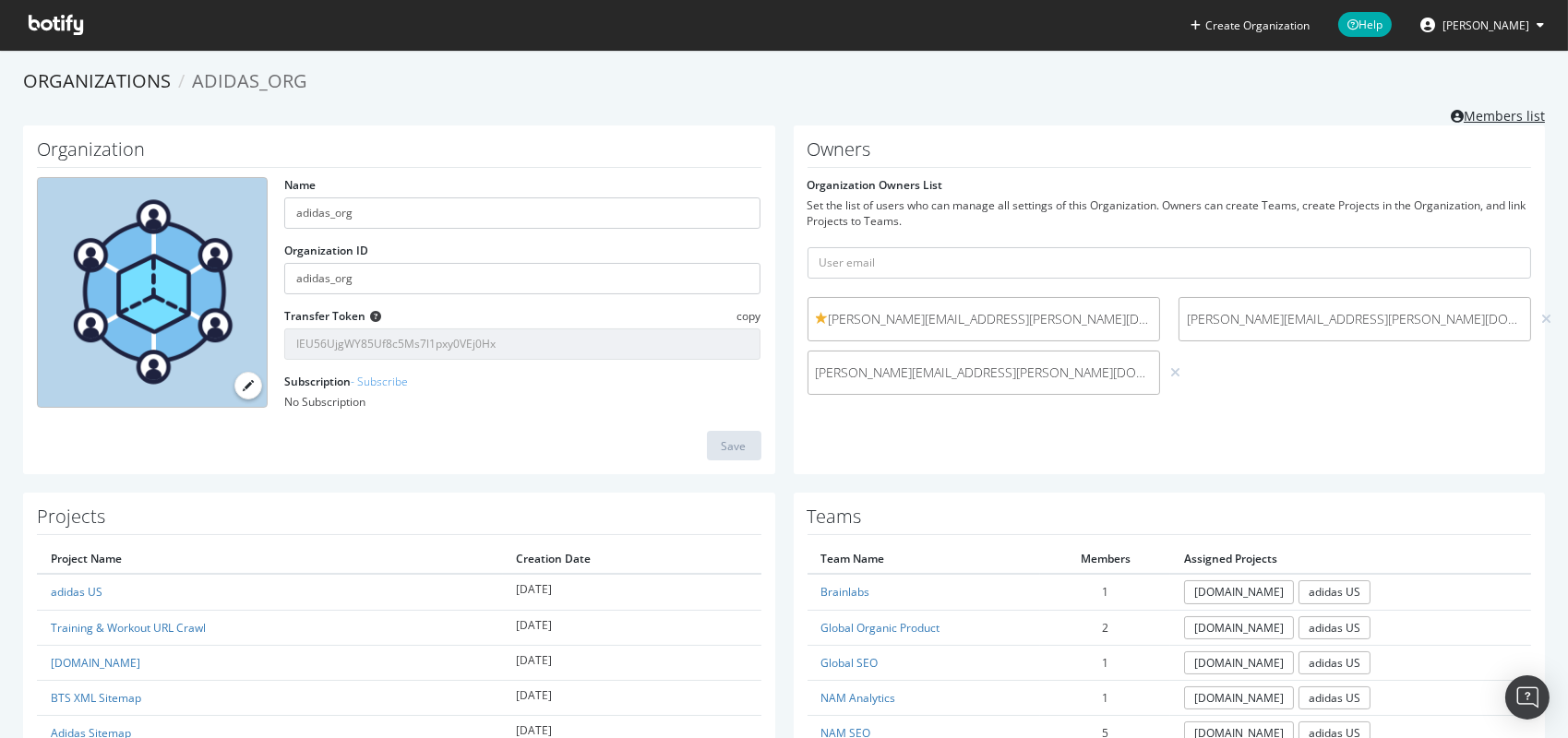 click on "Members list" at bounding box center (1498, 113) 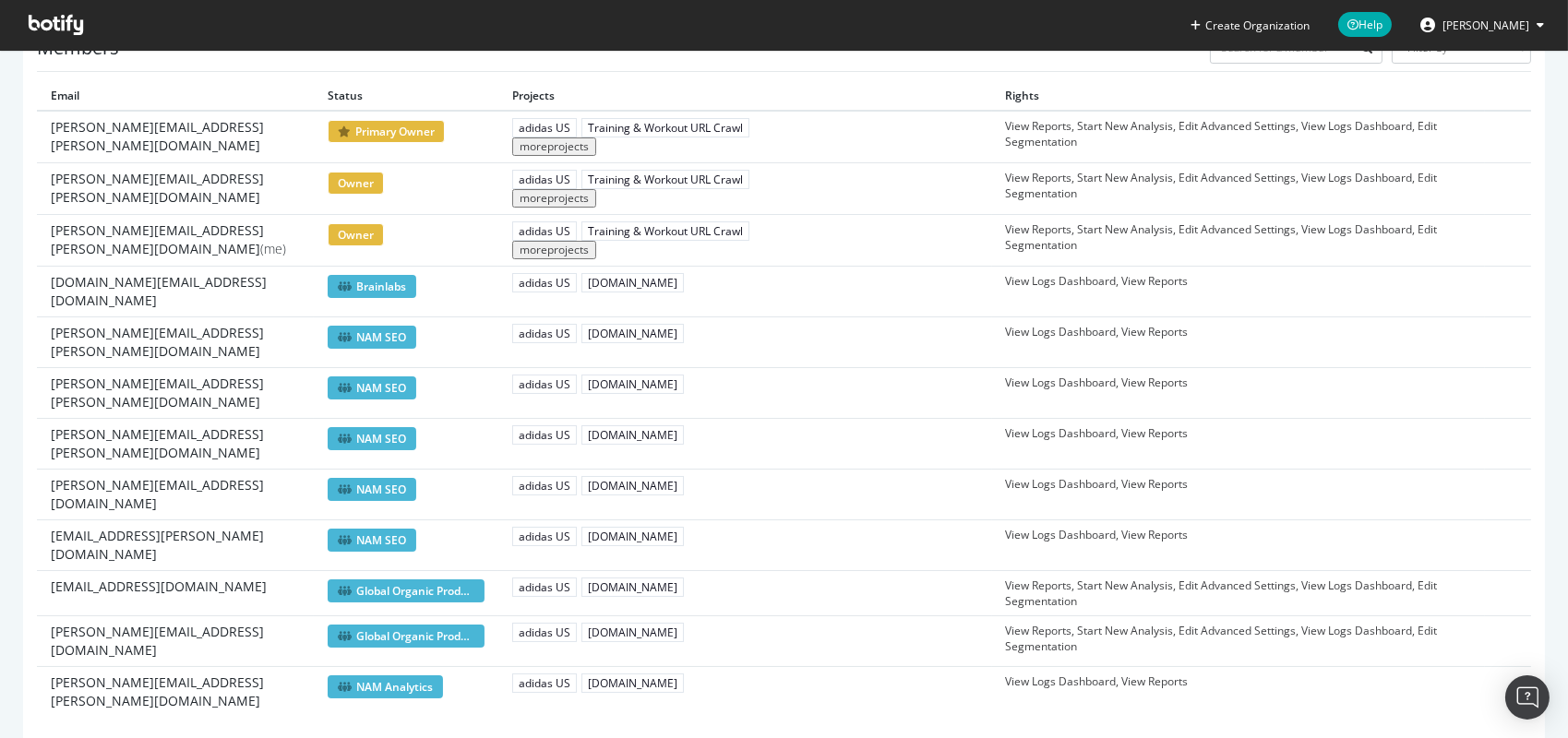 scroll, scrollTop: 0, scrollLeft: 0, axis: both 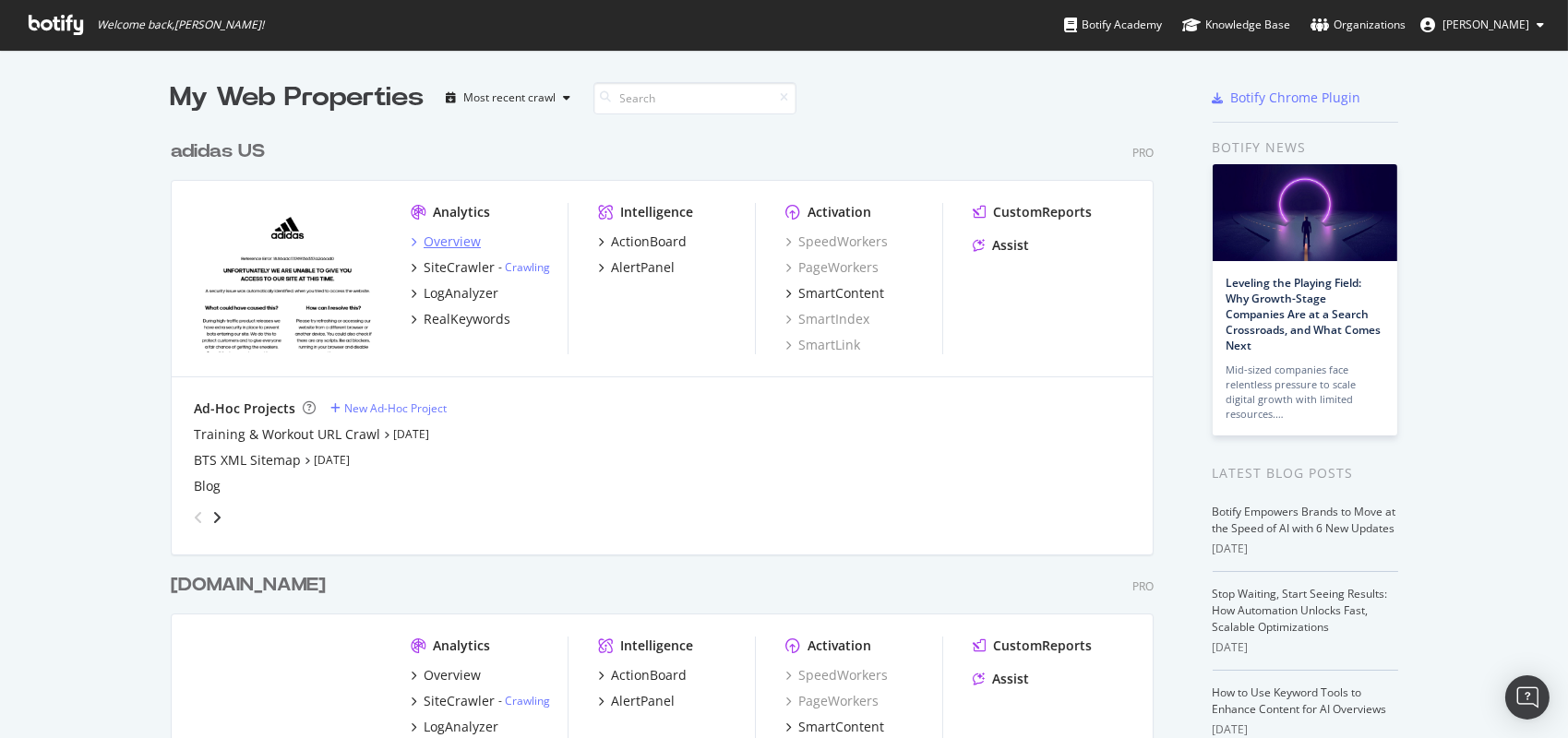 click on "Overview" at bounding box center [452, 242] 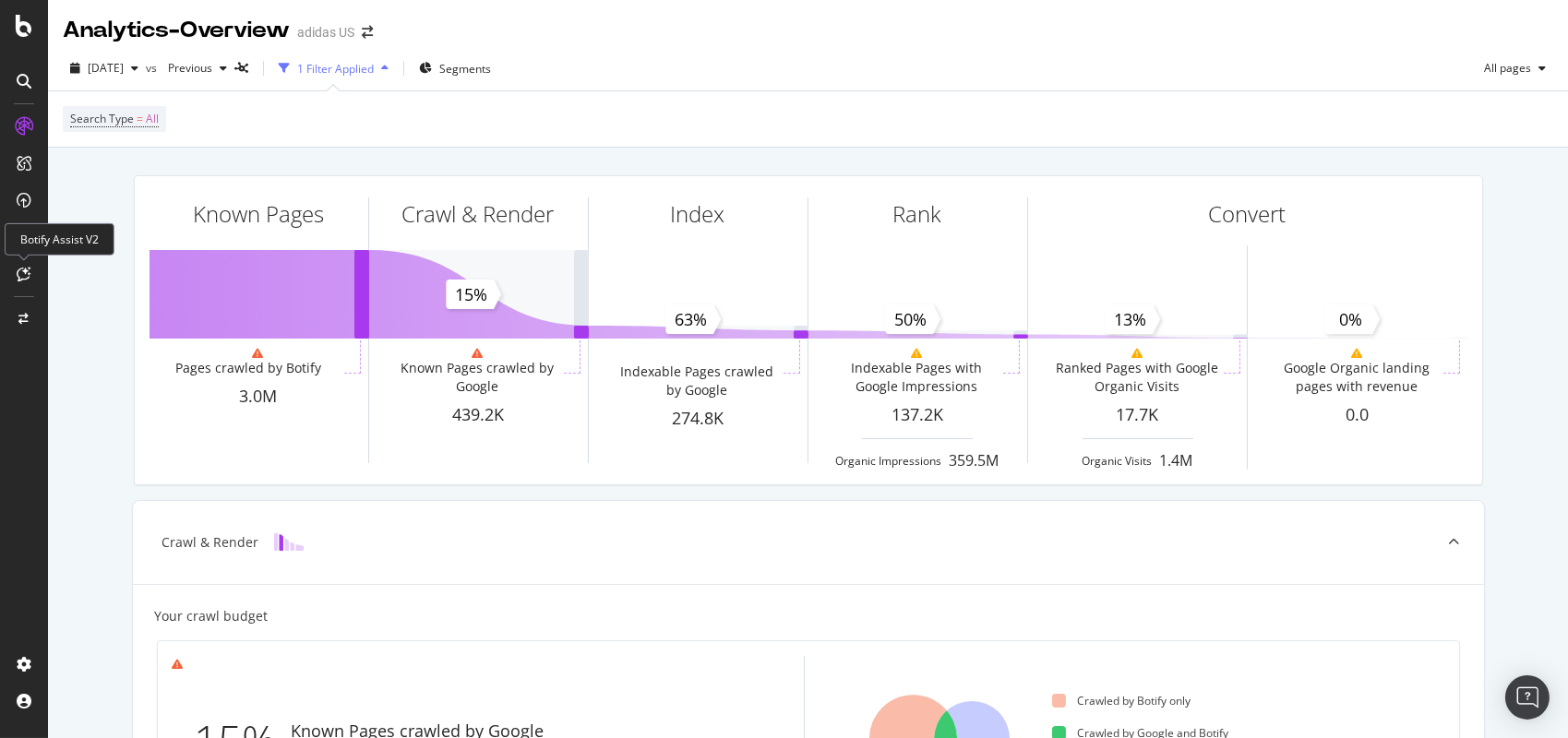 click at bounding box center [24, 274] 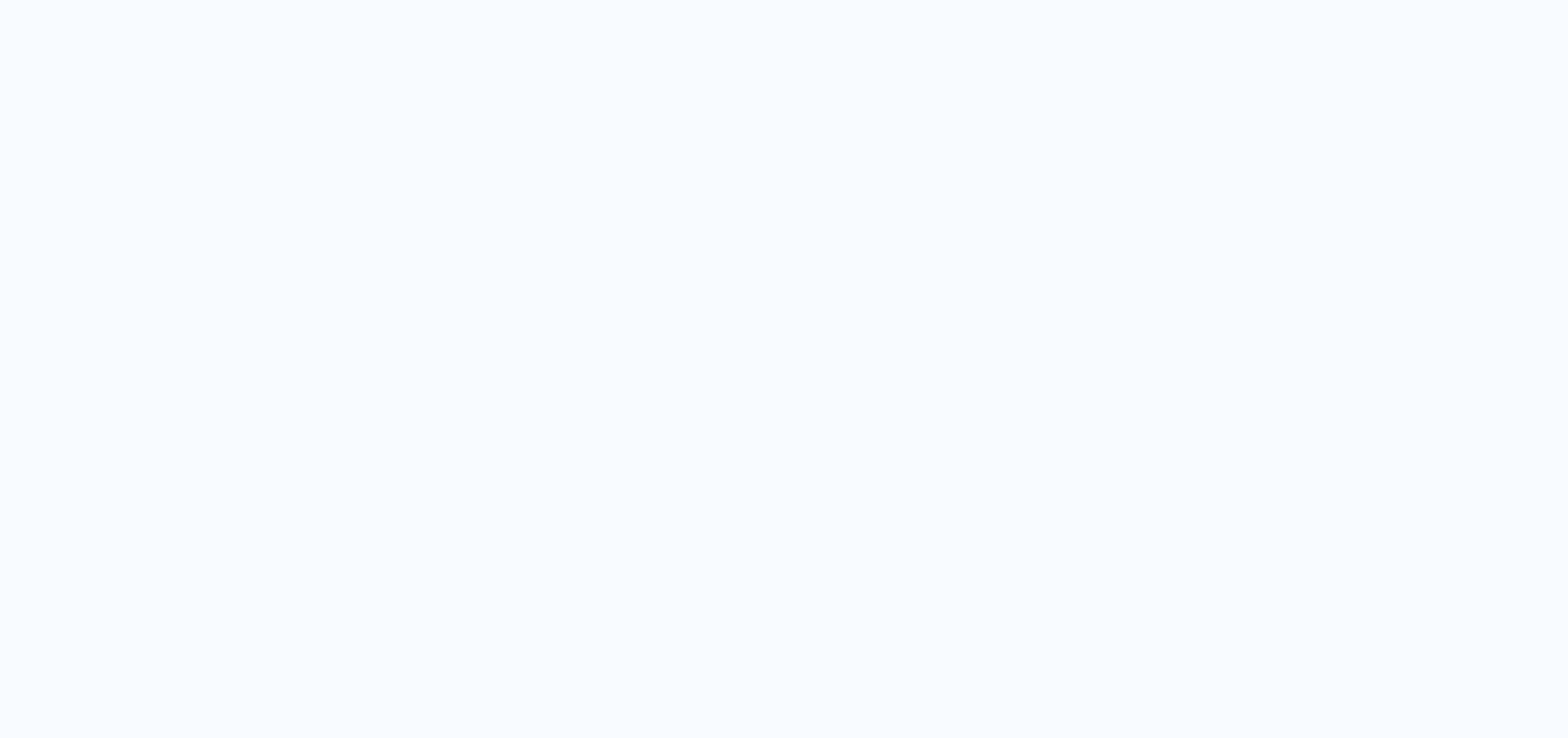 scroll, scrollTop: 0, scrollLeft: 0, axis: both 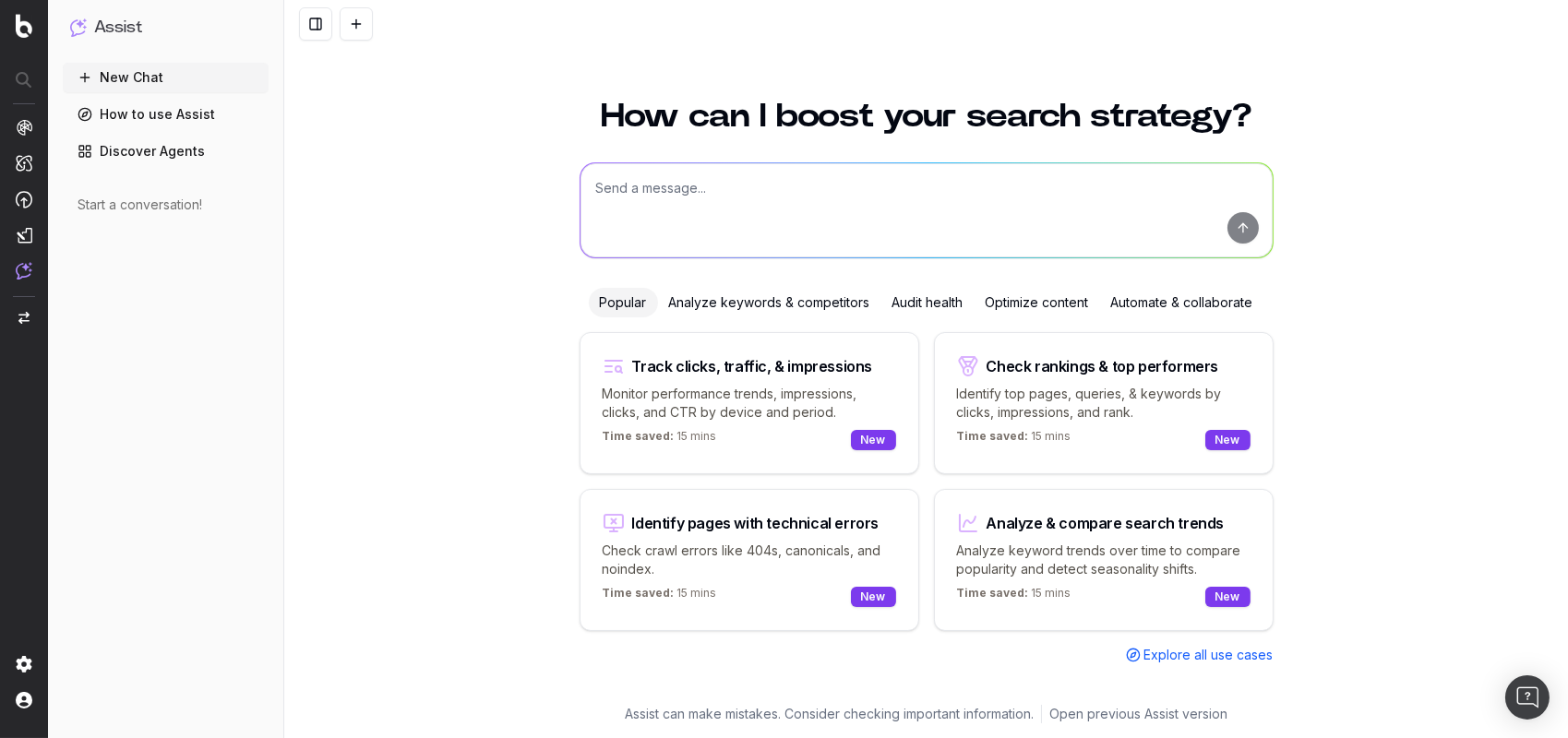 click at bounding box center (24, 235) 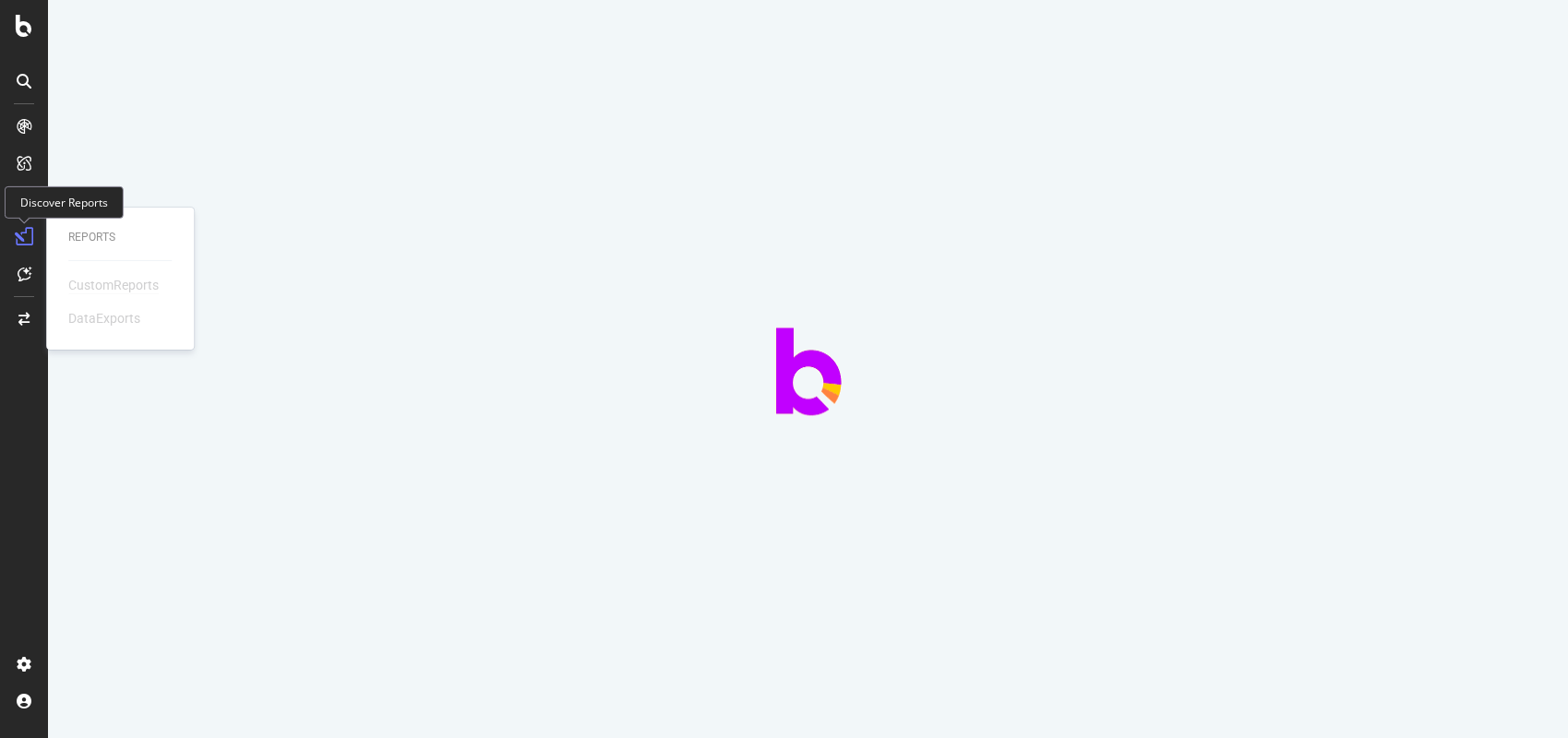 scroll, scrollTop: 0, scrollLeft: 0, axis: both 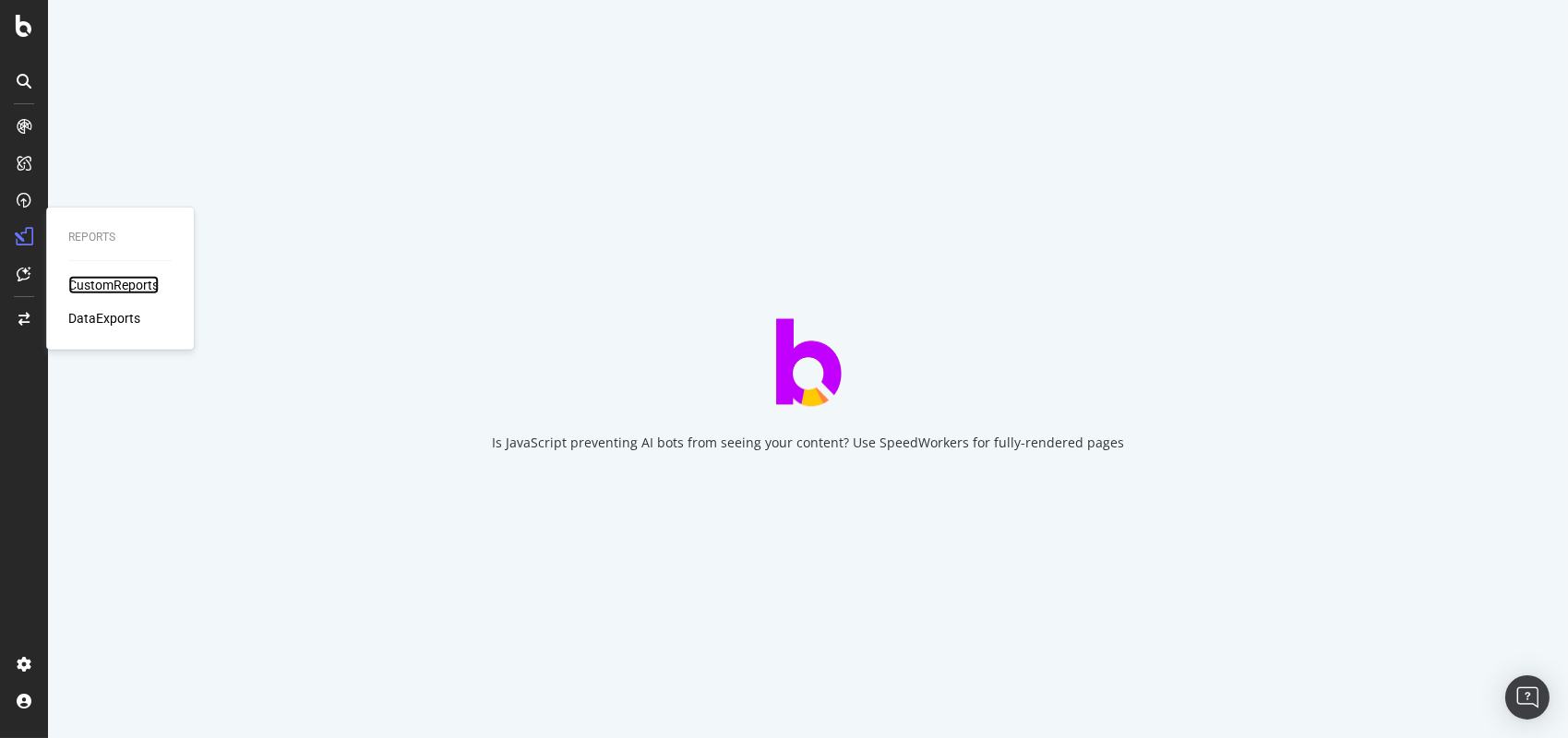 click on "CustomReports" at bounding box center [114, 285] 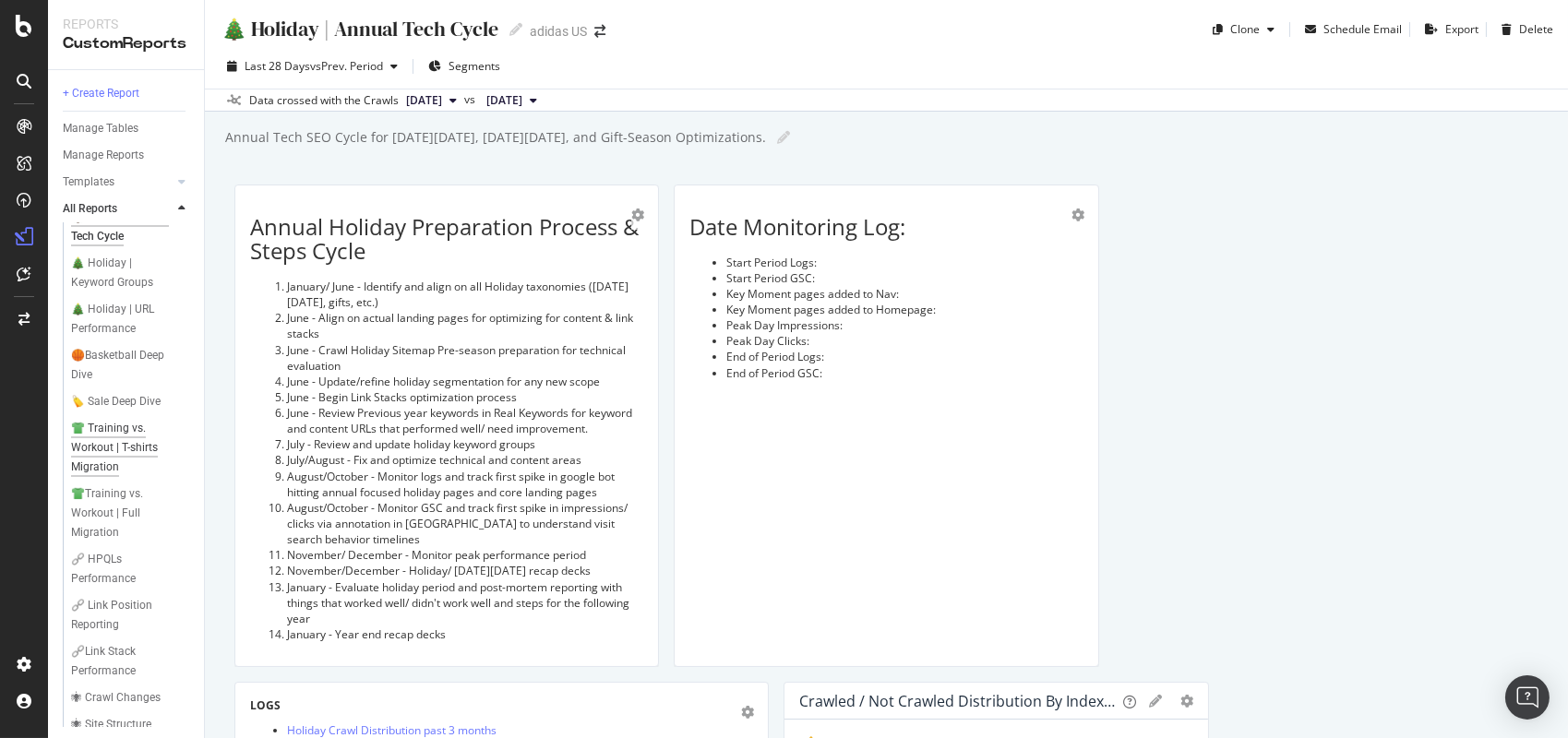 scroll, scrollTop: 0, scrollLeft: 0, axis: both 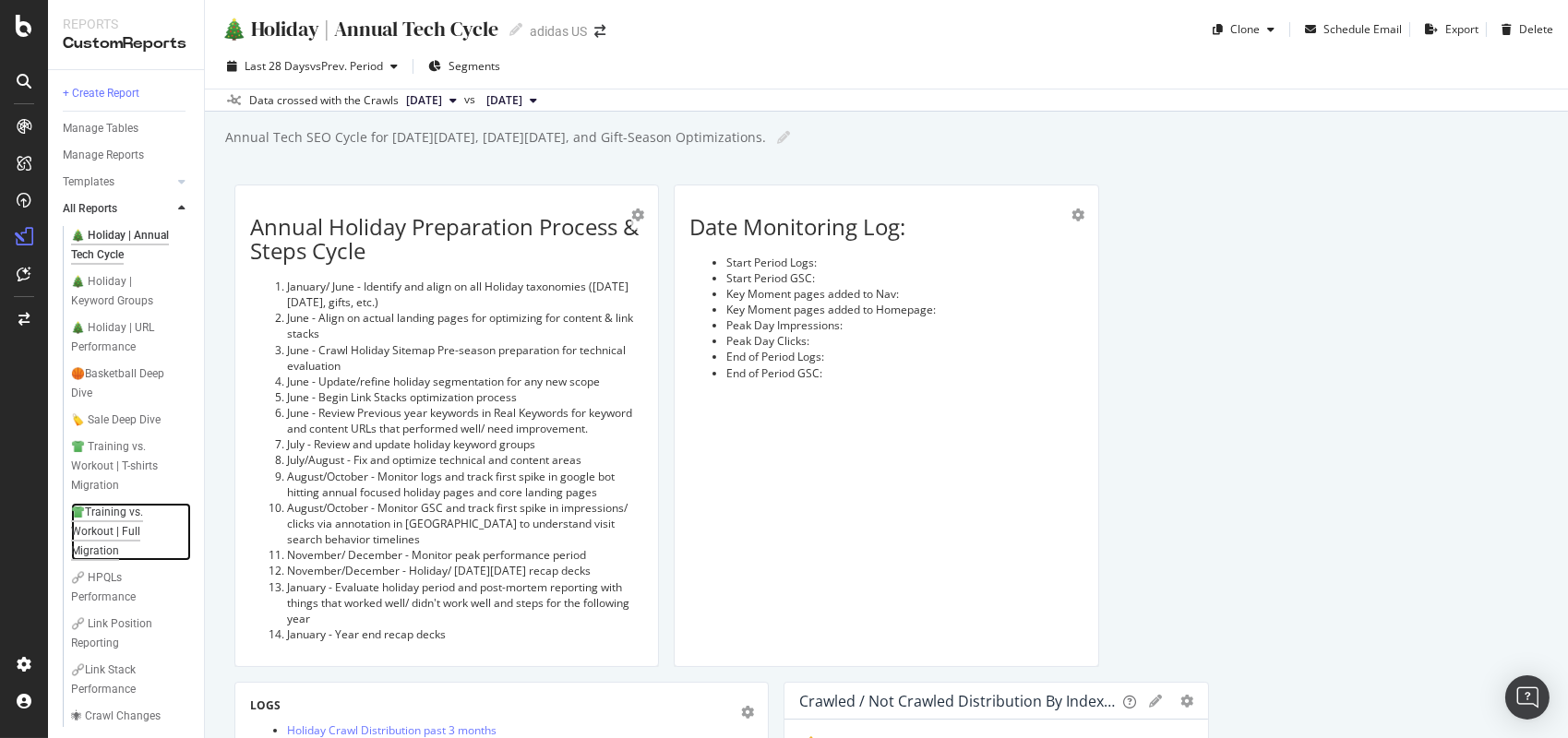 click on "👕Training vs. Workout | Full Migration" at bounding box center [126, 531] 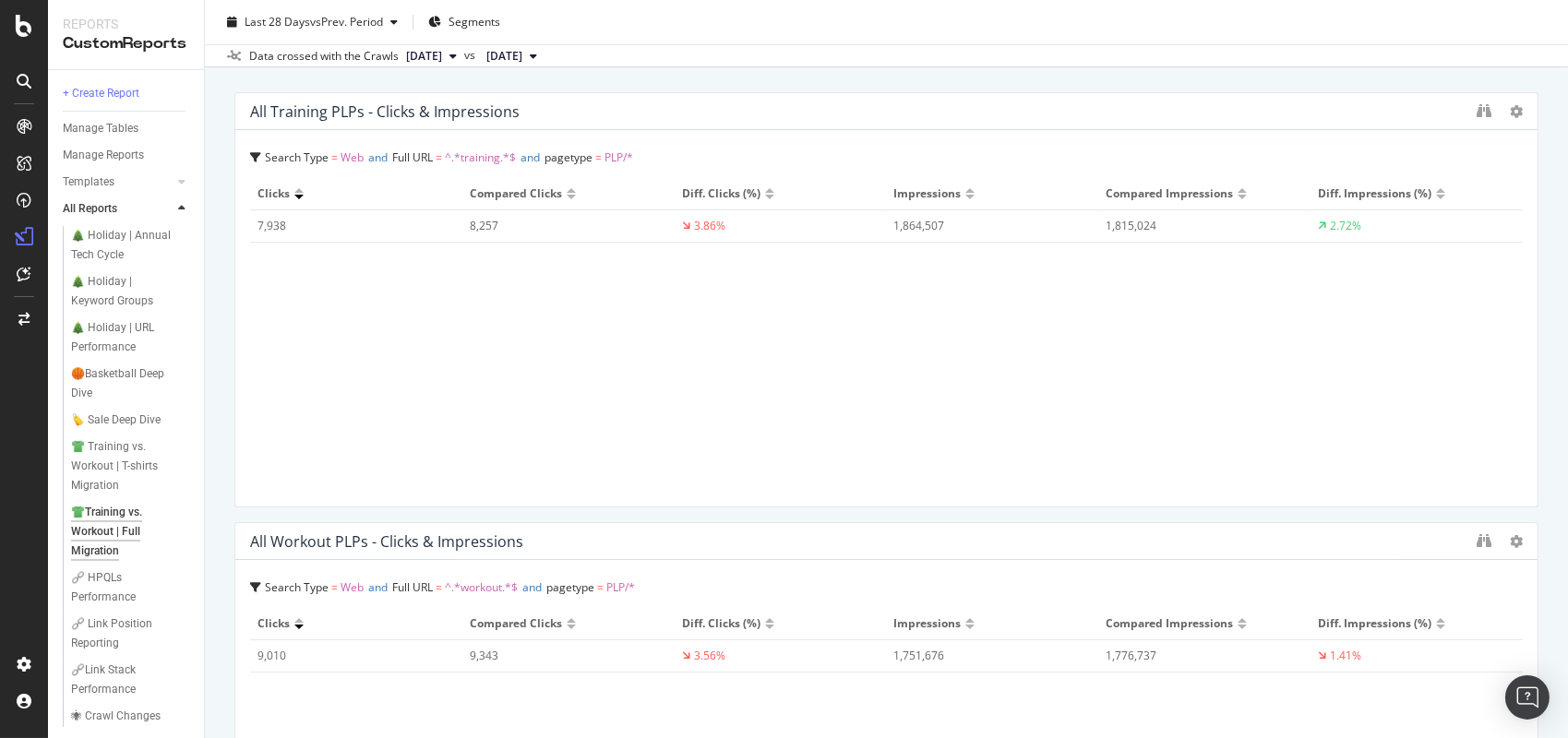 scroll, scrollTop: 0, scrollLeft: 0, axis: both 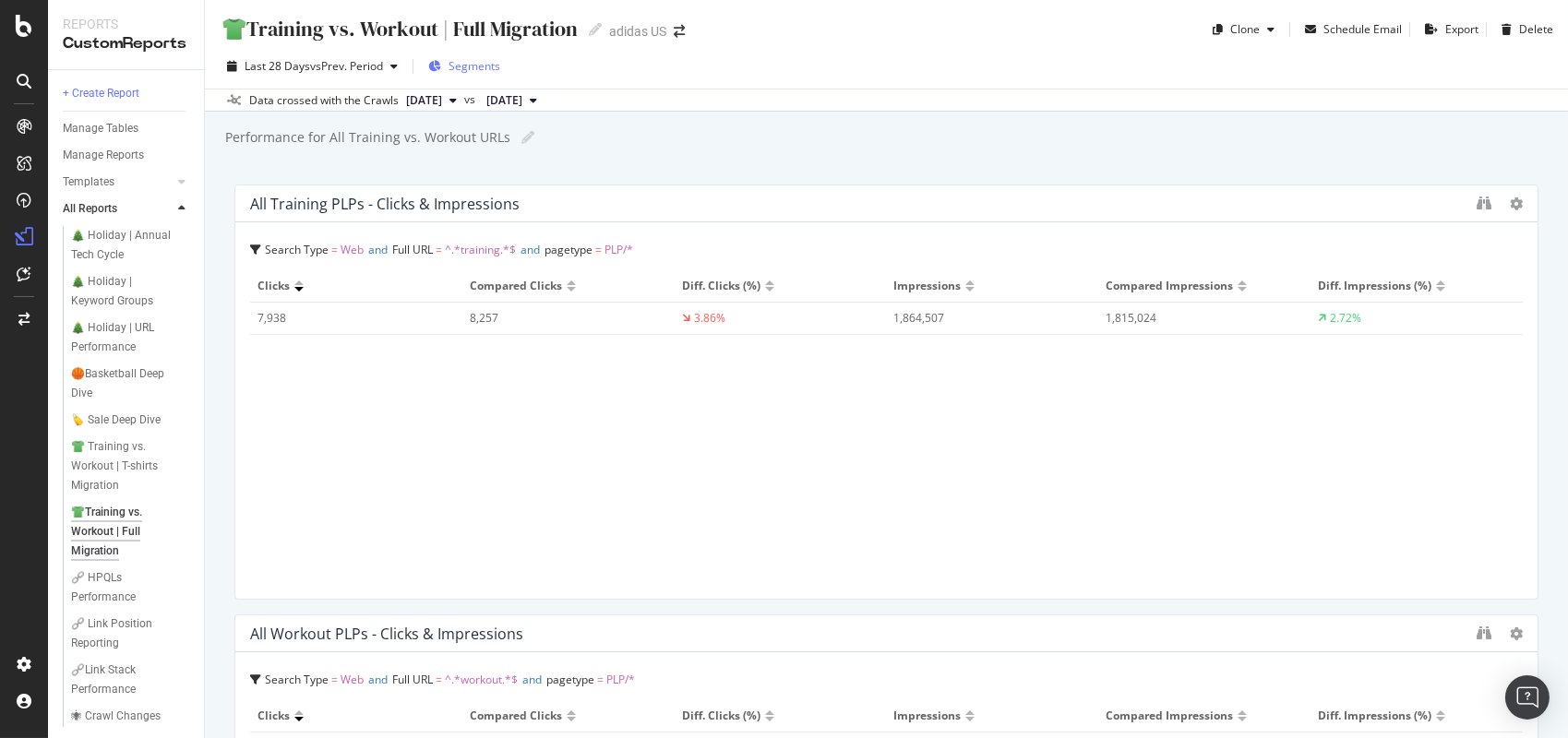 click on "Segments" at bounding box center [474, 65] 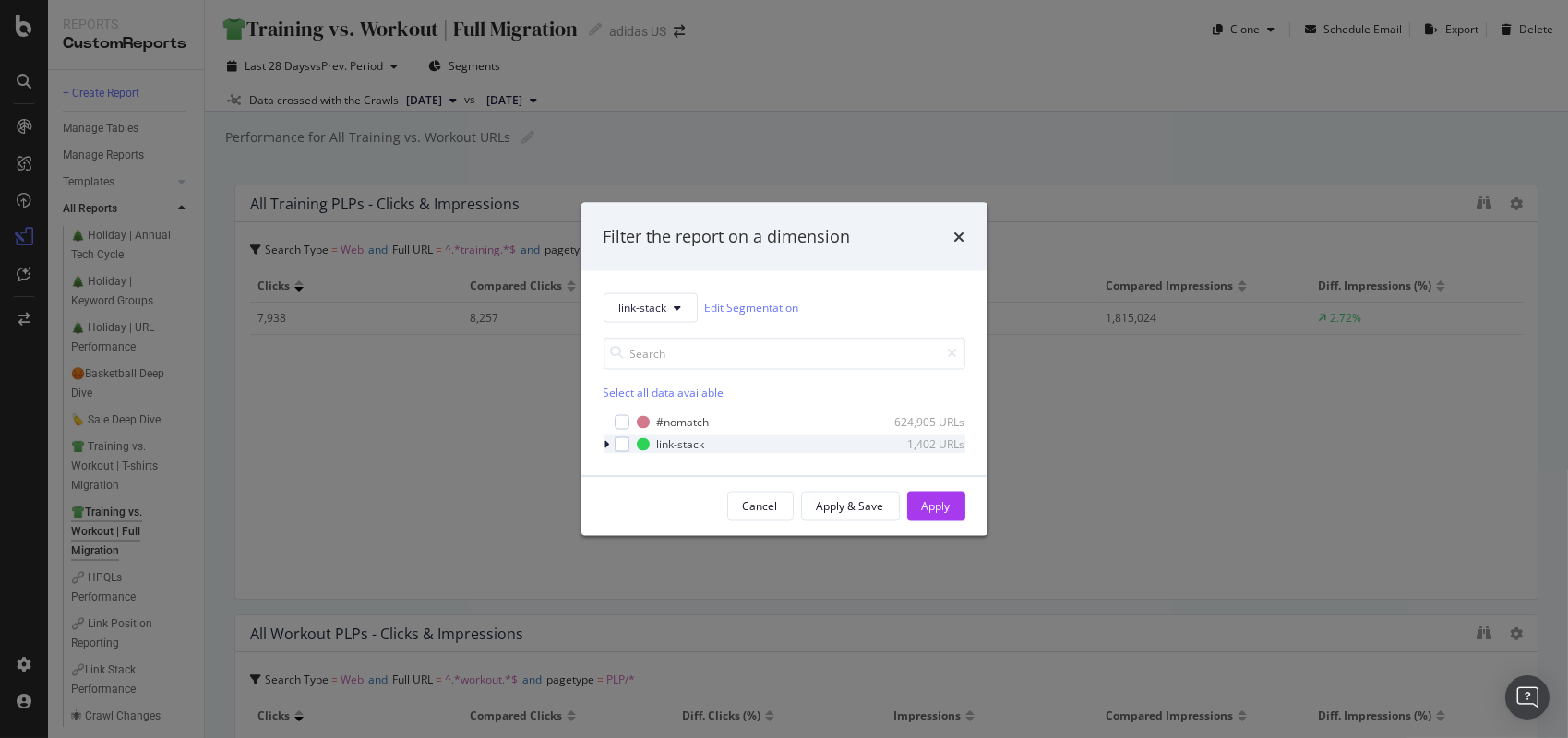 click at bounding box center [607, 444] 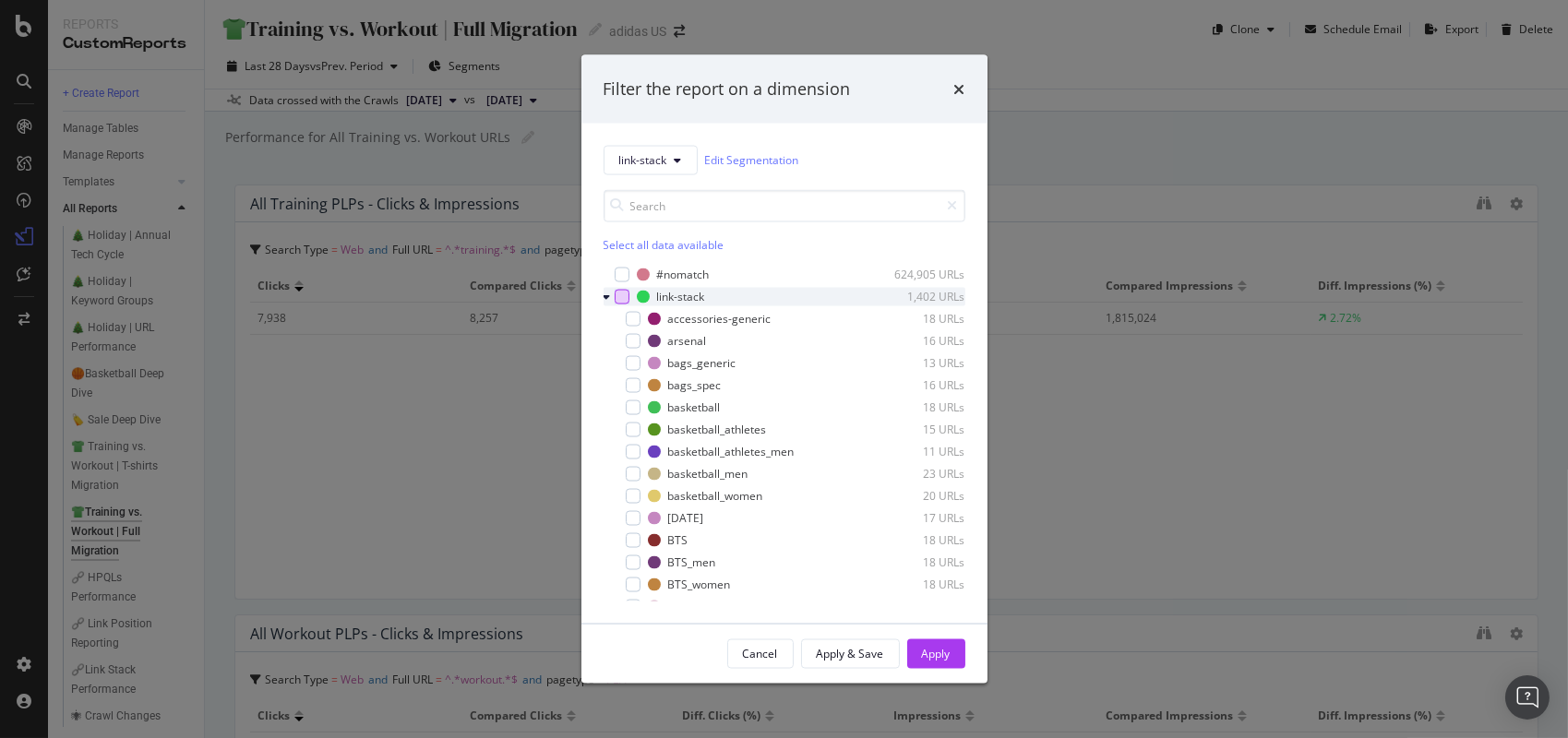 click at bounding box center (622, 296) 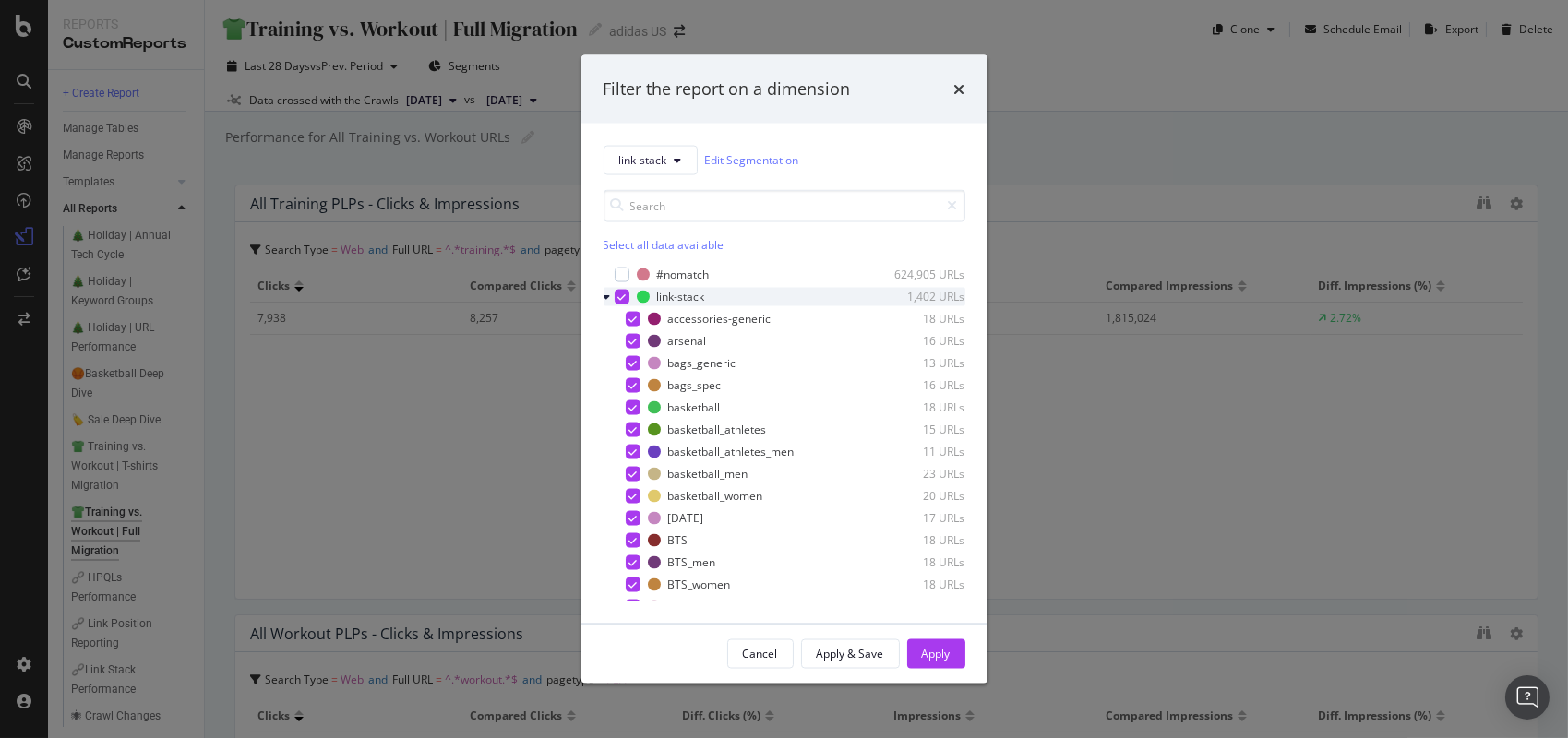 click at bounding box center (622, 296) 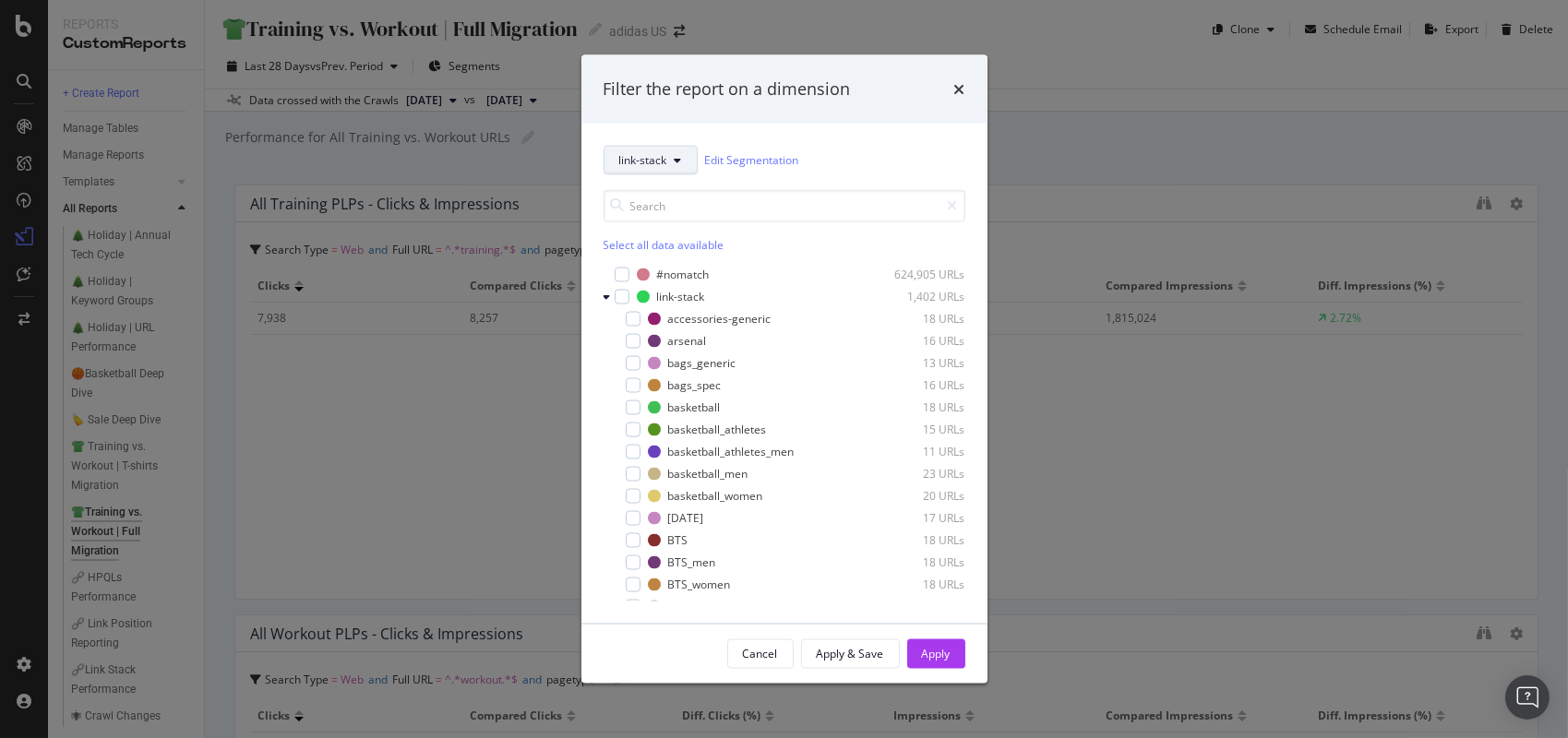 click on "link-stack" at bounding box center (651, 160) 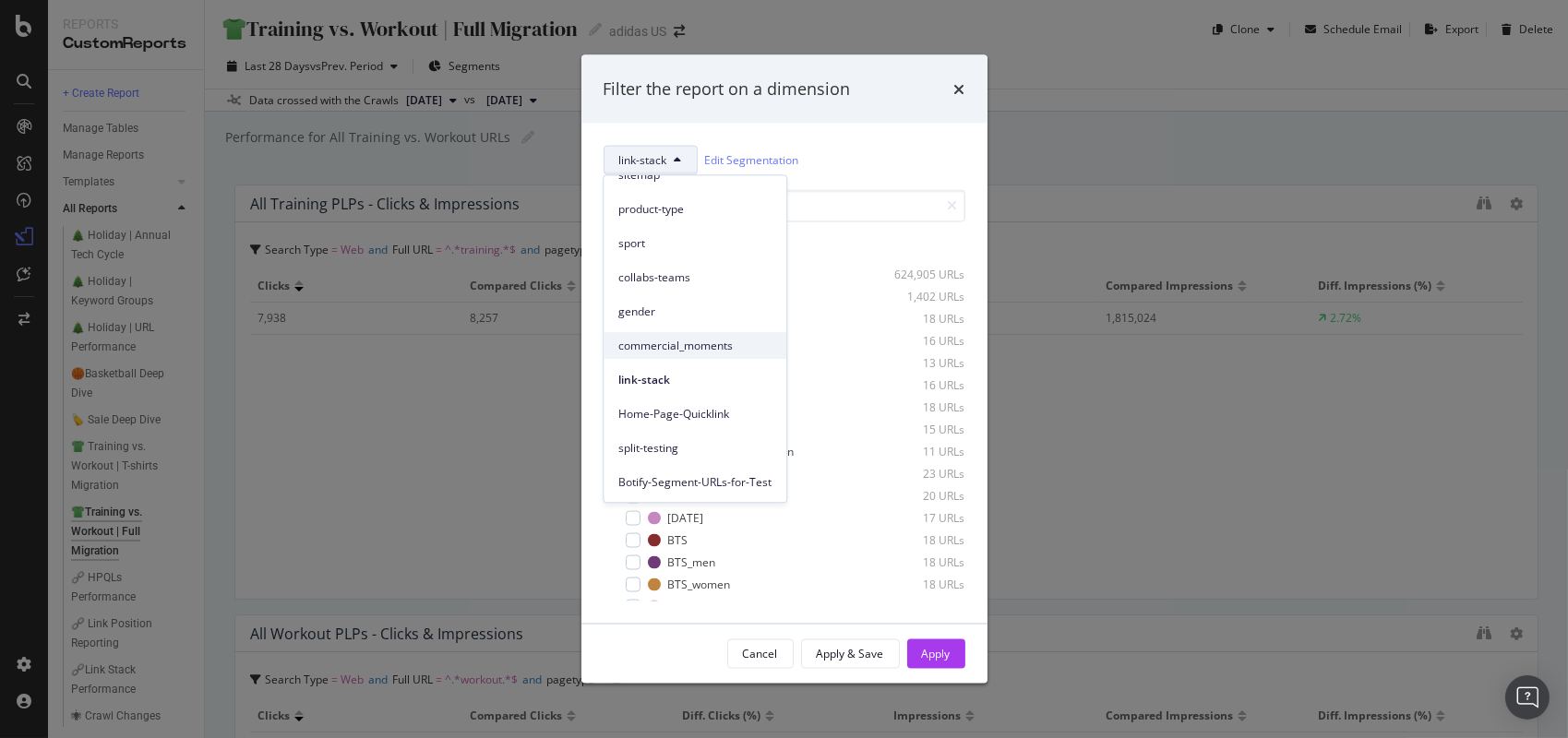 scroll, scrollTop: 188, scrollLeft: 0, axis: vertical 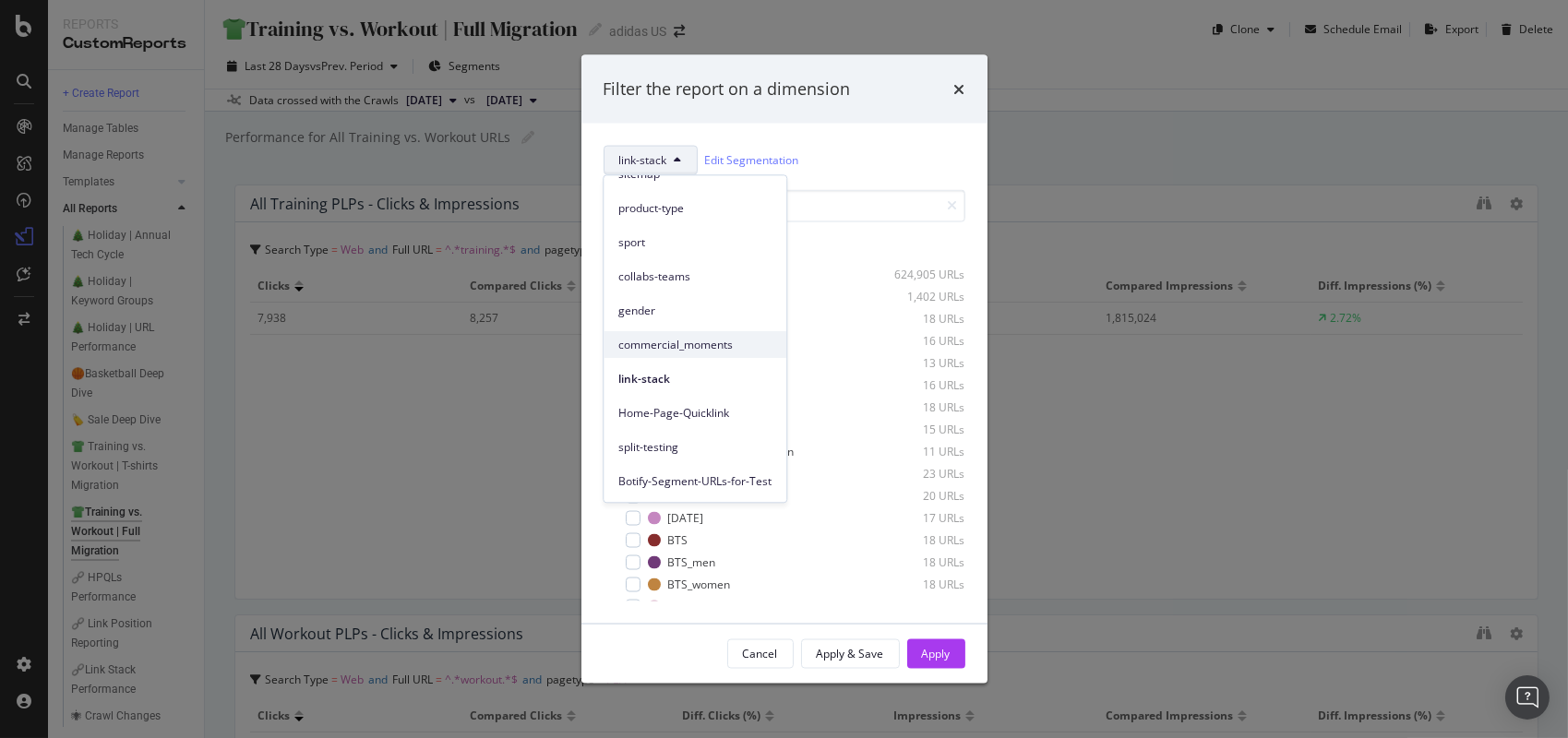 click on "commercial_moments" at bounding box center (695, 345) 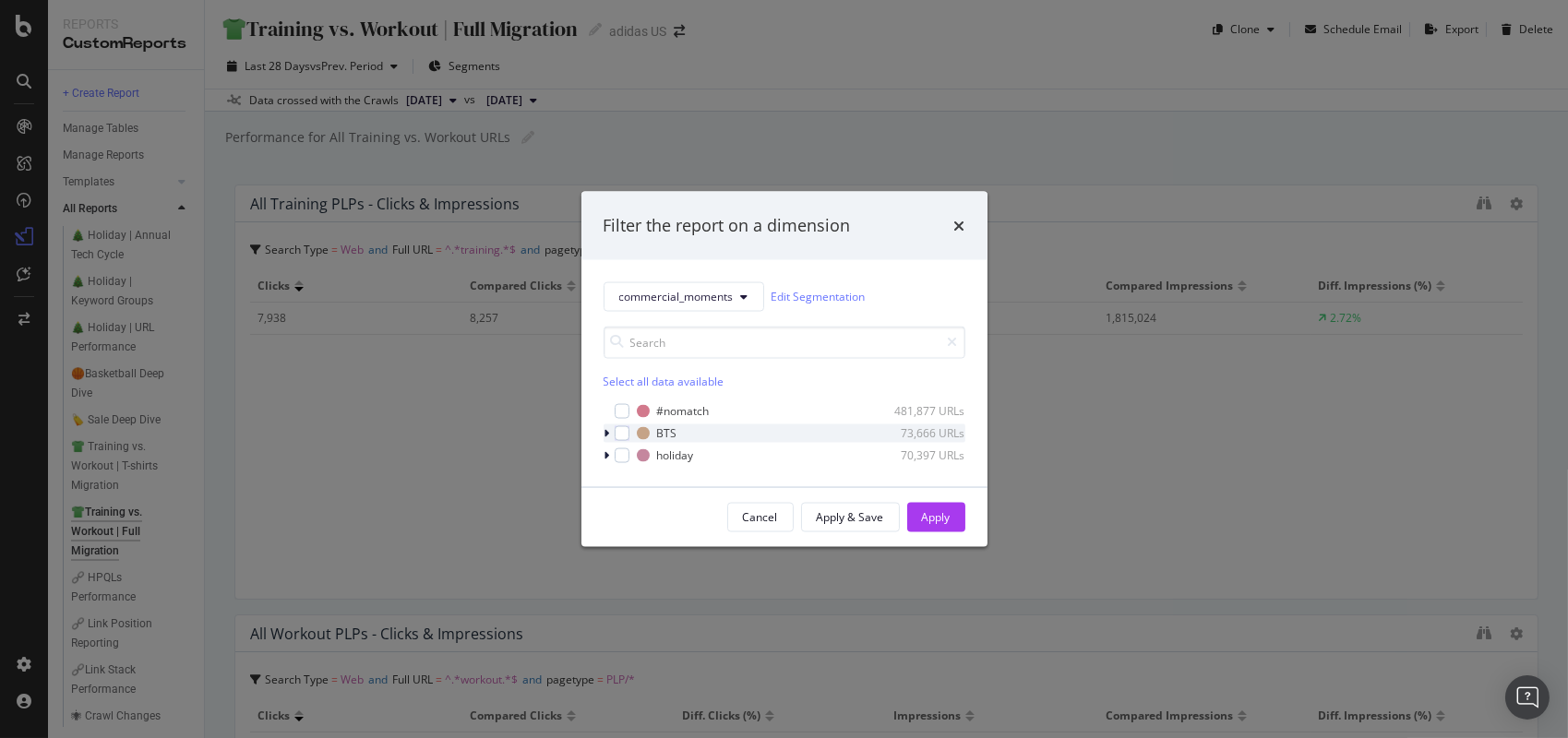 click at bounding box center (607, 433) 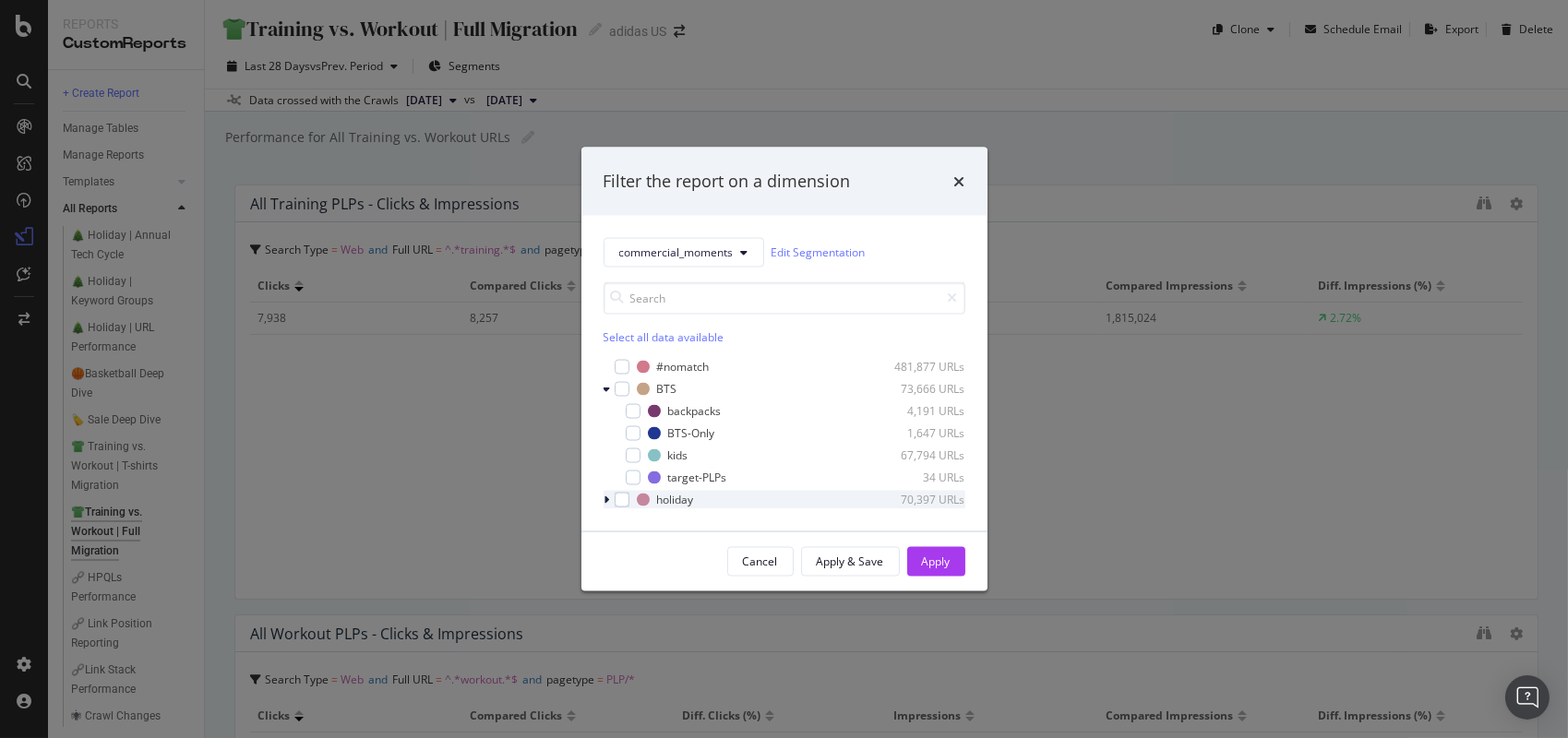 click at bounding box center [607, 499] 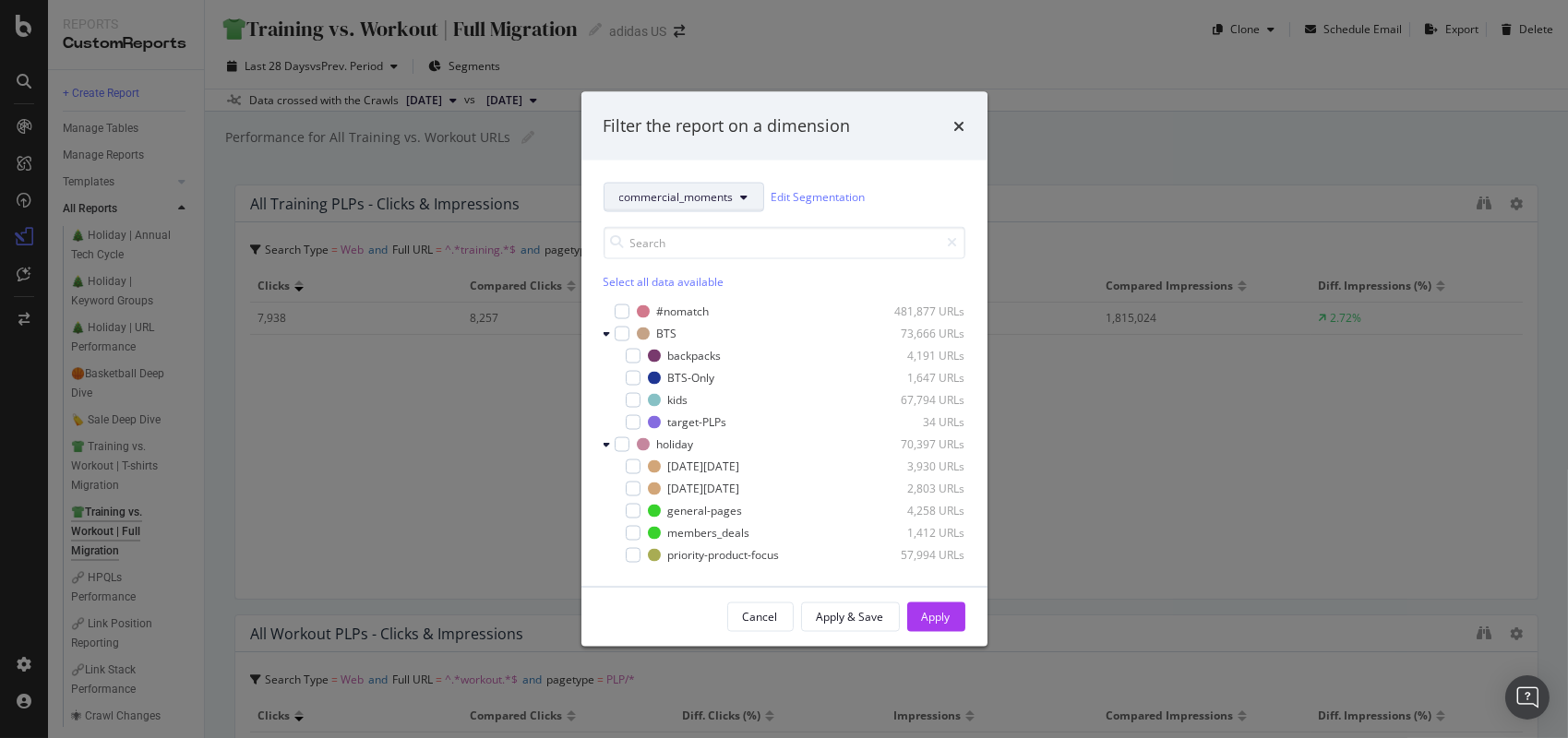 click on "commercial_moments" at bounding box center [684, 196] 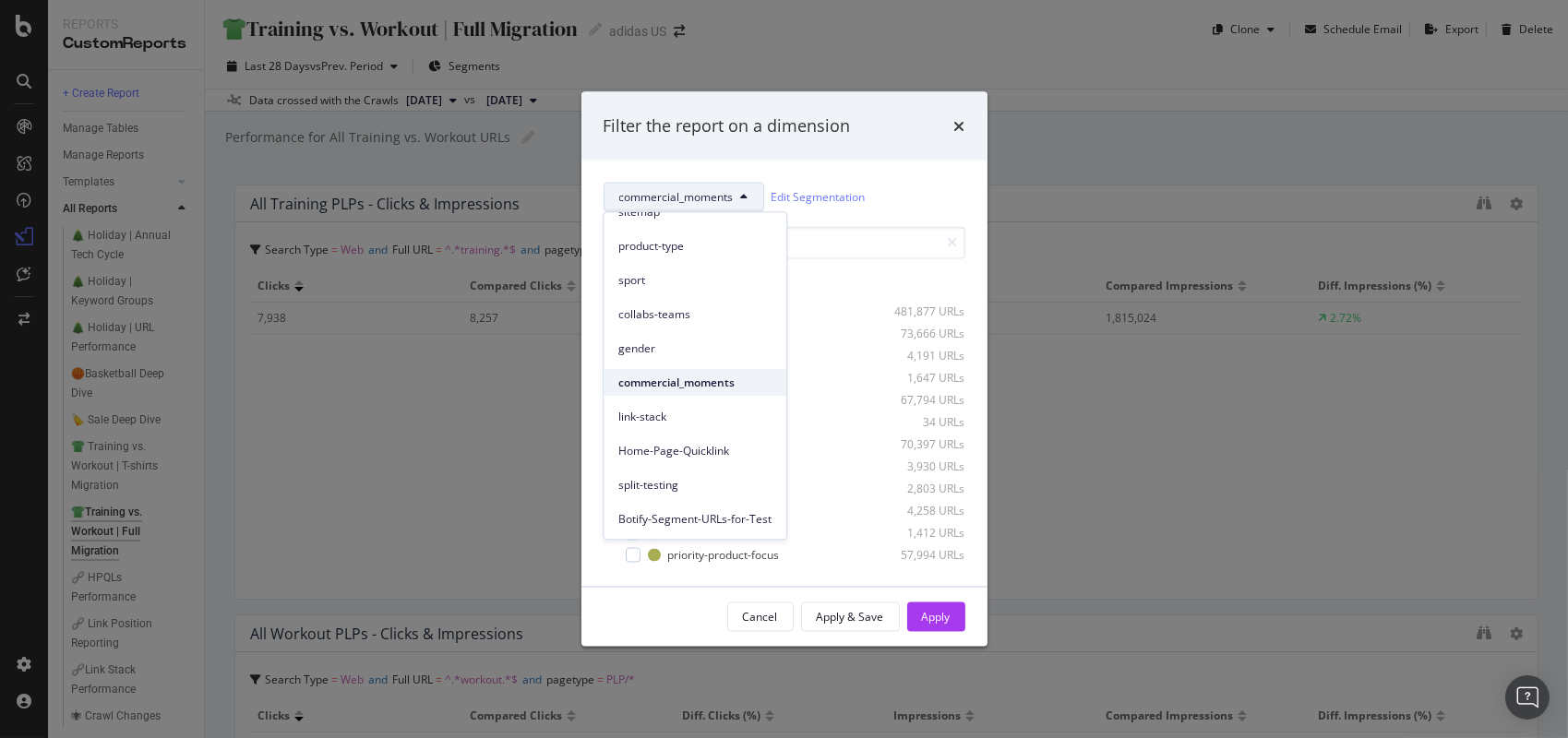 scroll, scrollTop: 188, scrollLeft: 0, axis: vertical 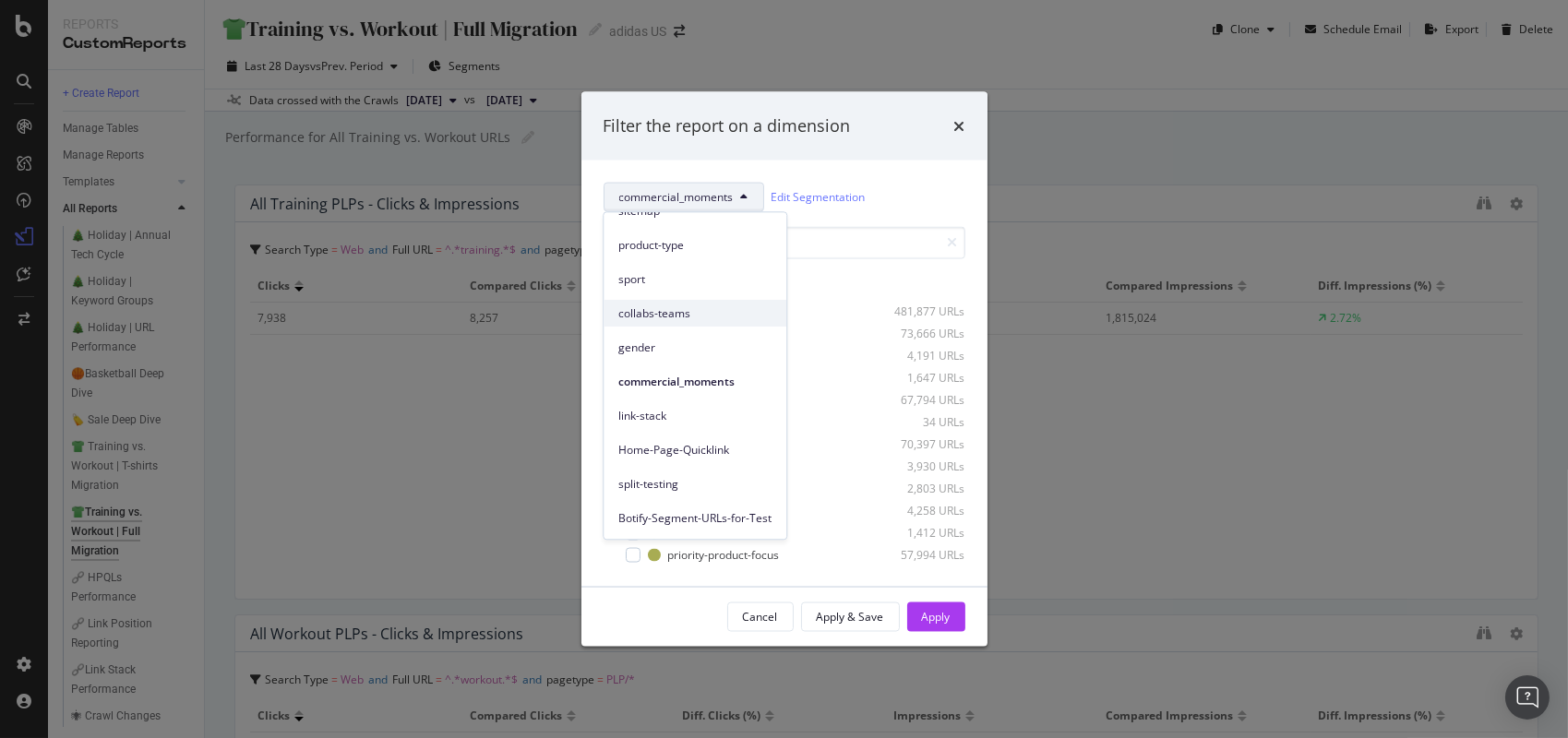 click on "collabs-teams" at bounding box center [695, 314] 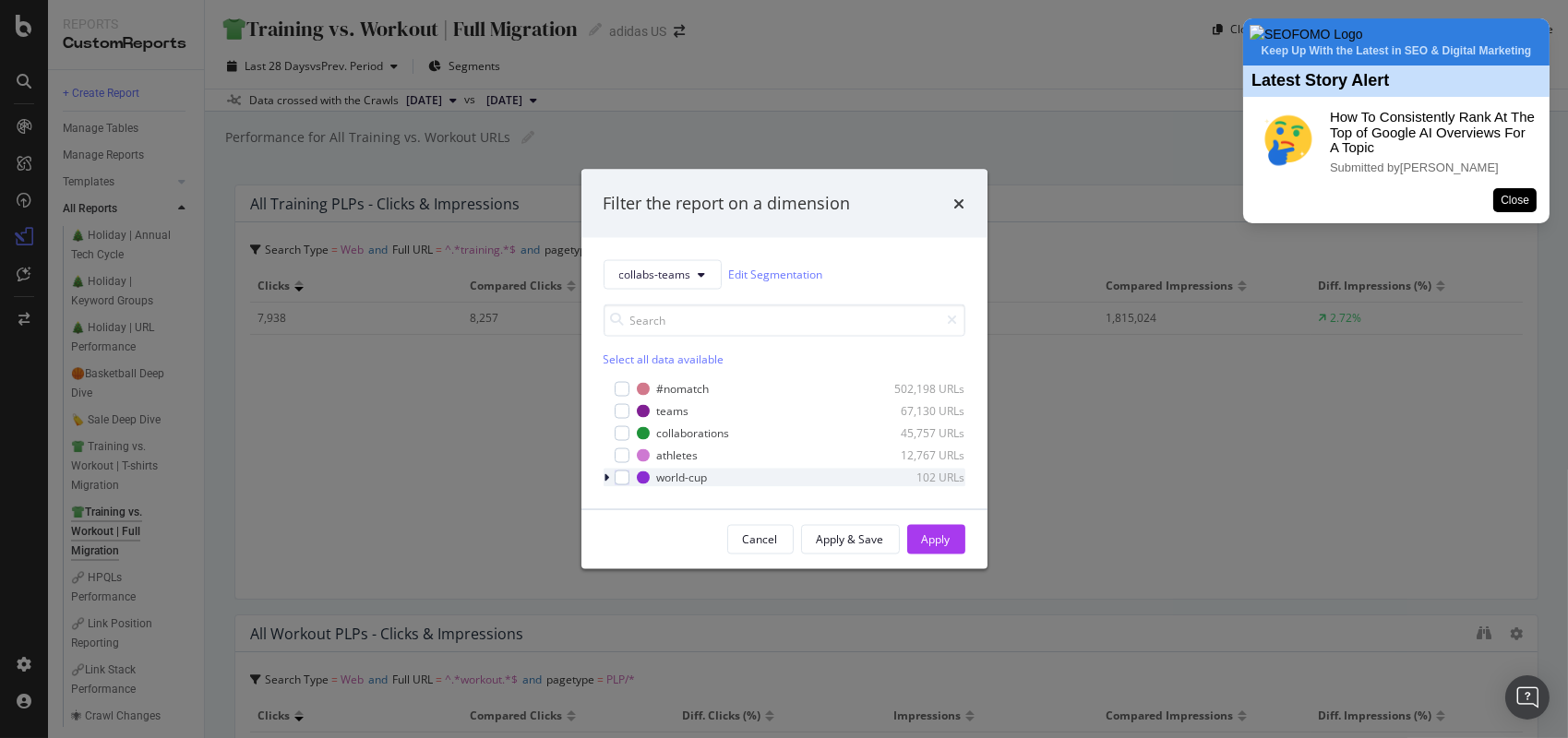 click at bounding box center [609, 477] 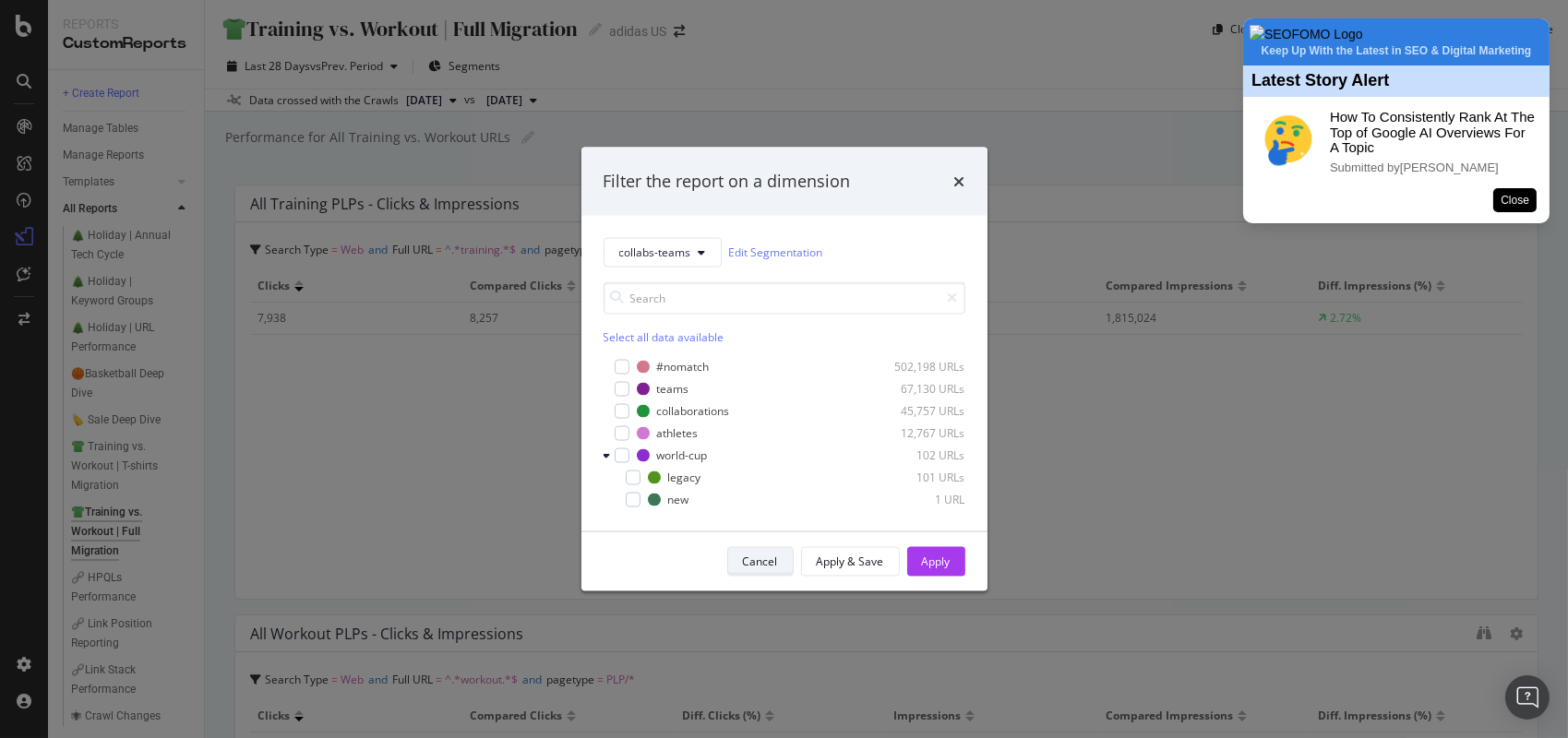 click on "Cancel" at bounding box center (760, 561) 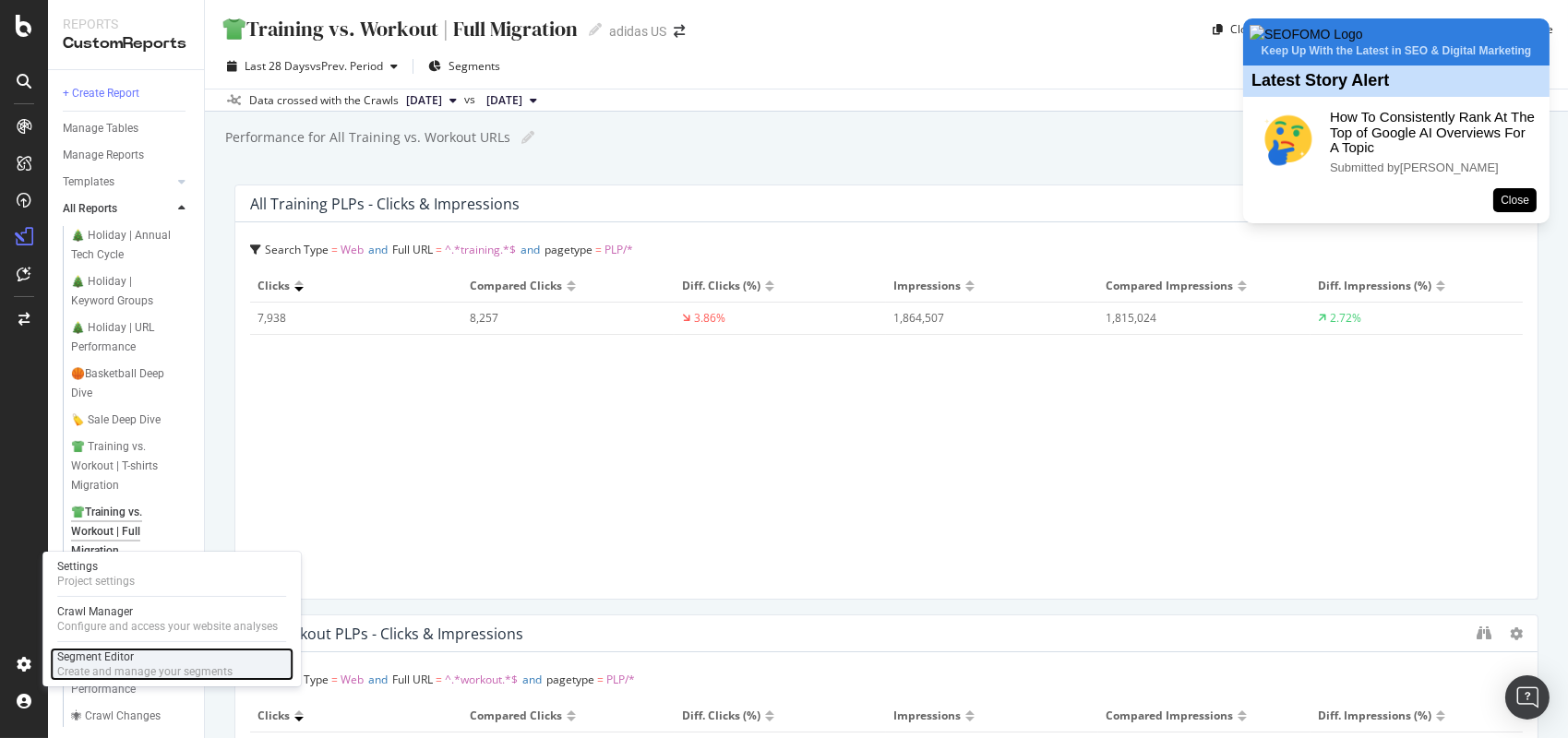 click on "Segment Editor" at bounding box center [145, 657] 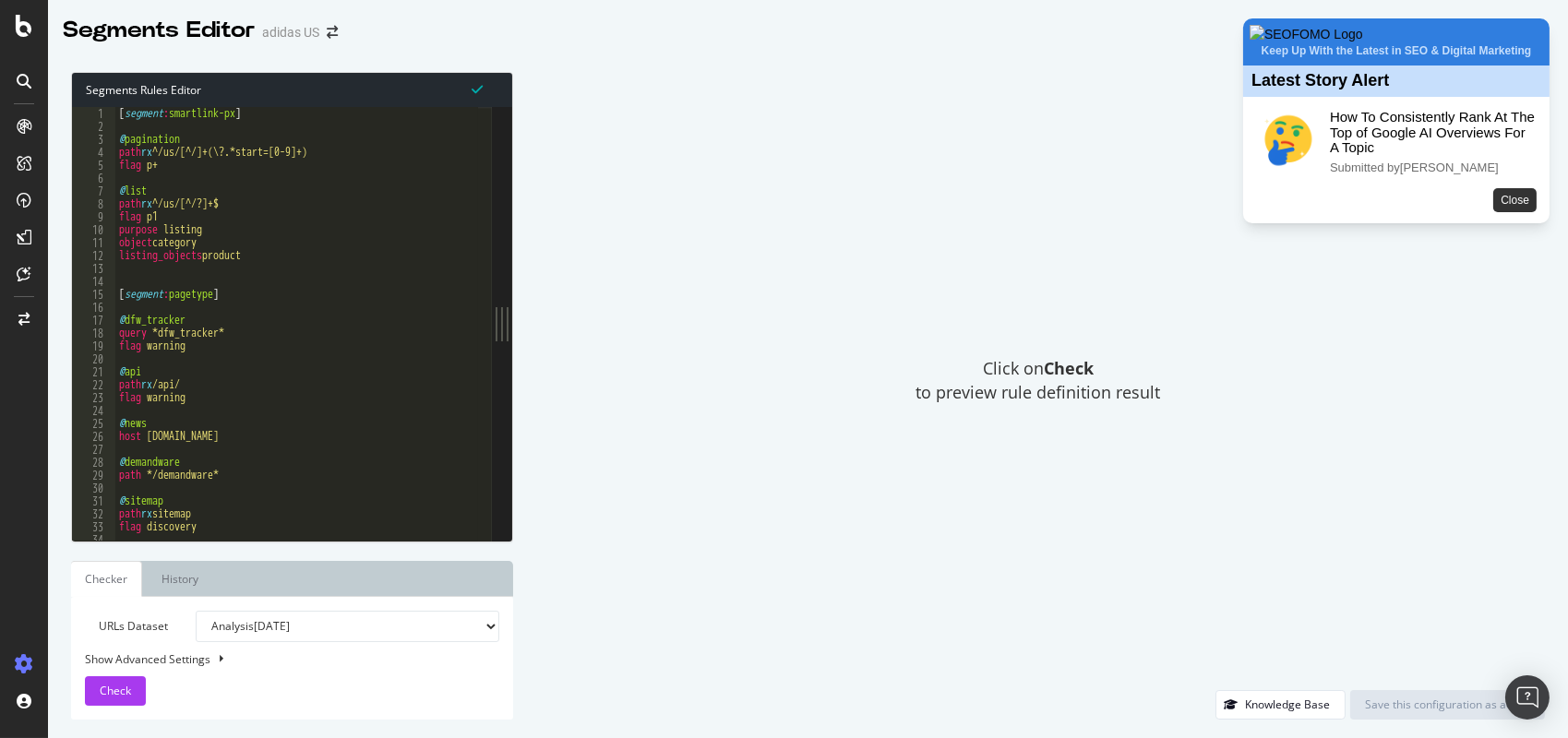 click on "Close" at bounding box center (1514, 200) 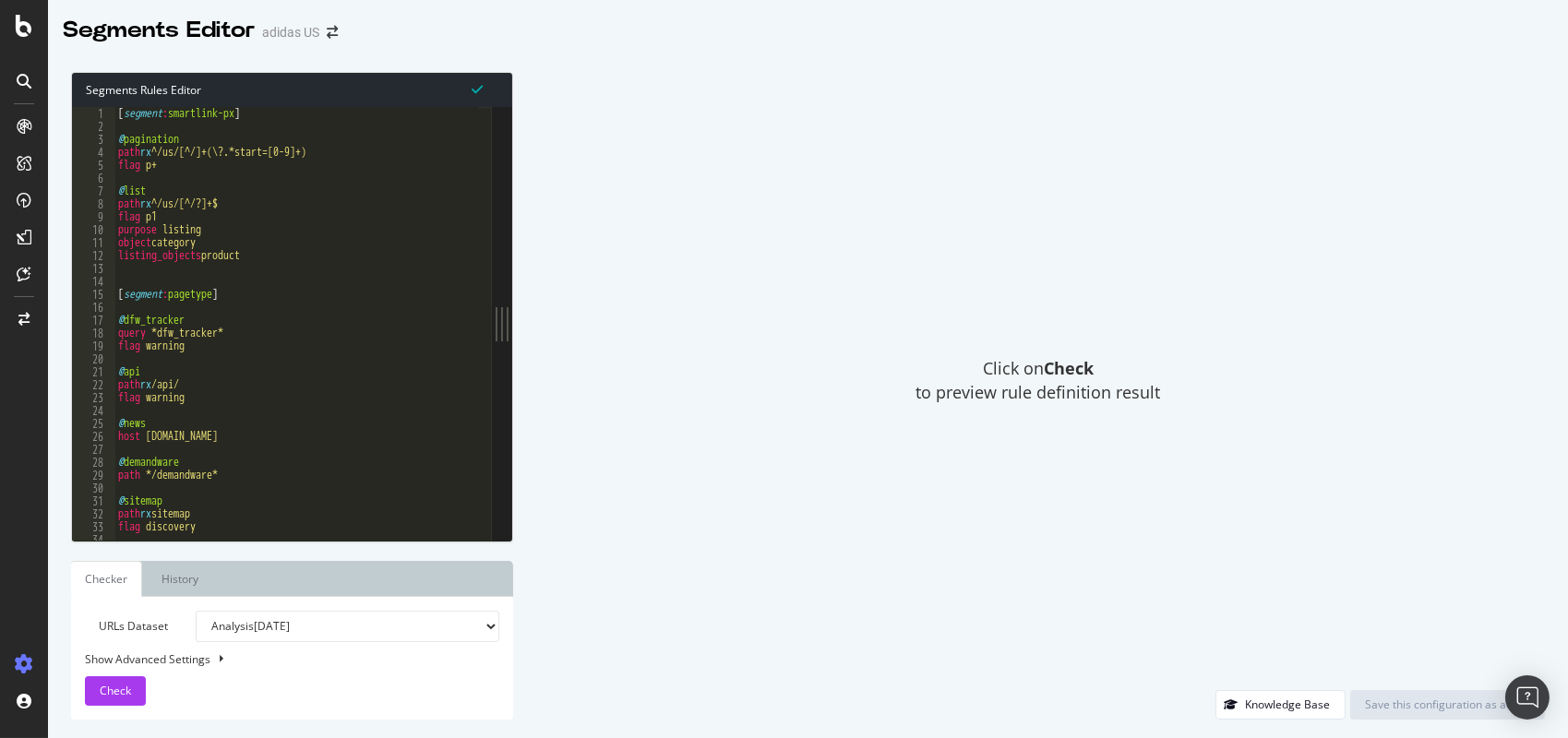 scroll, scrollTop: 0, scrollLeft: 0, axis: both 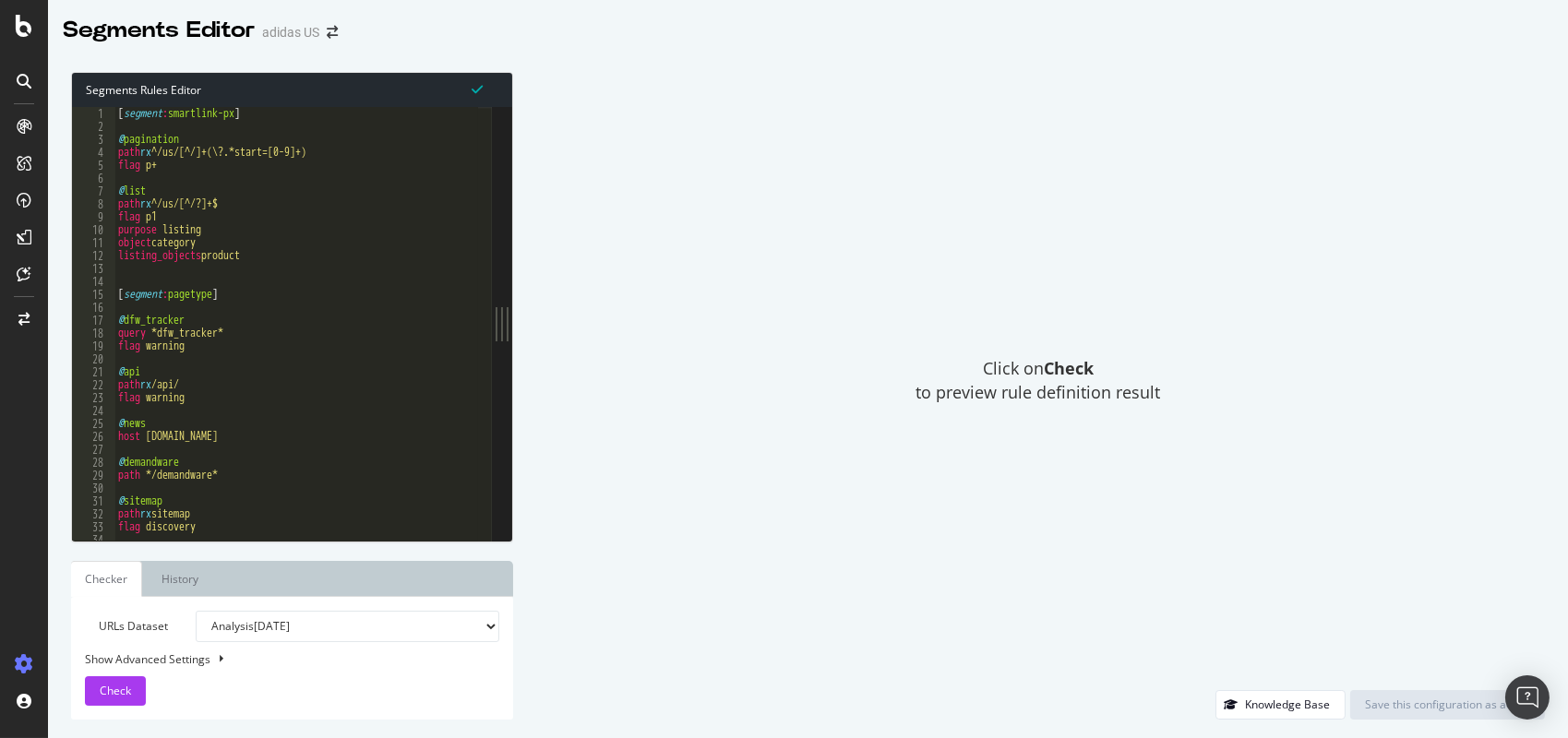drag, startPoint x: 605, startPoint y: 598, endPoint x: 538, endPoint y: 586, distance: 68.0661 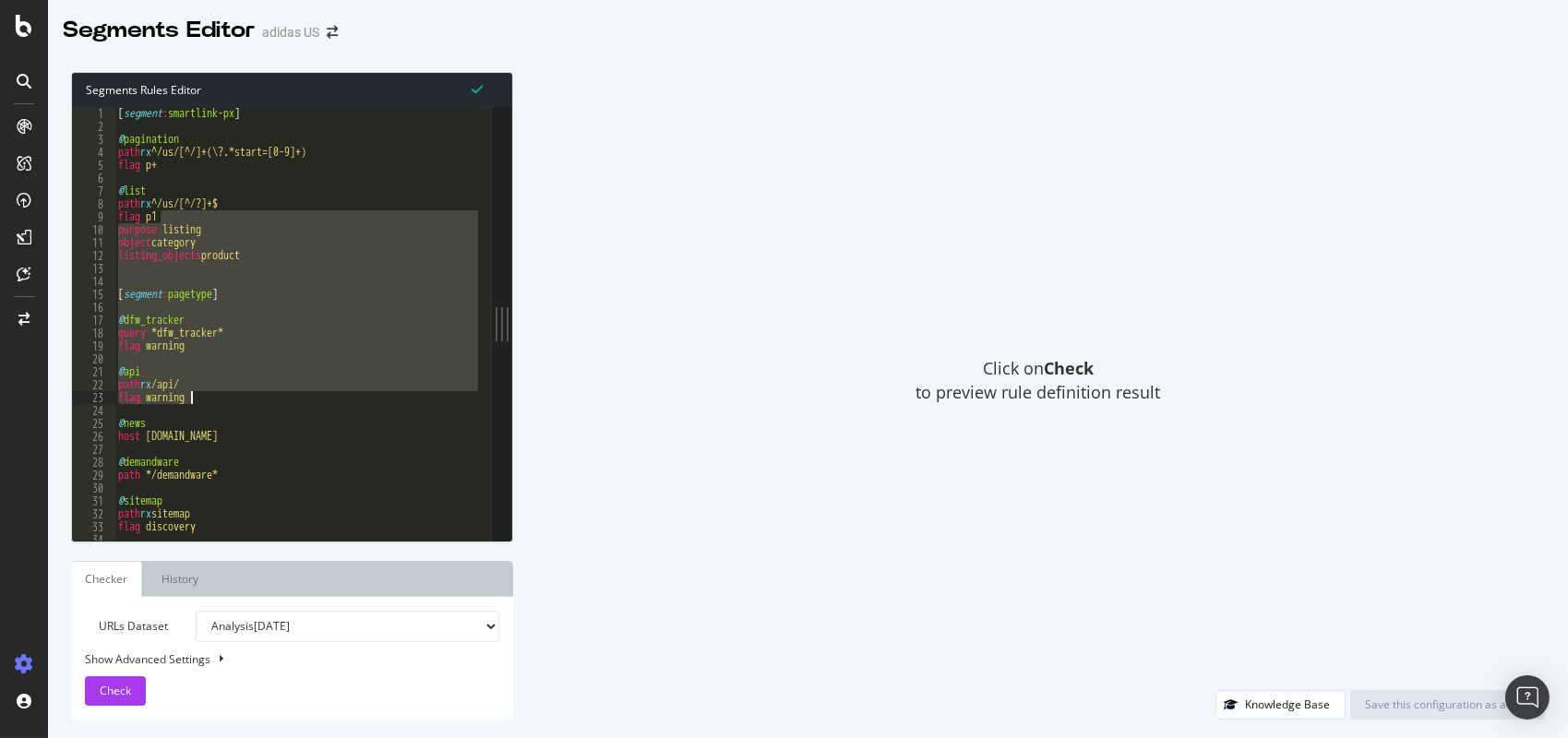 drag, startPoint x: 207, startPoint y: 219, endPoint x: 299, endPoint y: 404, distance: 206.61317 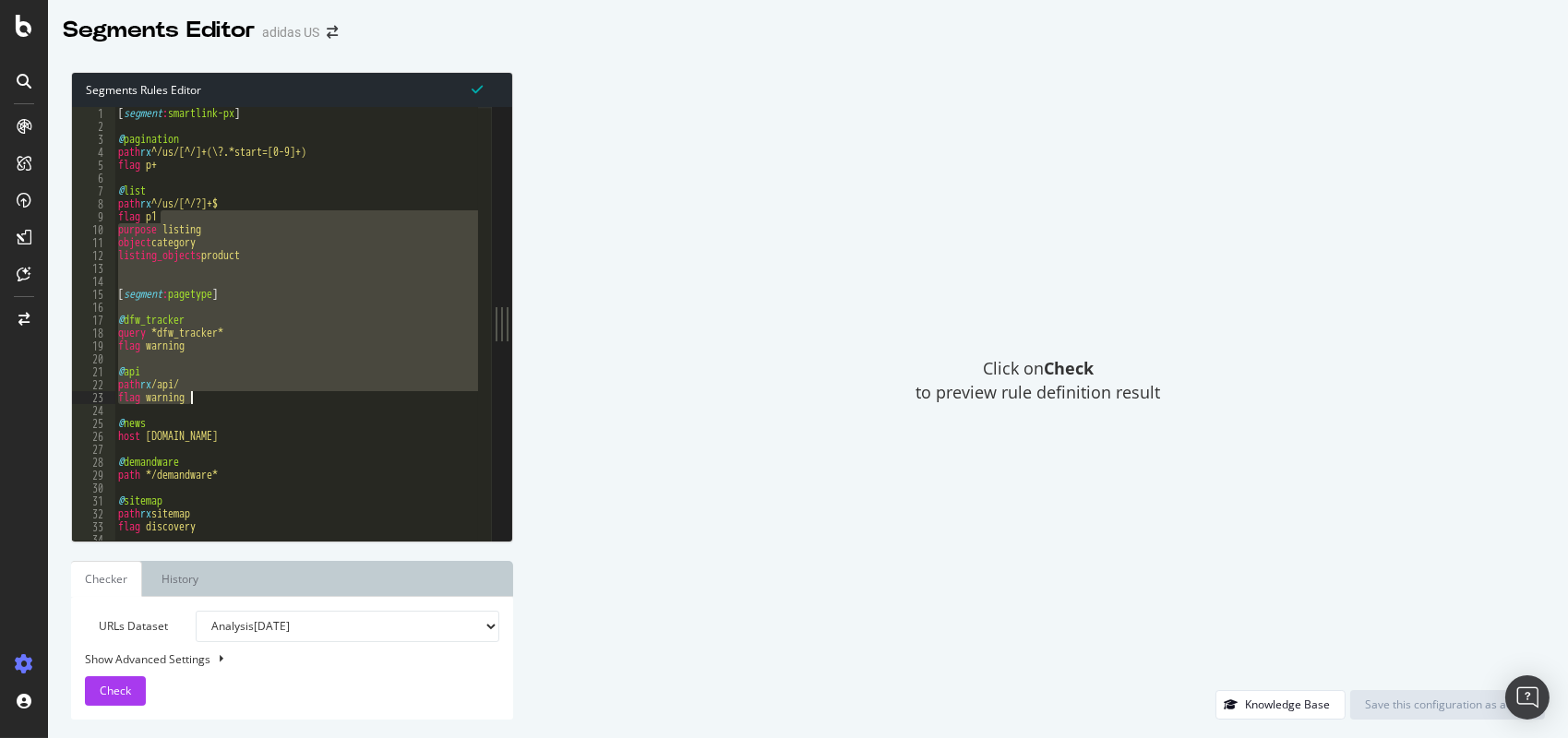 click on "[ segment : smartlink-px ] @ pagination path  rx  ^/us/[^/]+(\?.*start=[0-9]+) flag   p+ @ list path  rx  ^/us/[^/?]+$ flag   p1 purpose   listing object  category listing_objects  product [ segment : pagetype ] @ dfw_tracker query   *dfw_tracker* flag   warning @ api path  rx  /api/ flag   warning @ news host   [DOMAIN_NAME] @ demandware path   */demandware* @ sitemap path  rx  sitemap flag   discovery" at bounding box center [1665, 330] 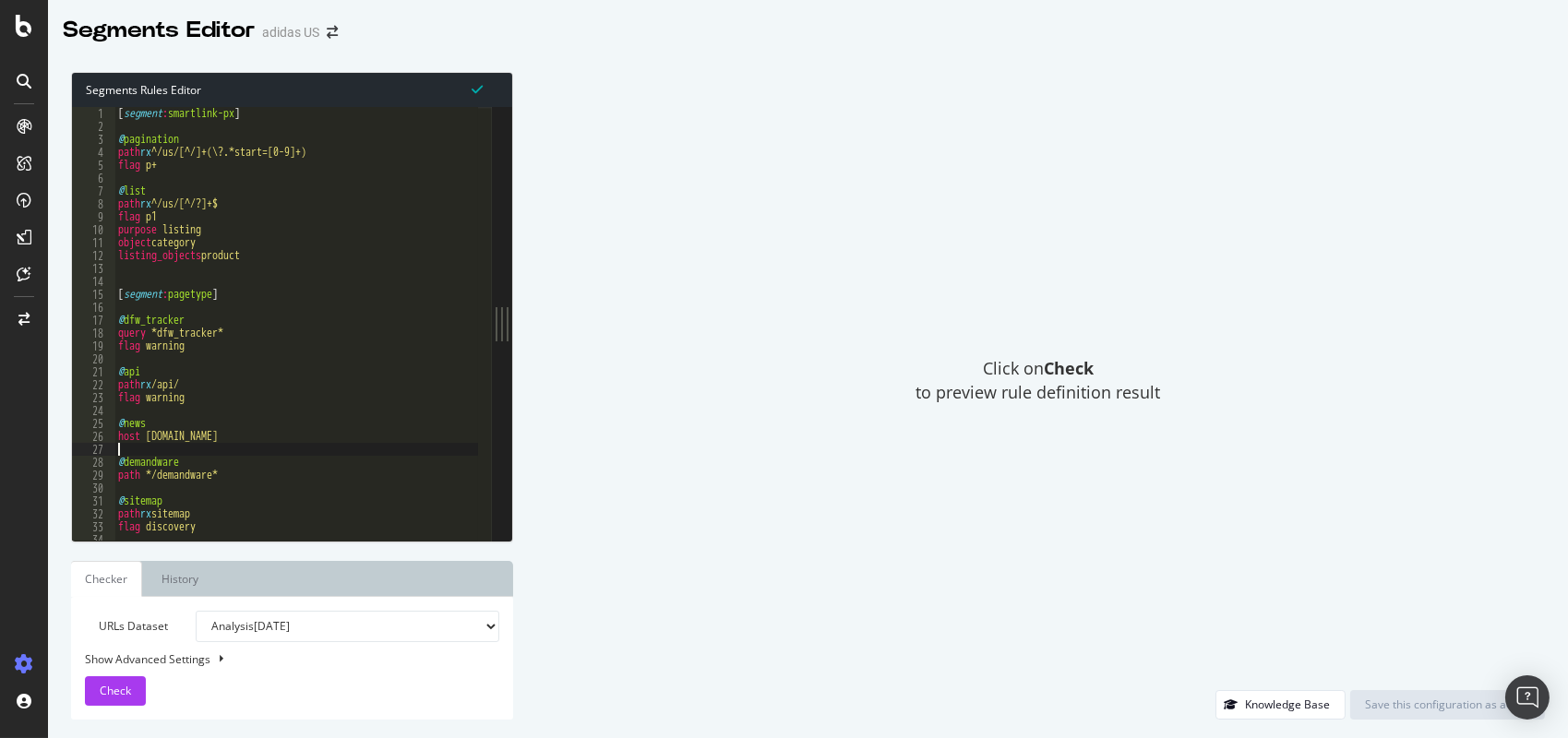 click on "[ segment : smartlink-px ] @ pagination path  rx  ^/us/[^/]+(\?.*start=[0-9]+) flag   p+ @ list path  rx  ^/us/[^/?]+$ flag   p1 purpose   listing object  category listing_objects  product [ segment : pagetype ] @ dfw_tracker query   *dfw_tracker* flag   warning @ api path  rx  /api/ flag   warning @ news host   [DOMAIN_NAME] @ demandware path   */demandware* @ sitemap path  rx  sitemap flag   discovery" at bounding box center (1665, 330) 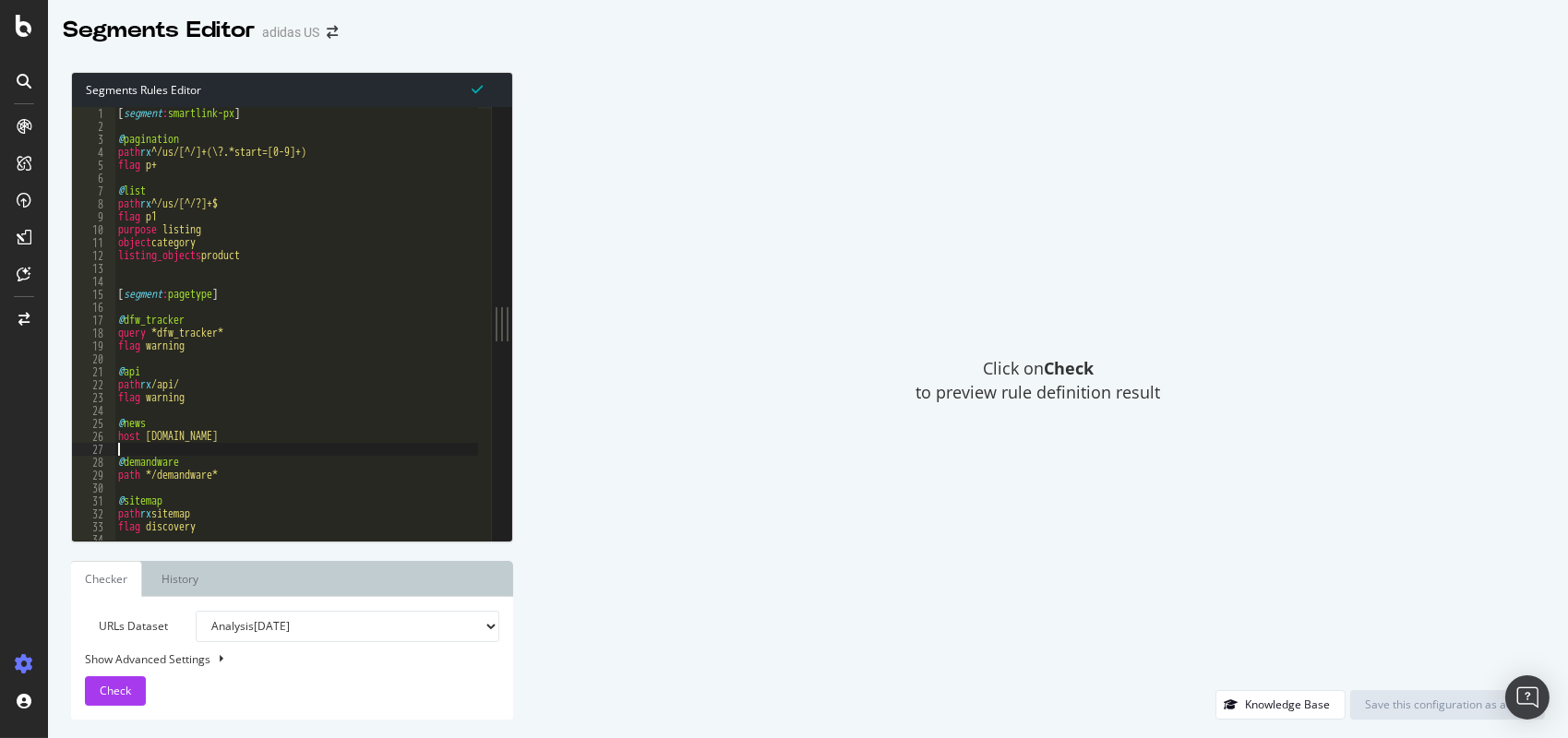 click on "Analysis  [DATE] Analysis  [DATE] Analysis  [DATE] Analysis  [DATE] Analysis  [DATE] Analysis  [DATE] Analysis  [DATE] Analysis  [DATE] Analysis  [DATE] Analysis  [DATE] Analysis  [DATE] Analysis  [DATE] Analysis  [DATE] Analysis  [DATE] Analysis  [DATE] Analysis  [DATE] Analysis  [DATE] Analysis  [DATE] Analysis  [DATE] Analysis  [DATE] Analysis  [DATE] Analysis  [DATE] Analysis  [DATE] Analysis  [DATE] Analysis  [DATE] Analysis  [DATE] Analysis  [DATE] Analysis  [DATE] Analysis  [DATE] Analysis  [DATE] Analysis  [DATE] Analysis  [DATE] Log Analysis URLs found in 2025/07 Log Analysis URLs found in 2025/06 Log Analysis URLs found in 2025/05 Log Analysis URLs found in 2025/04 Log Analysis URLs found in 2025/03 Log Analysis URLs found in 2025/02" at bounding box center [347, 626] 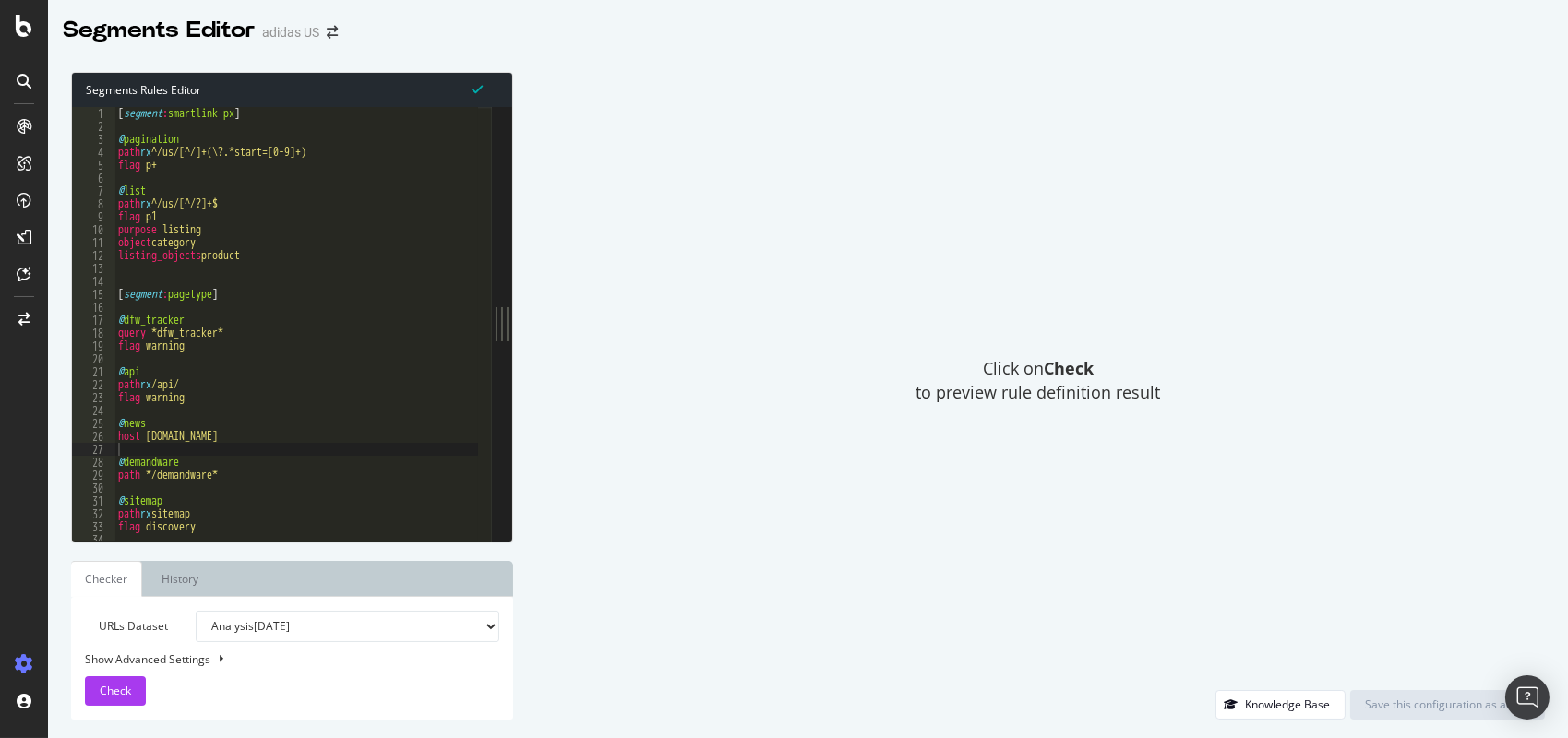 click on "Click on  Check to preview rule definition result" at bounding box center (1038, 381) 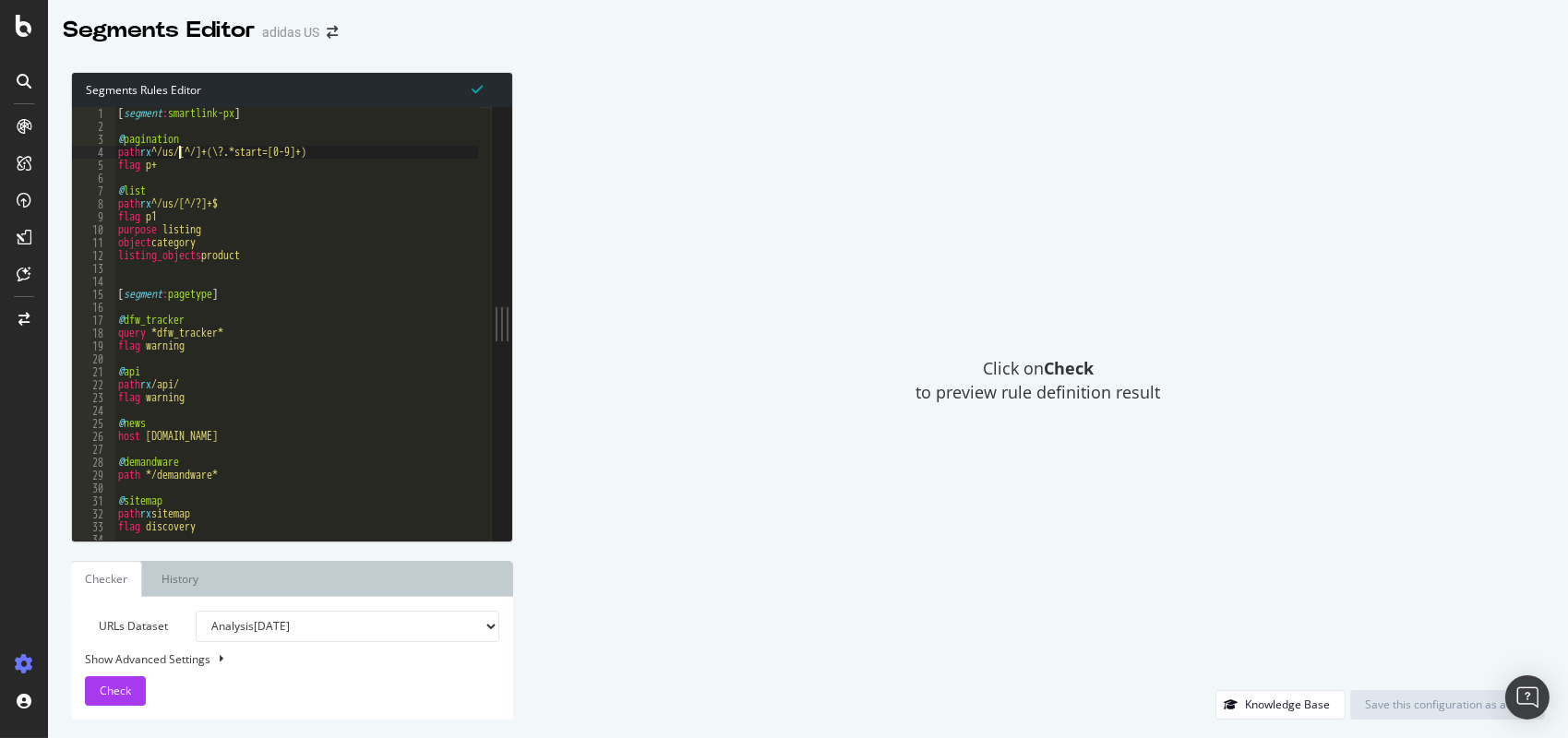 click on "[ segment : smartlink-px ] @ pagination path  rx  ^/us/[^/]+(\?.*start=[0-9]+) flag   p+ @ list path  rx  ^/us/[^/?]+$ flag   p1 purpose   listing object  category listing_objects  product [ segment : pagetype ] @ dfw_tracker query   *dfw_tracker* flag   warning @ api path  rx  /api/ flag   warning @ news host   [DOMAIN_NAME] @ demandware path   */demandware* @ sitemap path  rx  sitemap flag   discovery" at bounding box center [1665, 330] 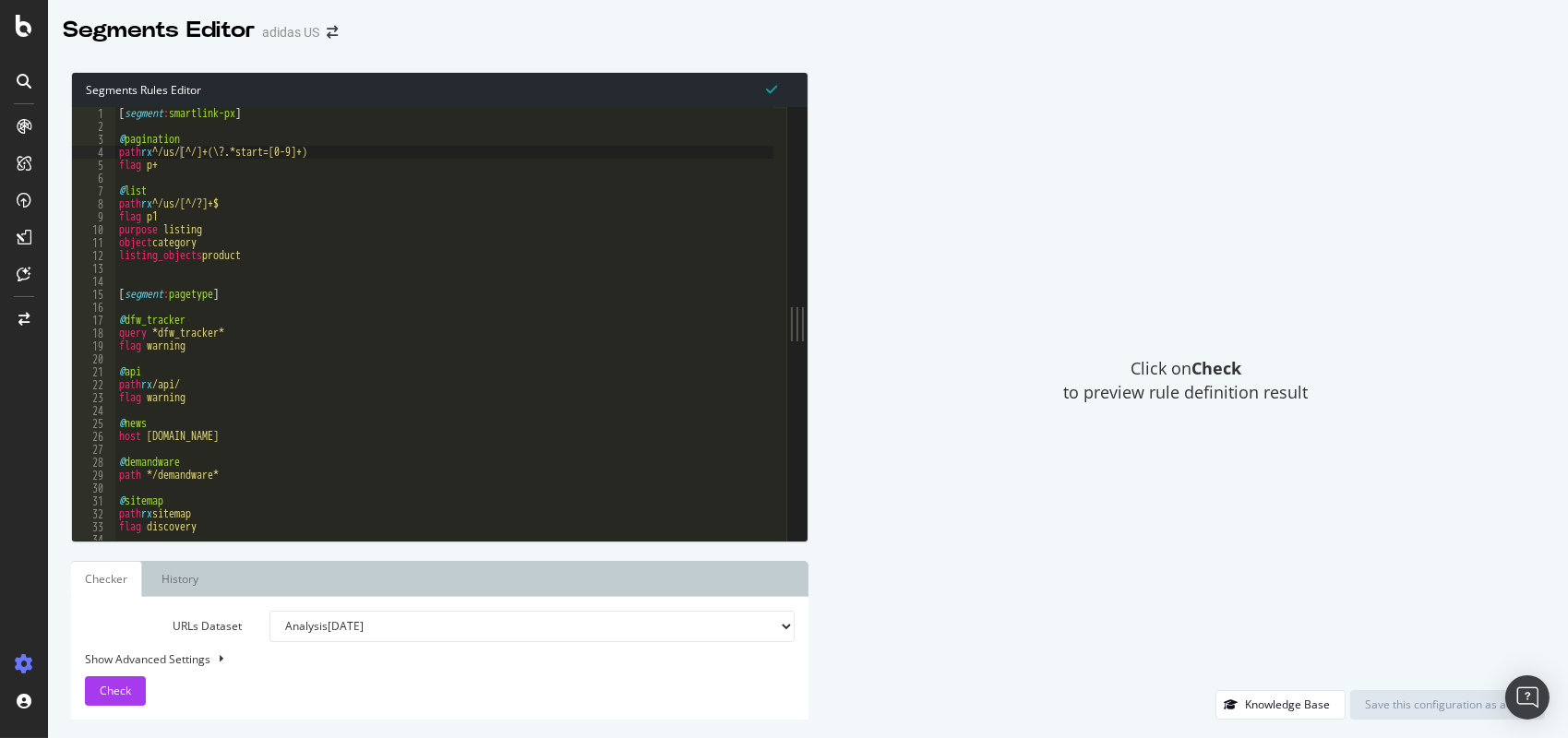 drag, startPoint x: 497, startPoint y: 530, endPoint x: 1002, endPoint y: 481, distance: 507.3717 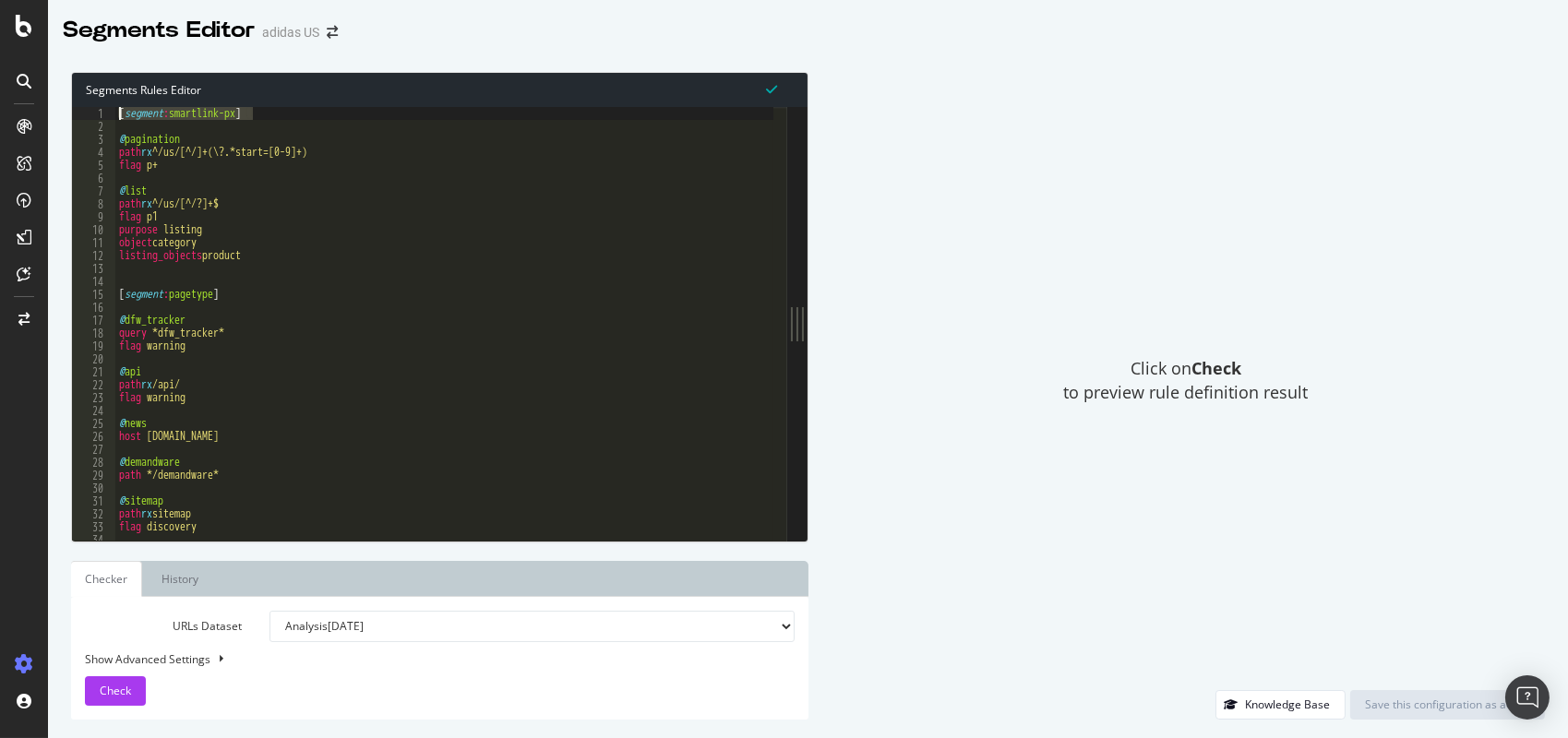 drag, startPoint x: 260, startPoint y: 113, endPoint x: 90, endPoint y: 108, distance: 170.07351 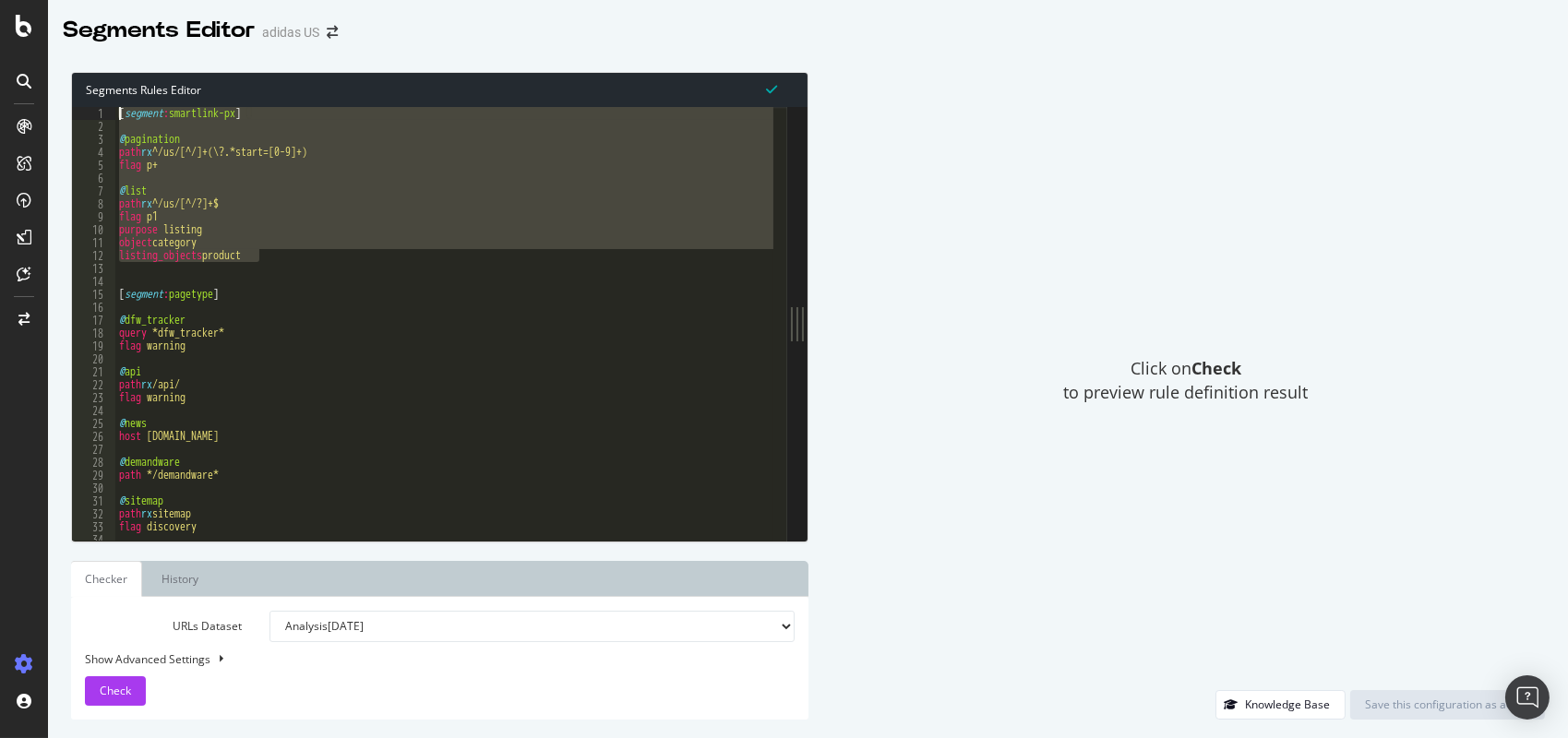drag, startPoint x: 297, startPoint y: 258, endPoint x: 11, endPoint y: 89, distance: 332.2002 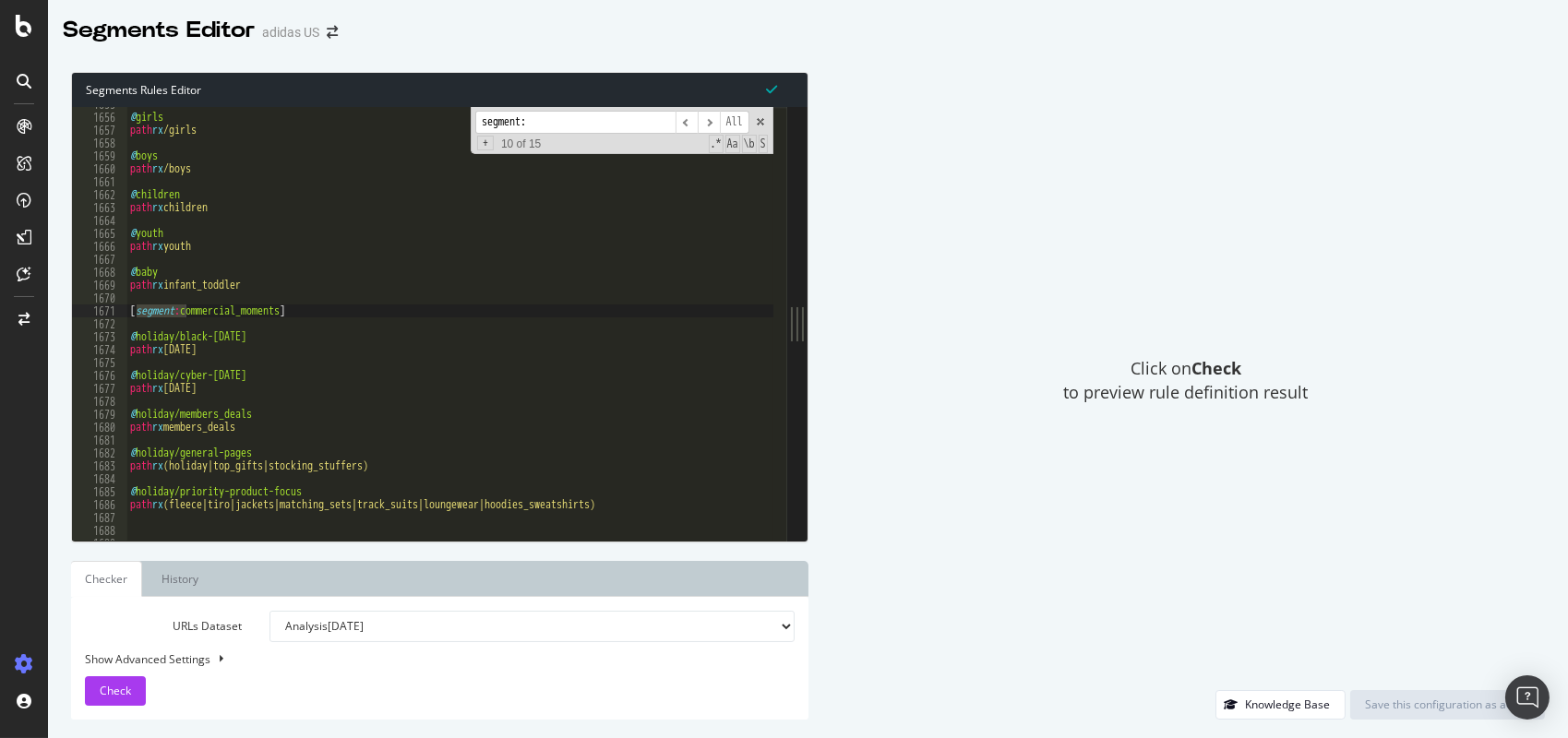 scroll, scrollTop: 4761, scrollLeft: 0, axis: vertical 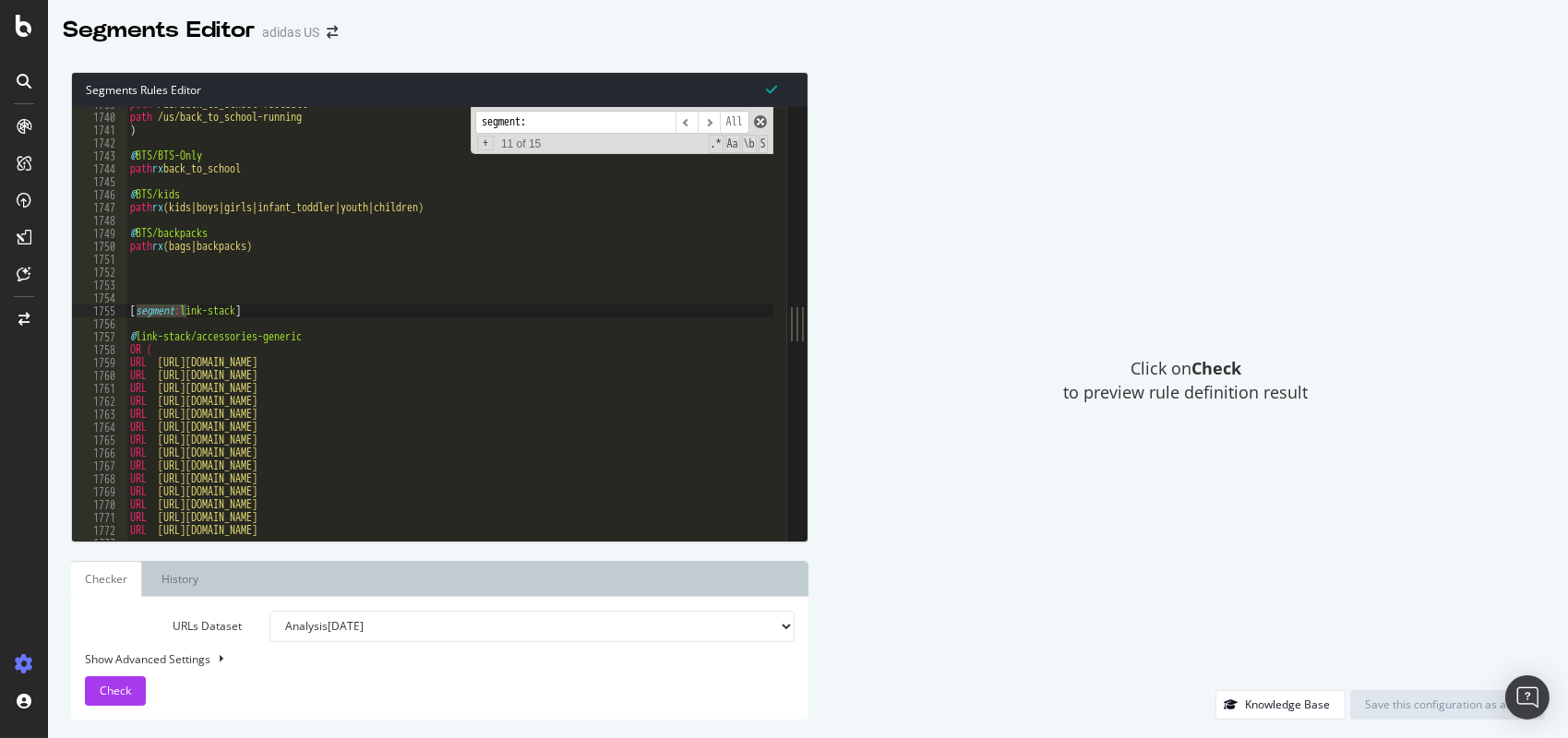 type on "segment:" 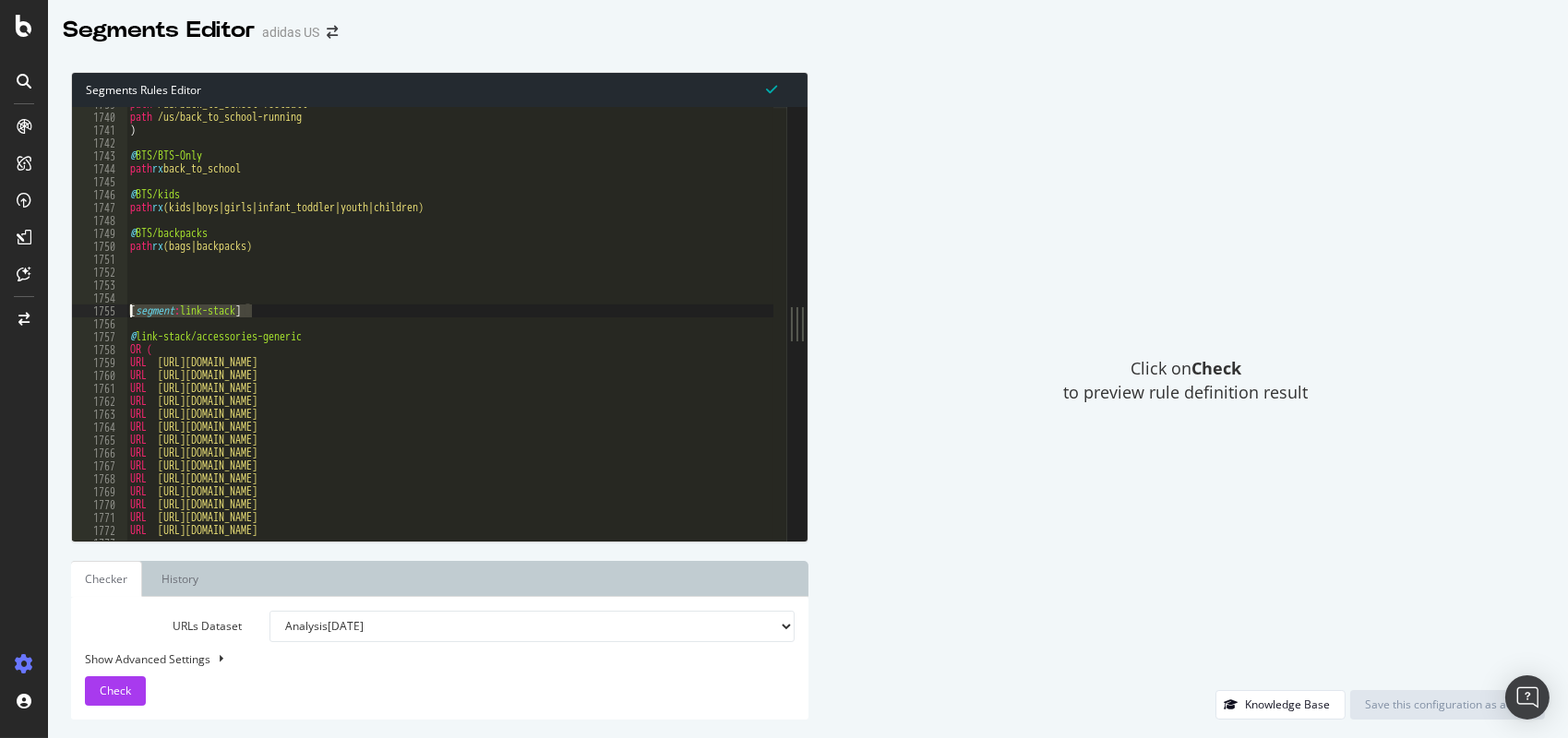 drag, startPoint x: 275, startPoint y: 305, endPoint x: 111, endPoint y: 311, distance: 164.10972 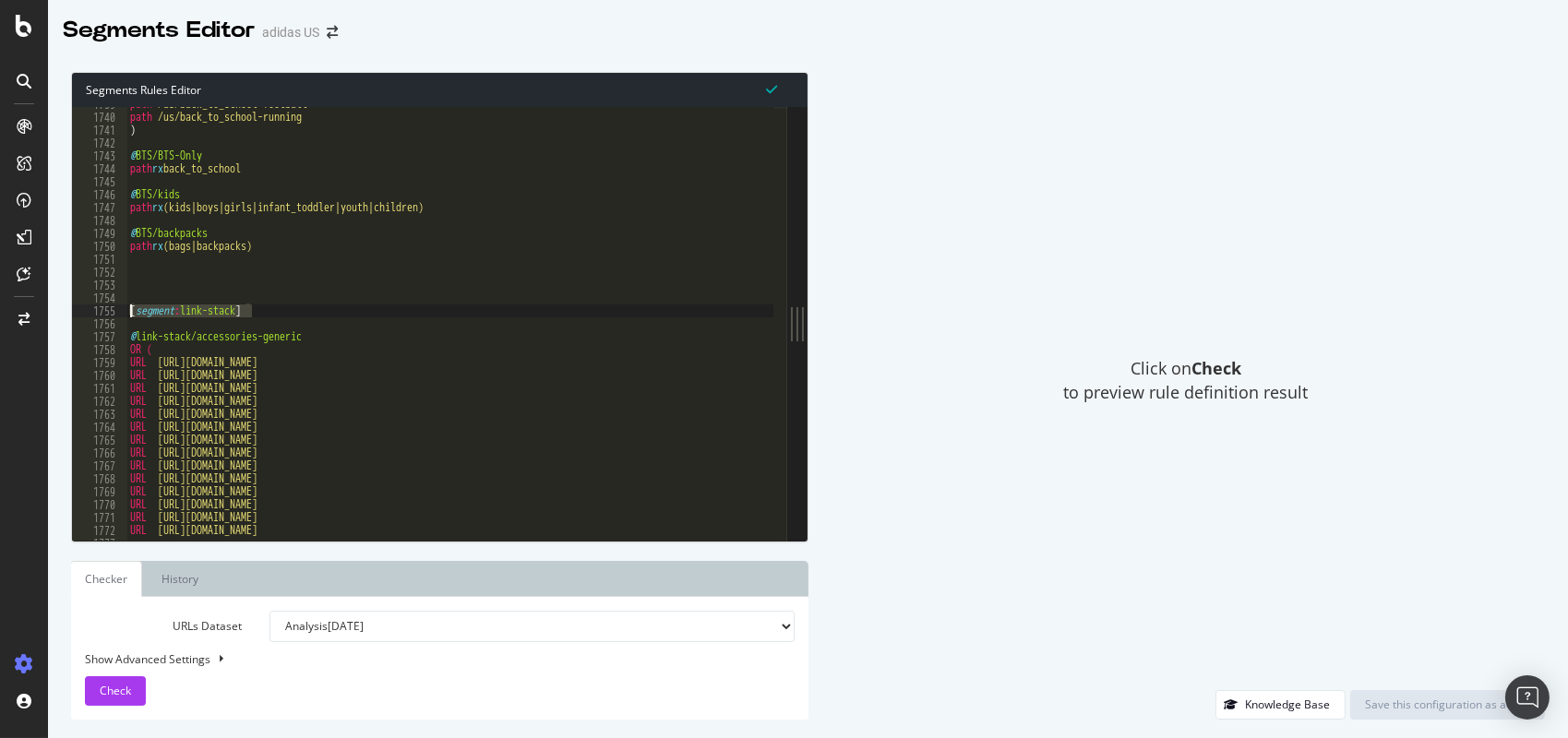 click on "[segment:link-stack] 1739 1740 1741 1742 1743 1744 1745 1746 1747 1748 1749 1750 1751 1752 1753 1754 1755 1756 1757 1758 1759 1760 1761 1762 1763 1764 1765 1766 1767 1768 1769 1770 1771 1772 1773 1774 path   /us/back_to_school-football path   /us/back_to_school-running ) @ BTS/BTS-Only path  rx  back_to_school @ BTS/kids path  rx  (kids|boys|girls|infant_toddler|youth|children) @ BTS/backpacks path  rx  (bags|backpacks) [ segment : link-stack ] @ link-stack/accessories-generic OR   ( URL    [URL][DOMAIN_NAME] URL    [URL][DOMAIN_NAME] URL    [URL][DOMAIN_NAME] URL    [URL][DOMAIN_NAME] URL    [URL][DOMAIN_NAME] URL    [URL][DOMAIN_NAME] URL    [URL][DOMAIN_NAME] URL    [URL][DOMAIN_NAME] URL    [URL][DOMAIN_NAME] URL    [URL][DOMAIN_NAME] URL    [URL][DOMAIN_NAME] URL    [URL][DOMAIN_NAME]" at bounding box center (429, 324) 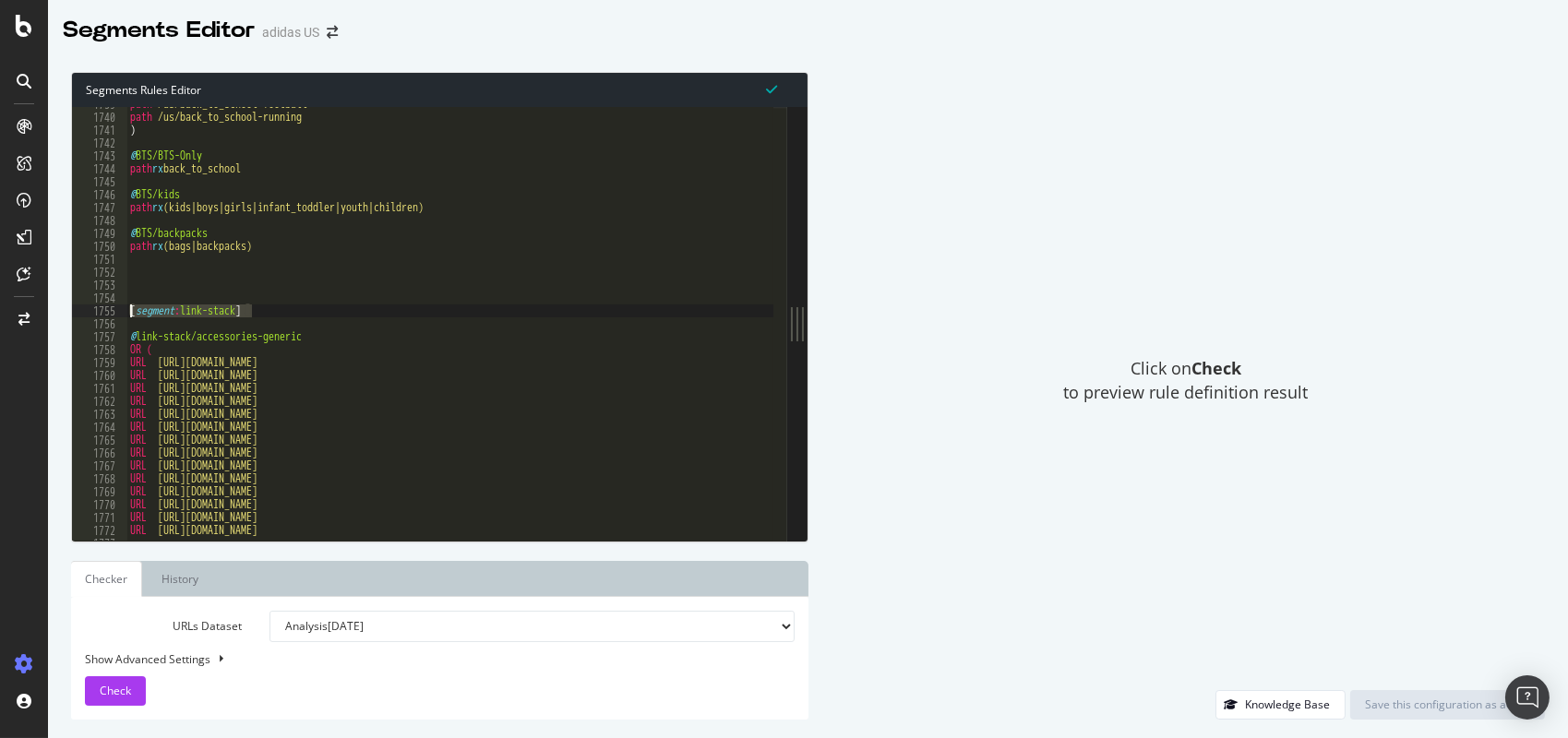 scroll, scrollTop: 4773, scrollLeft: 0, axis: vertical 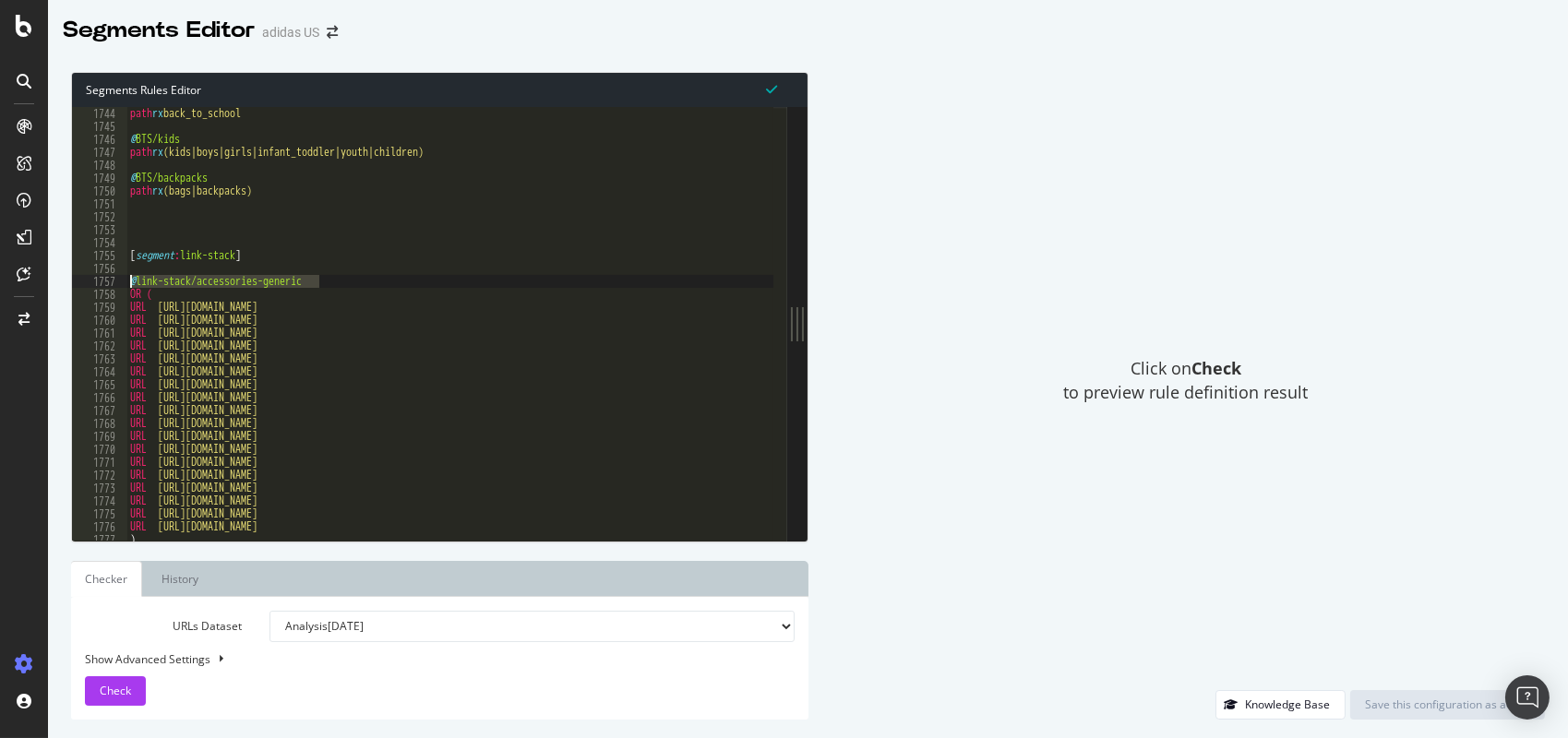 drag, startPoint x: 320, startPoint y: 280, endPoint x: 126, endPoint y: 288, distance: 194.16488 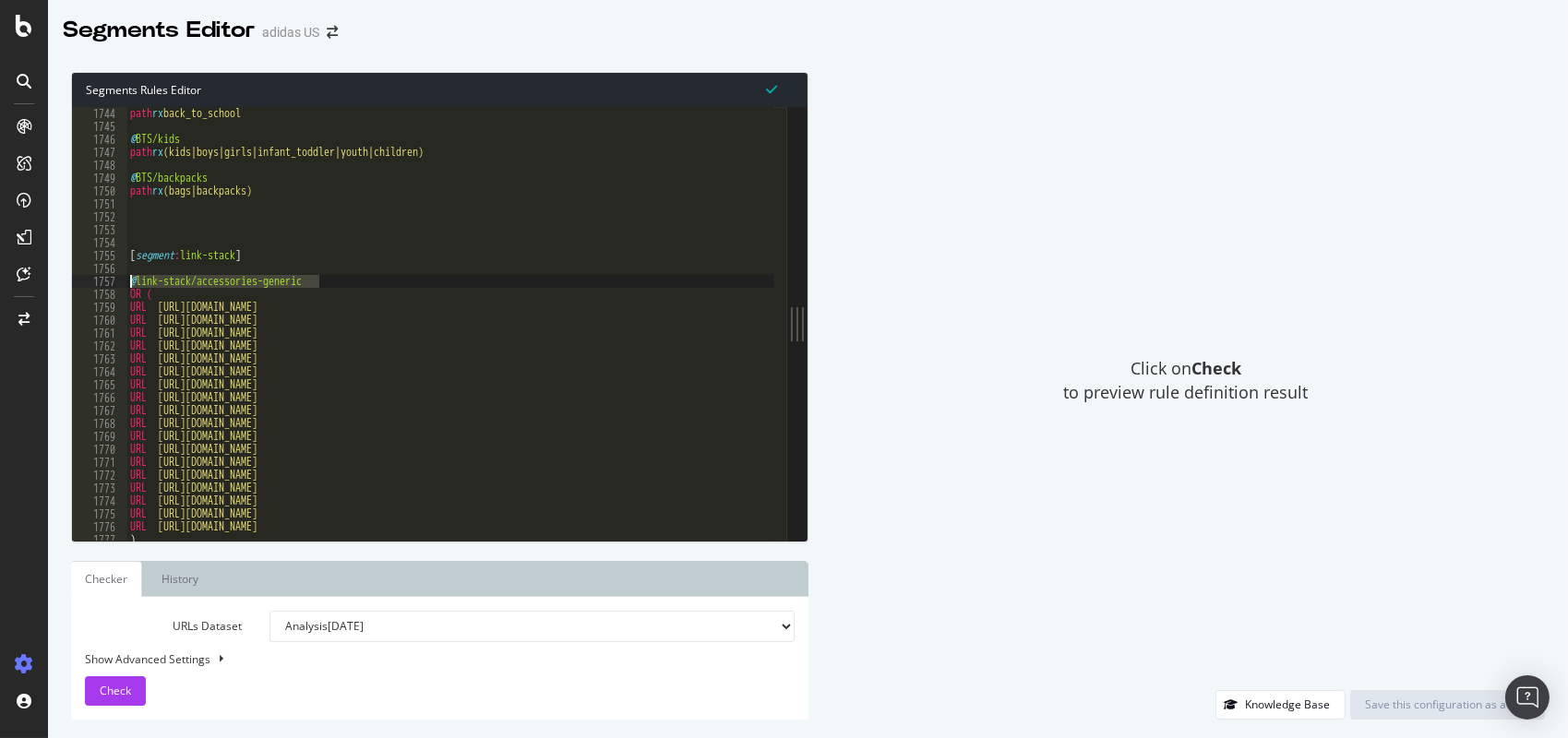 click on "path  rx  back_to_school @ BTS/kids path  rx  (kids|boys|girls|infant_toddler|youth|children) @ BTS/backpacks path  rx  (bags|backpacks) [ segment : link-stack ] @ link-stack/accessories-generic OR   ( URL    [URL][DOMAIN_NAME] URL    [URL][DOMAIN_NAME] URL    [URL][DOMAIN_NAME] URL    [URL][DOMAIN_NAME] URL    [URL][DOMAIN_NAME] URL    [URL][DOMAIN_NAME] URL    [URL][DOMAIN_NAME] URL    [URL][DOMAIN_NAME] URL    [URL][DOMAIN_NAME] URL    [URL][DOMAIN_NAME] URL    [URL][DOMAIN_NAME] URL    [URL][DOMAIN_NAME] URL    [URL][DOMAIN_NAME] URL    [URL][DOMAIN_NAME] URL    [URL][DOMAIN_NAME] URL    [URL][DOMAIN_NAME] URL    [URL][DOMAIN_NAME] URL    ) segment: +" at bounding box center [449, 324] 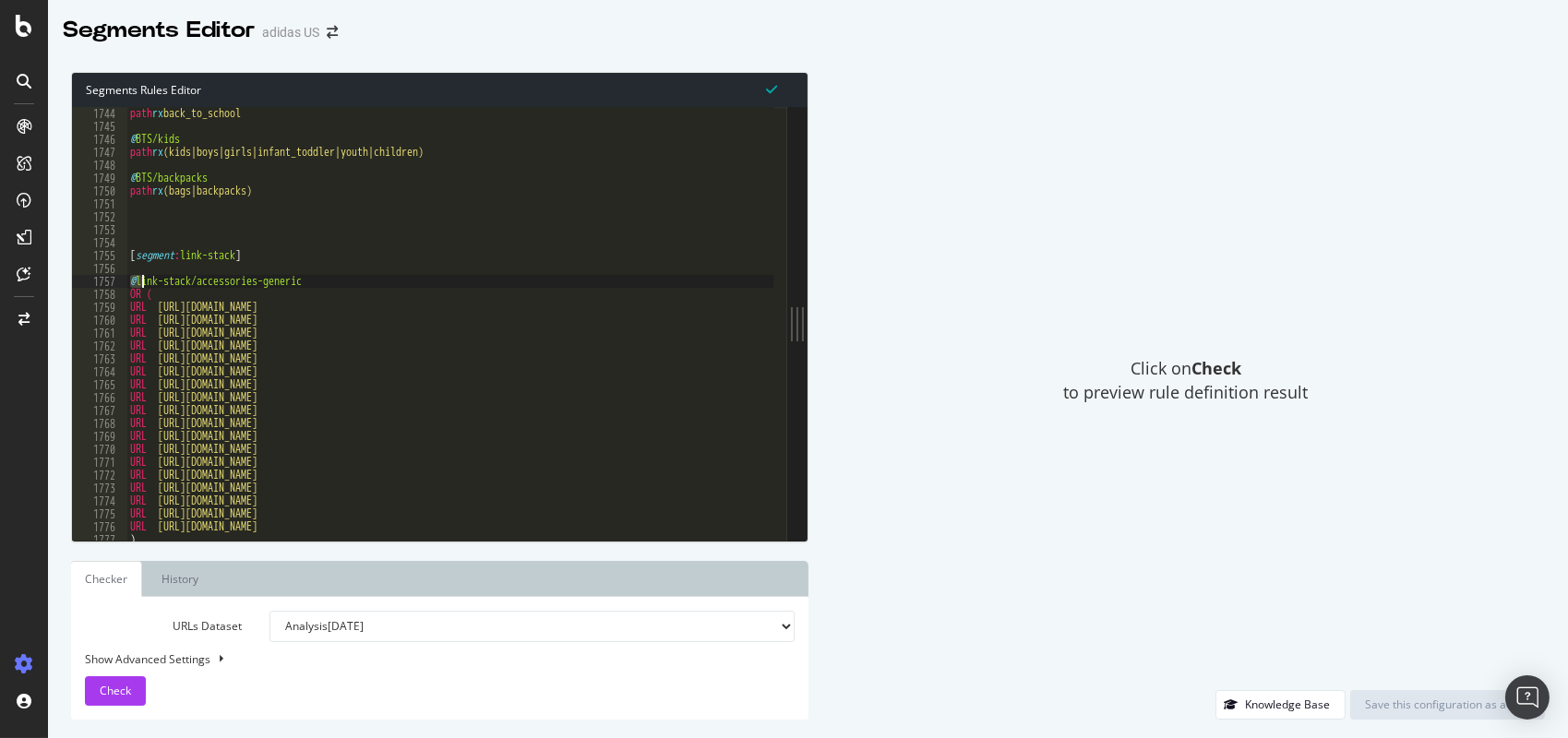 drag, startPoint x: 131, startPoint y: 281, endPoint x: 142, endPoint y: 283, distance: 11.18034 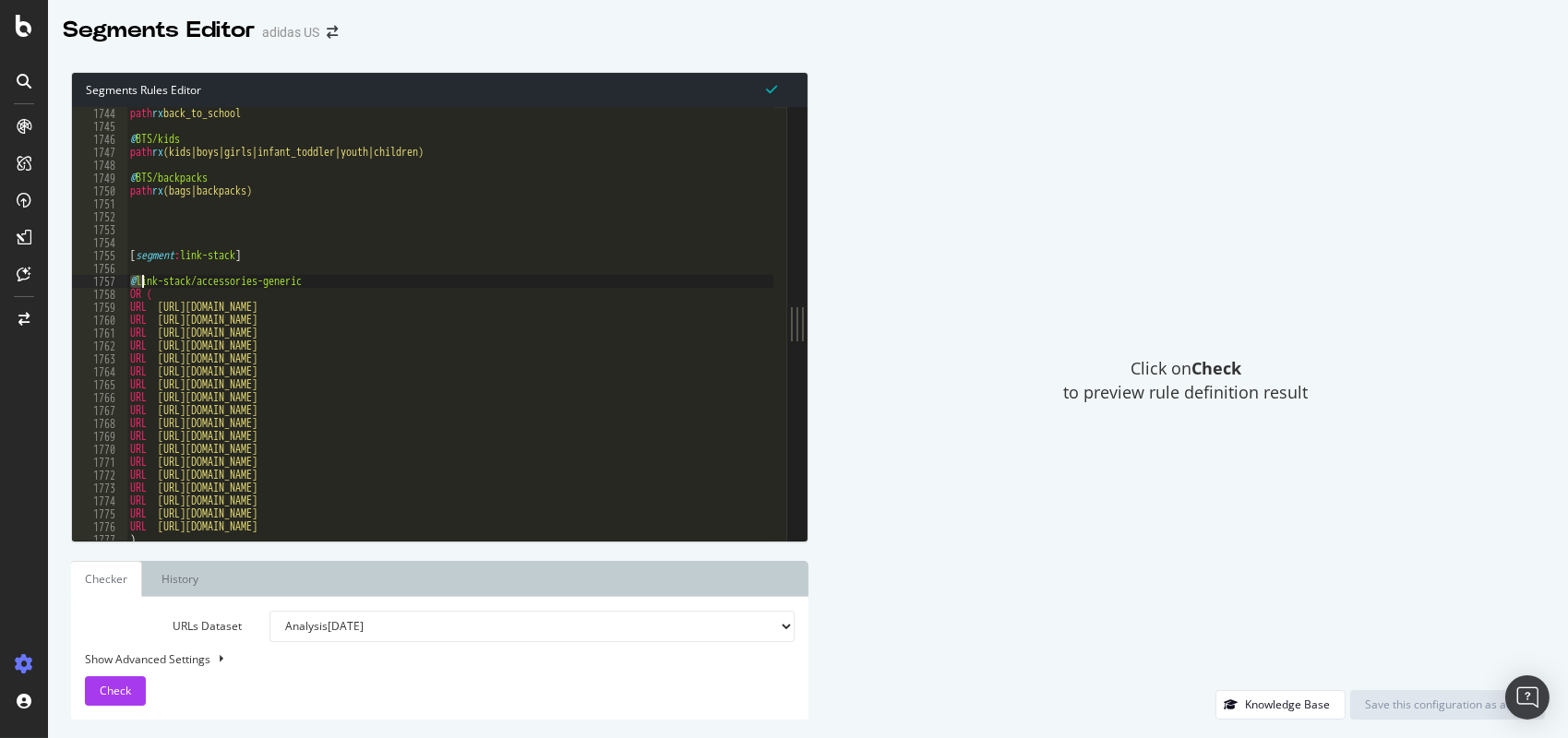 click on "path  rx  back_to_school @ BTS/kids path  rx  (kids|boys|girls|infant_toddler|youth|children) @ BTS/backpacks path  rx  (bags|backpacks) [ segment : link-stack ] @ link-stack/accessories-generic OR   ( URL    [URL][DOMAIN_NAME] URL    [URL][DOMAIN_NAME] URL    [URL][DOMAIN_NAME] URL    [URL][DOMAIN_NAME] URL    [URL][DOMAIN_NAME] URL    [URL][DOMAIN_NAME] URL    [URL][DOMAIN_NAME] URL    [URL][DOMAIN_NAME] URL    [URL][DOMAIN_NAME] URL    [URL][DOMAIN_NAME] URL    [URL][DOMAIN_NAME] URL    [URL][DOMAIN_NAME] URL    [URL][DOMAIN_NAME] URL    [URL][DOMAIN_NAME] URL    [URL][DOMAIN_NAME] URL    [URL][DOMAIN_NAME] URL    [URL][DOMAIN_NAME] URL    )" at bounding box center (1677, 330) 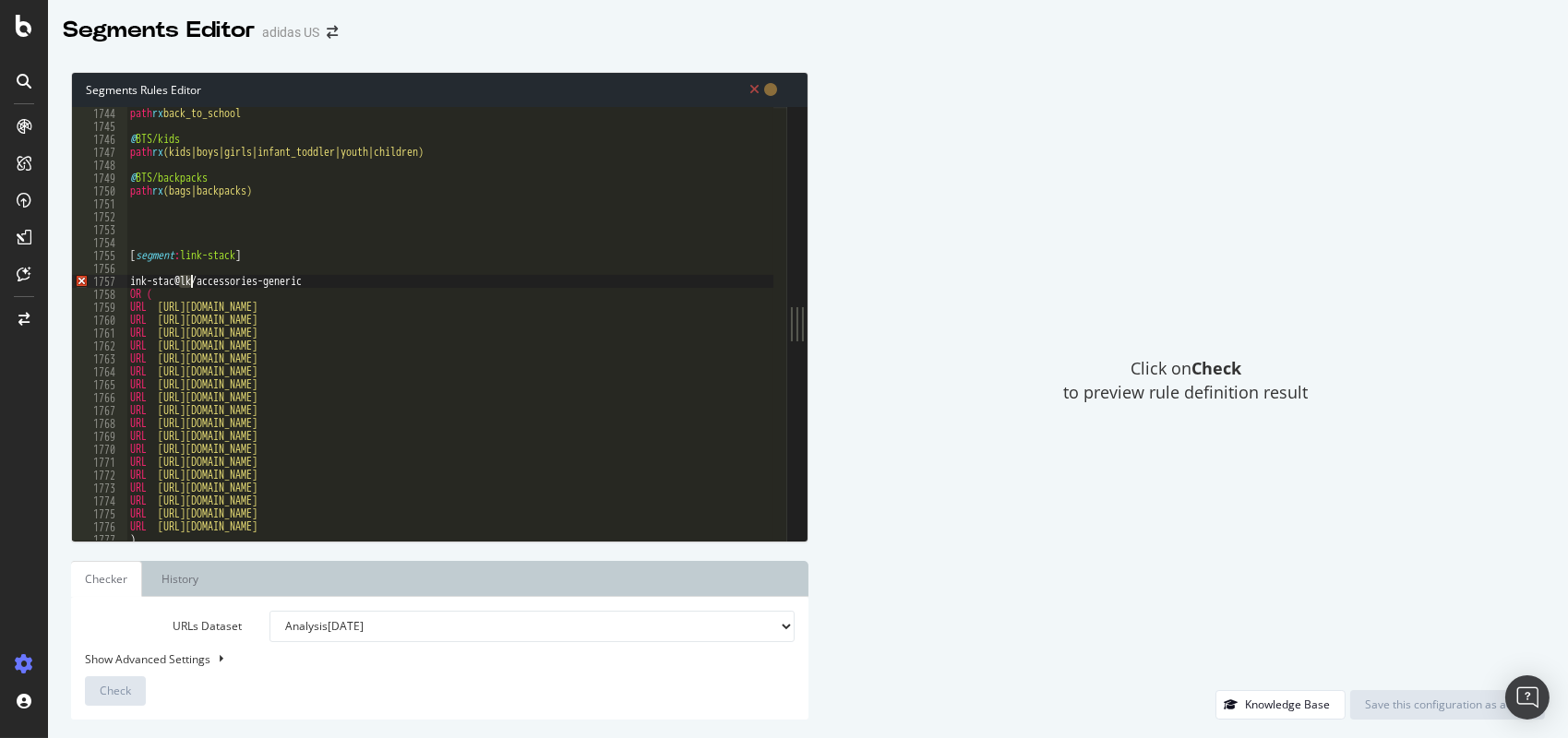 click on "path  rx  back_to_school @ BTS/kids path  rx  (kids|boys|girls|infant_toddler|youth|children) @ BTS/backpacks path  rx  (bags|backpacks) [ segment : link-stack ] ink-stac@lk/accessories-generic OR   ( URL    [URL][DOMAIN_NAME] URL    [URL][DOMAIN_NAME] URL    [URL][DOMAIN_NAME] URL    [URL][DOMAIN_NAME] URL    [URL][DOMAIN_NAME] URL    [URL][DOMAIN_NAME] URL    [URL][DOMAIN_NAME] URL    [URL][DOMAIN_NAME] URL    [URL][DOMAIN_NAME] URL    [URL][DOMAIN_NAME] URL    [URL][DOMAIN_NAME] URL    [URL][DOMAIN_NAME] URL    [URL][DOMAIN_NAME] URL    [URL][DOMAIN_NAME] URL    [URL][DOMAIN_NAME] URL    [URL][DOMAIN_NAME] URL    [URL][DOMAIN_NAME] URL    )" at bounding box center (1677, 330) 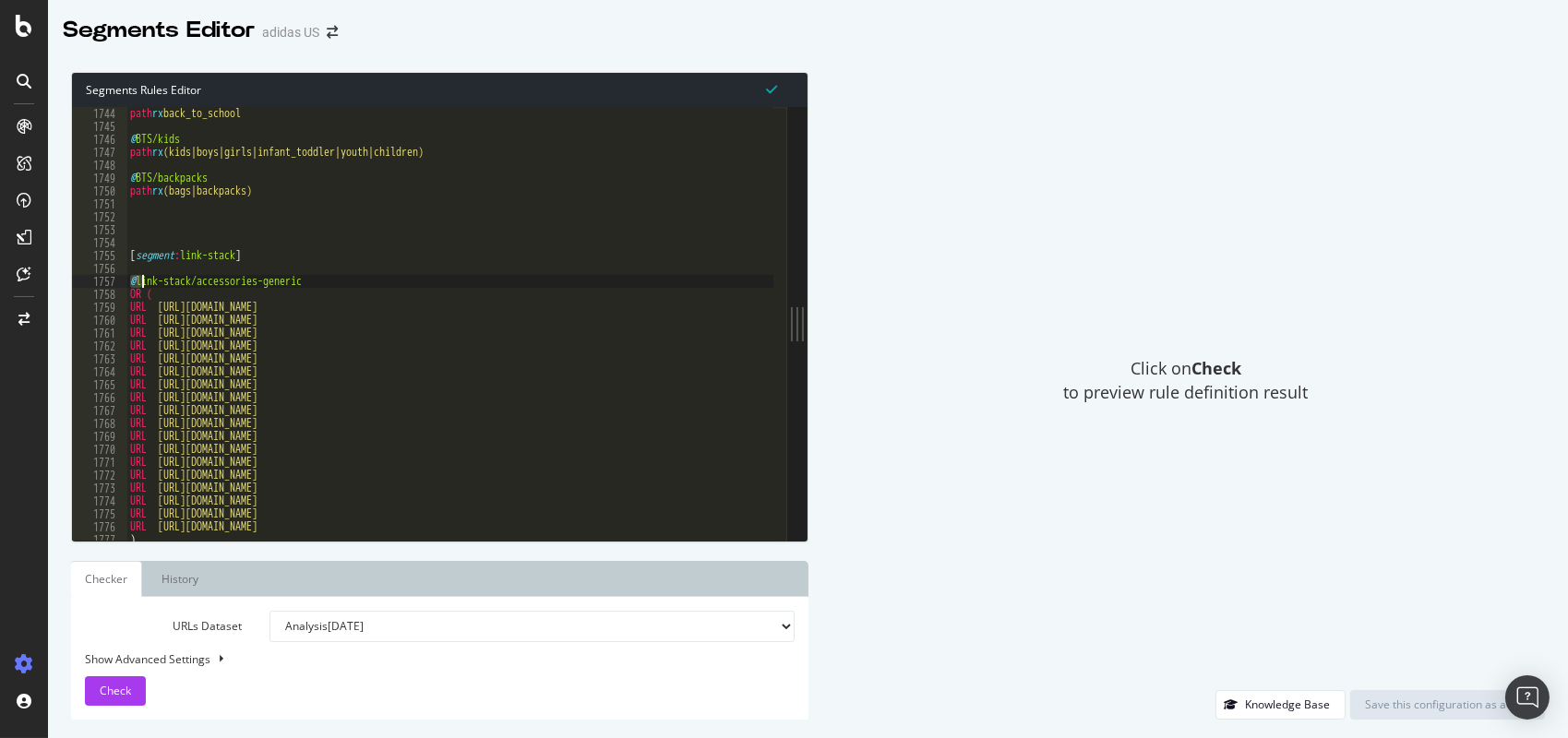 click on "path  rx  back_to_school @ BTS/kids path  rx  (kids|boys|girls|infant_toddler|youth|children) @ BTS/backpacks path  rx  (bags|backpacks) [ segment : link-stack ] @ link-stack/accessories-generic OR   ( URL    [URL][DOMAIN_NAME] URL    [URL][DOMAIN_NAME] URL    [URL][DOMAIN_NAME] URL    [URL][DOMAIN_NAME] URL    [URL][DOMAIN_NAME] URL    [URL][DOMAIN_NAME] URL    [URL][DOMAIN_NAME] URL    [URL][DOMAIN_NAME] URL    [URL][DOMAIN_NAME] URL    [URL][DOMAIN_NAME] URL    [URL][DOMAIN_NAME] URL    [URL][DOMAIN_NAME] URL    [URL][DOMAIN_NAME] URL    [URL][DOMAIN_NAME] URL    [URL][DOMAIN_NAME] URL    [URL][DOMAIN_NAME] URL    [URL][DOMAIN_NAME] URL    )" at bounding box center [1677, 330] 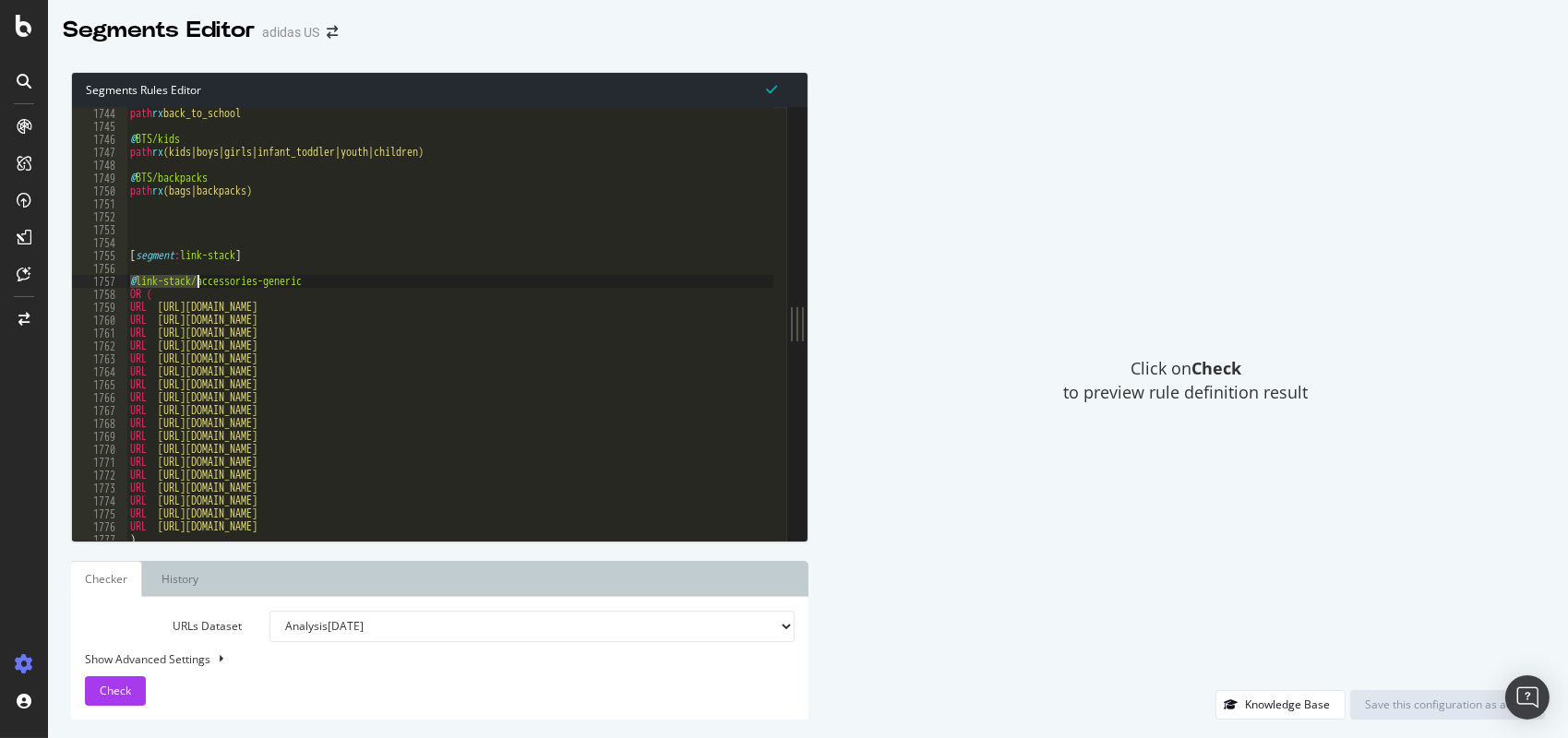 drag, startPoint x: 128, startPoint y: 280, endPoint x: 199, endPoint y: 278, distance: 71.02816 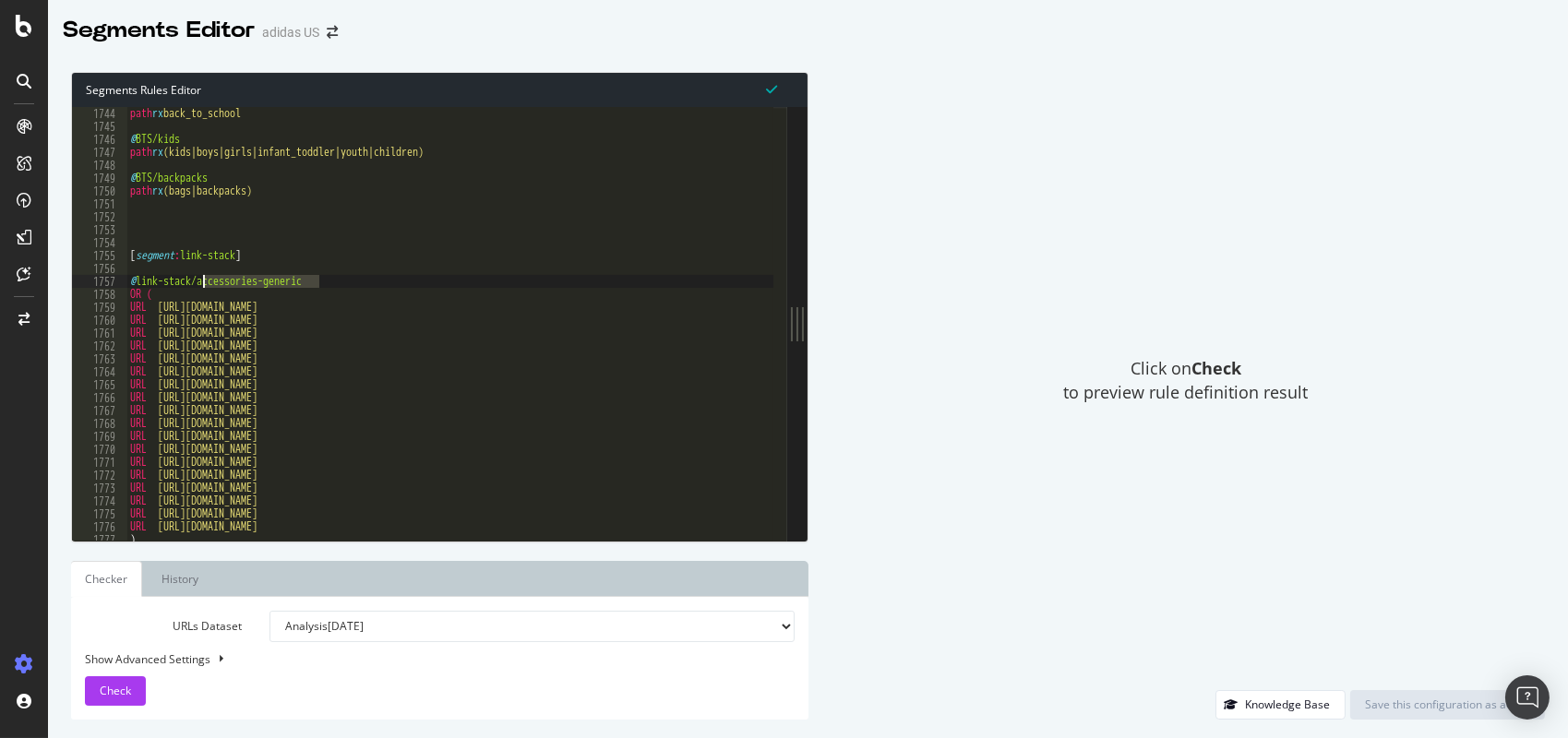 drag, startPoint x: 372, startPoint y: 283, endPoint x: 204, endPoint y: 276, distance: 168.14577 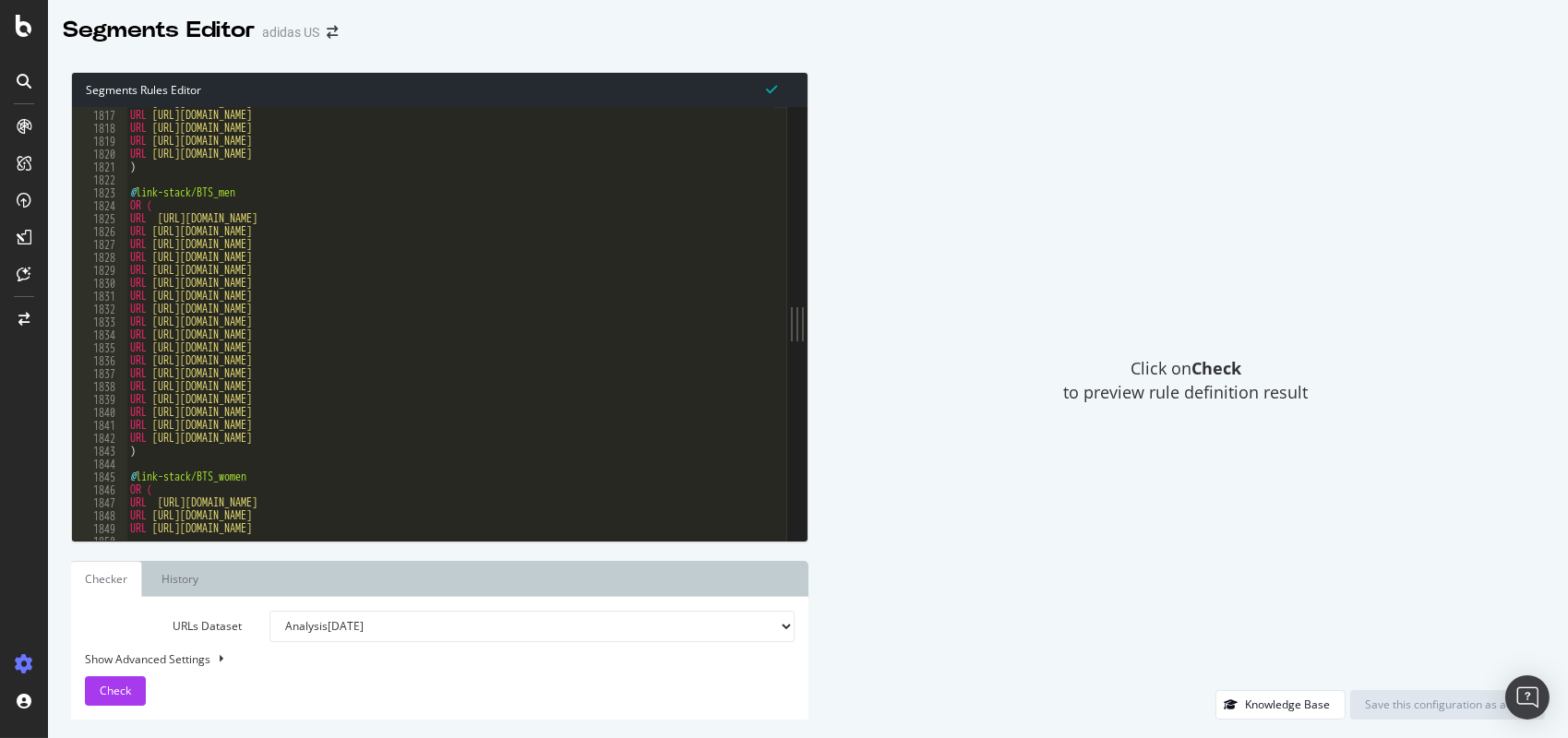 scroll, scrollTop: 4972, scrollLeft: 0, axis: vertical 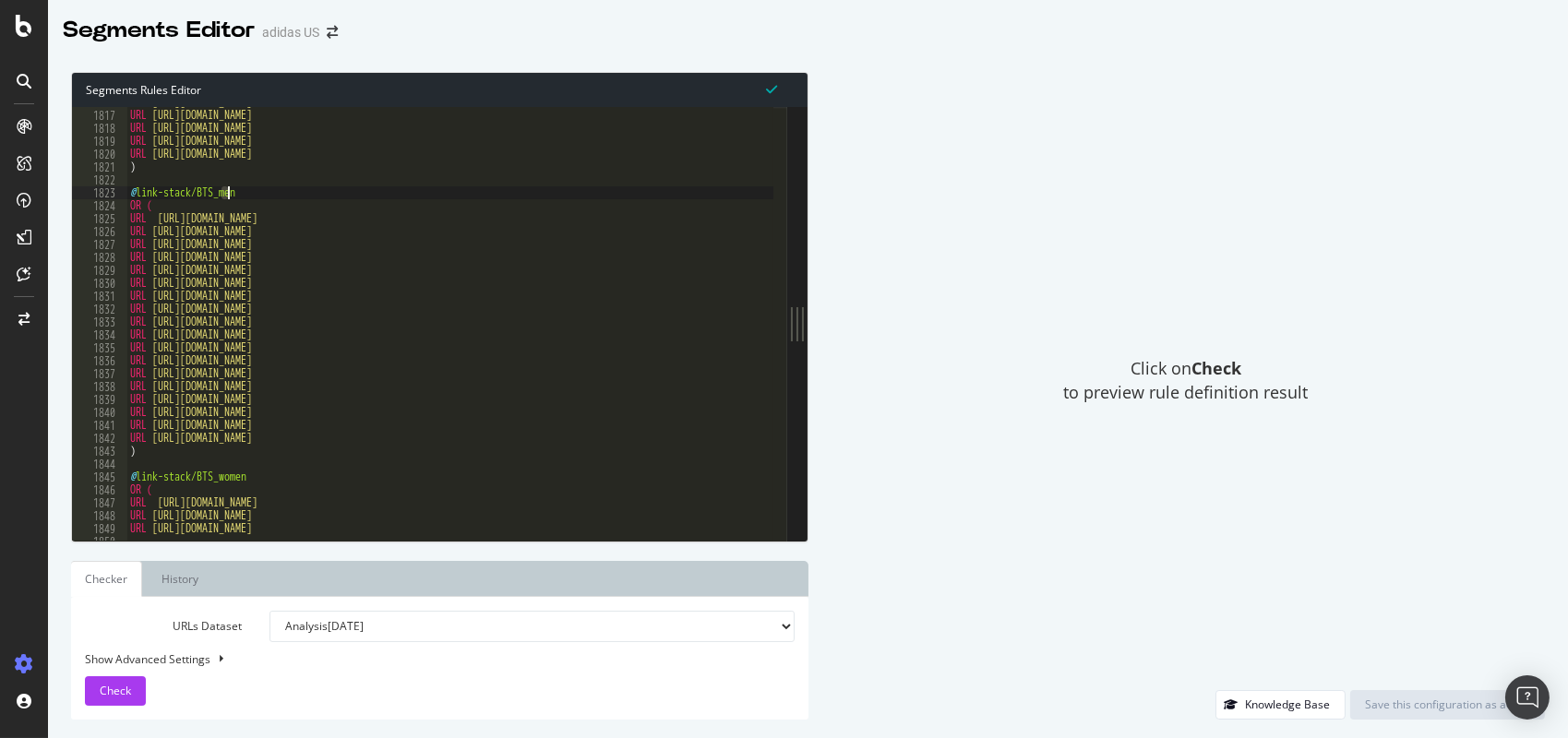 drag, startPoint x: 220, startPoint y: 195, endPoint x: 229, endPoint y: 192, distance: 9.486833 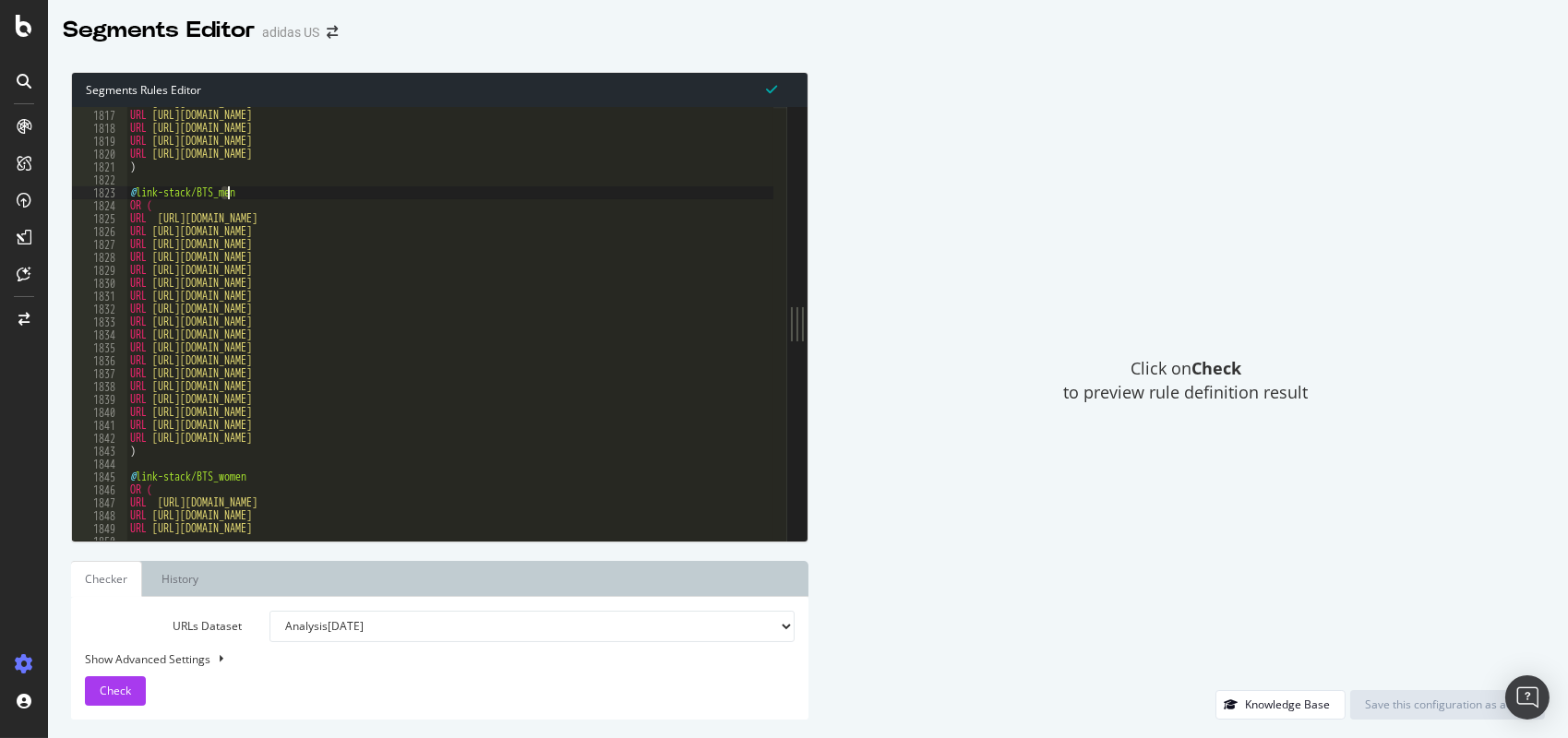 click on "URL   [URL][DOMAIN_NAME] URL   [URL][DOMAIN_NAME] URL   [URL][DOMAIN_NAME] URL   [URL][DOMAIN_NAME] URL   [URL][DOMAIN_NAME] ) @ link-stack/BTS_men OR   ( URL    [URL][DOMAIN_NAME] URL   [URL][DOMAIN_NAME] URL   [URL][DOMAIN_NAME] URL   [URL][DOMAIN_NAME] URL   [URL][DOMAIN_NAME] URL   [URL][DOMAIN_NAME] URL   [URL][DOMAIN_NAME] URL   [URL][DOMAIN_NAME] URL   [URL][DOMAIN_NAME] URL   [URL][DOMAIN_NAME] URL   [URL][DOMAIN_NAME] URL   [URL][DOMAIN_NAME] URL   [URL][DOMAIN_NAME] URL   [URL][DOMAIN_NAME] URL   [URL][DOMAIN_NAME] URL" at bounding box center [1677, 319] 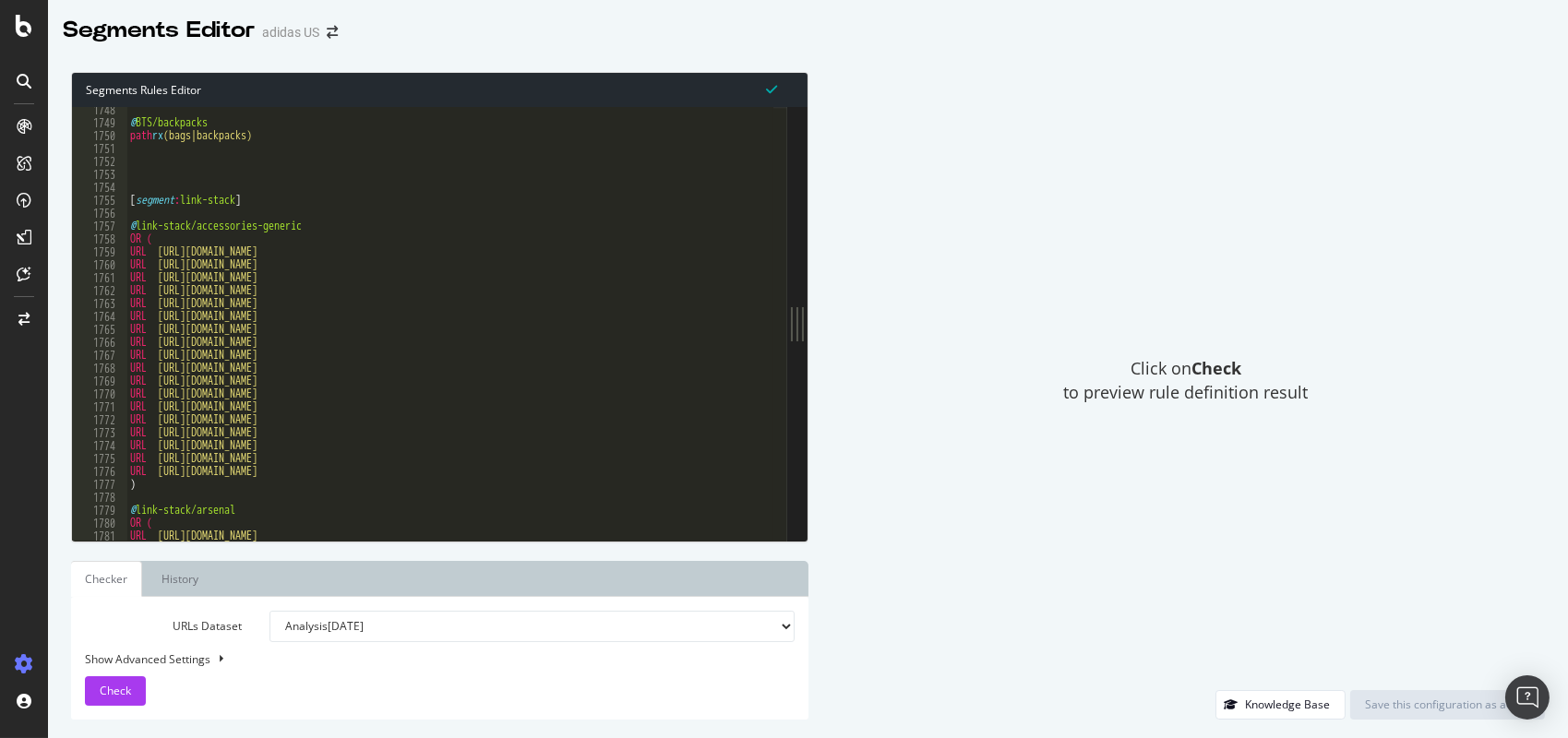 scroll, scrollTop: 4785, scrollLeft: 0, axis: vertical 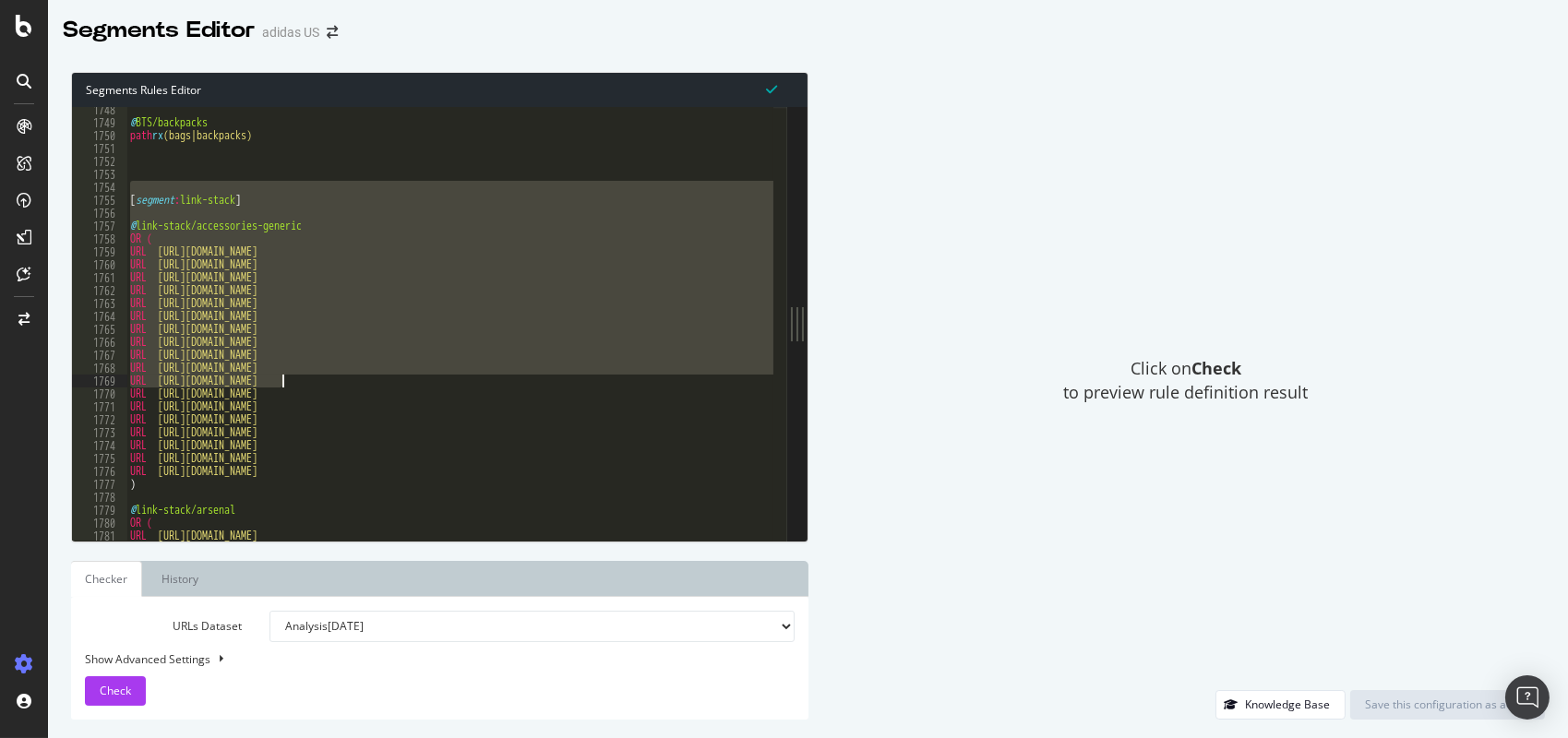 drag, startPoint x: 231, startPoint y: 186, endPoint x: 282, endPoint y: 387, distance: 207.36924 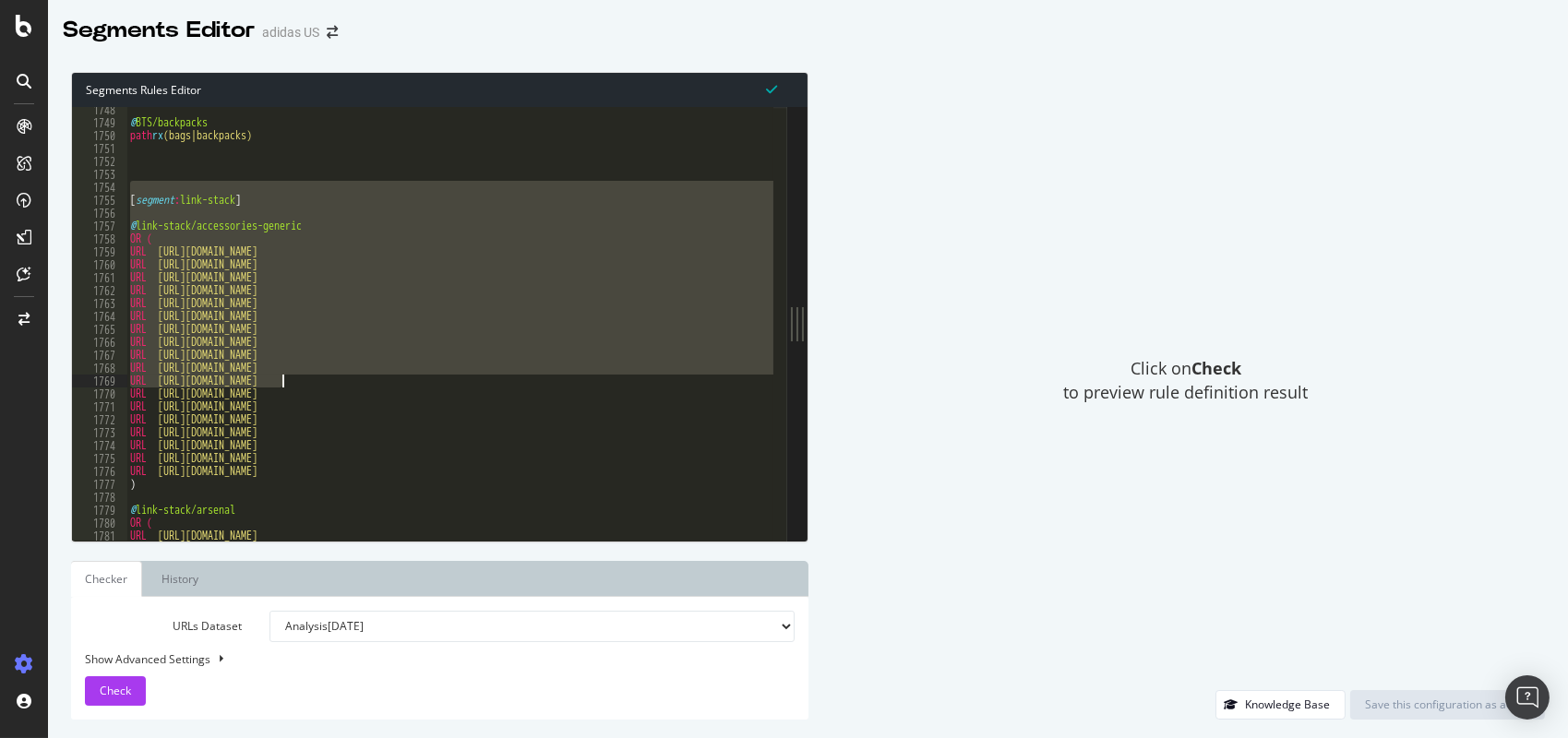 click on "@ BTS/backpacks path  rx  (bags|backpacks) [ segment : link-stack ] @ link-stack/accessories-generic OR   ( URL    [URL][DOMAIN_NAME] URL    [URL][DOMAIN_NAME] URL    [URL][DOMAIN_NAME] URL    [URL][DOMAIN_NAME] URL    [URL][DOMAIN_NAME] URL    [URL][DOMAIN_NAME] URL    [URL][DOMAIN_NAME] URL    [URL][DOMAIN_NAME] URL    [URL][DOMAIN_NAME] URL    [URL][DOMAIN_NAME] URL    [URL][DOMAIN_NAME] URL    [URL][DOMAIN_NAME] URL    [URL][DOMAIN_NAME] URL    [URL][DOMAIN_NAME] URL    [URL][DOMAIN_NAME] URL    [URL][DOMAIN_NAME] URL    [URL][DOMAIN_NAME] URL    [URL][DOMAIN_NAME] ) @ link-stack/arsenal OR   ( URL" at bounding box center [1677, 327] 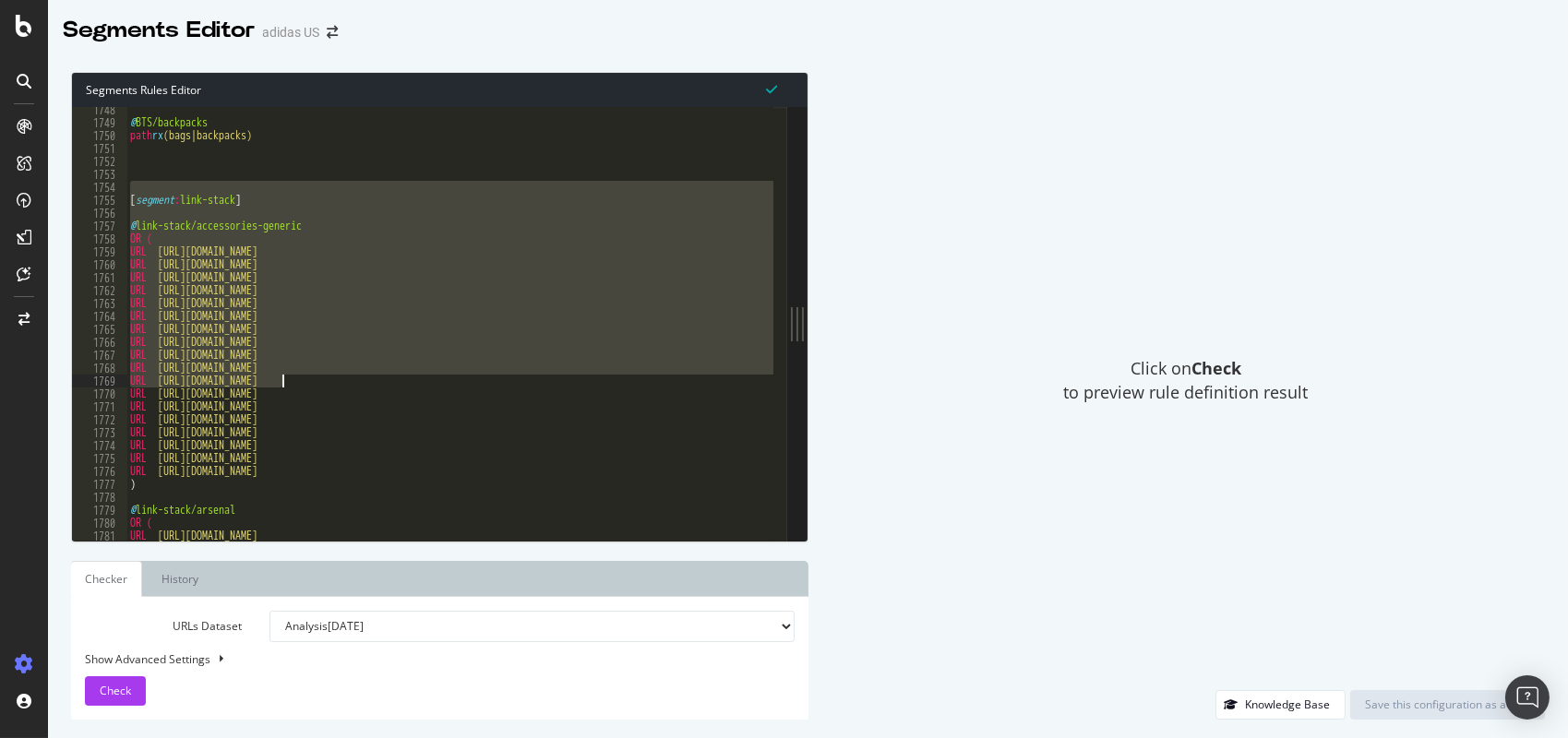 click on "@ BTS/backpacks path  rx  (bags|backpacks) [ segment : link-stack ] @ link-stack/accessories-generic OR   ( URL    [URL][DOMAIN_NAME] URL    [URL][DOMAIN_NAME] URL    [URL][DOMAIN_NAME] URL    [URL][DOMAIN_NAME] URL    [URL][DOMAIN_NAME] URL    [URL][DOMAIN_NAME] URL    [URL][DOMAIN_NAME] URL    [URL][DOMAIN_NAME] URL    [URL][DOMAIN_NAME] URL    [URL][DOMAIN_NAME] URL    [URL][DOMAIN_NAME] URL    [URL][DOMAIN_NAME] URL    [URL][DOMAIN_NAME] URL    [URL][DOMAIN_NAME] URL    [URL][DOMAIN_NAME] URL    [URL][DOMAIN_NAME] URL    [URL][DOMAIN_NAME] URL    [URL][DOMAIN_NAME] ) @ link-stack/arsenal OR   ( URL    segment: ​ ​ All +" at bounding box center (449, 324) 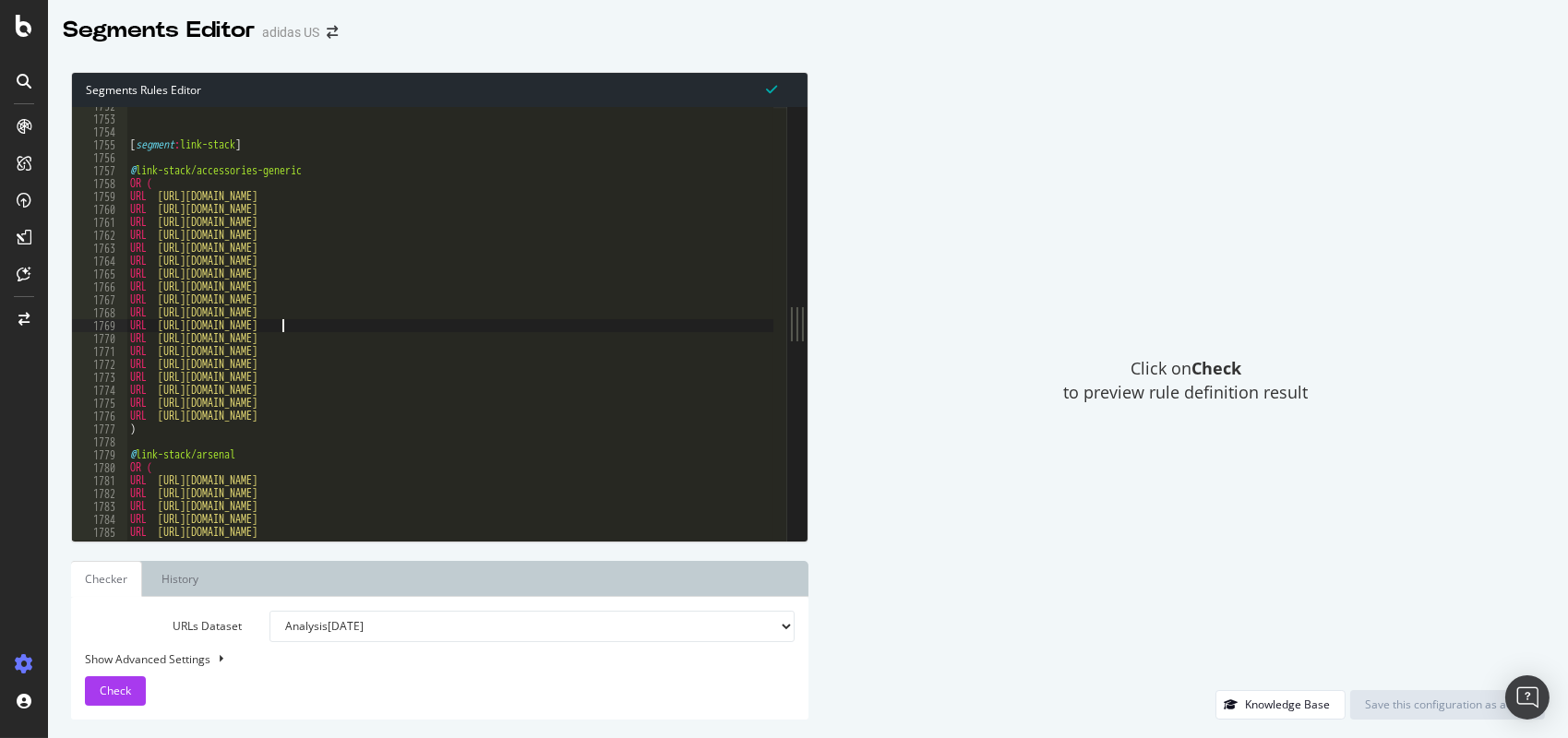scroll, scrollTop: 4797, scrollLeft: 0, axis: vertical 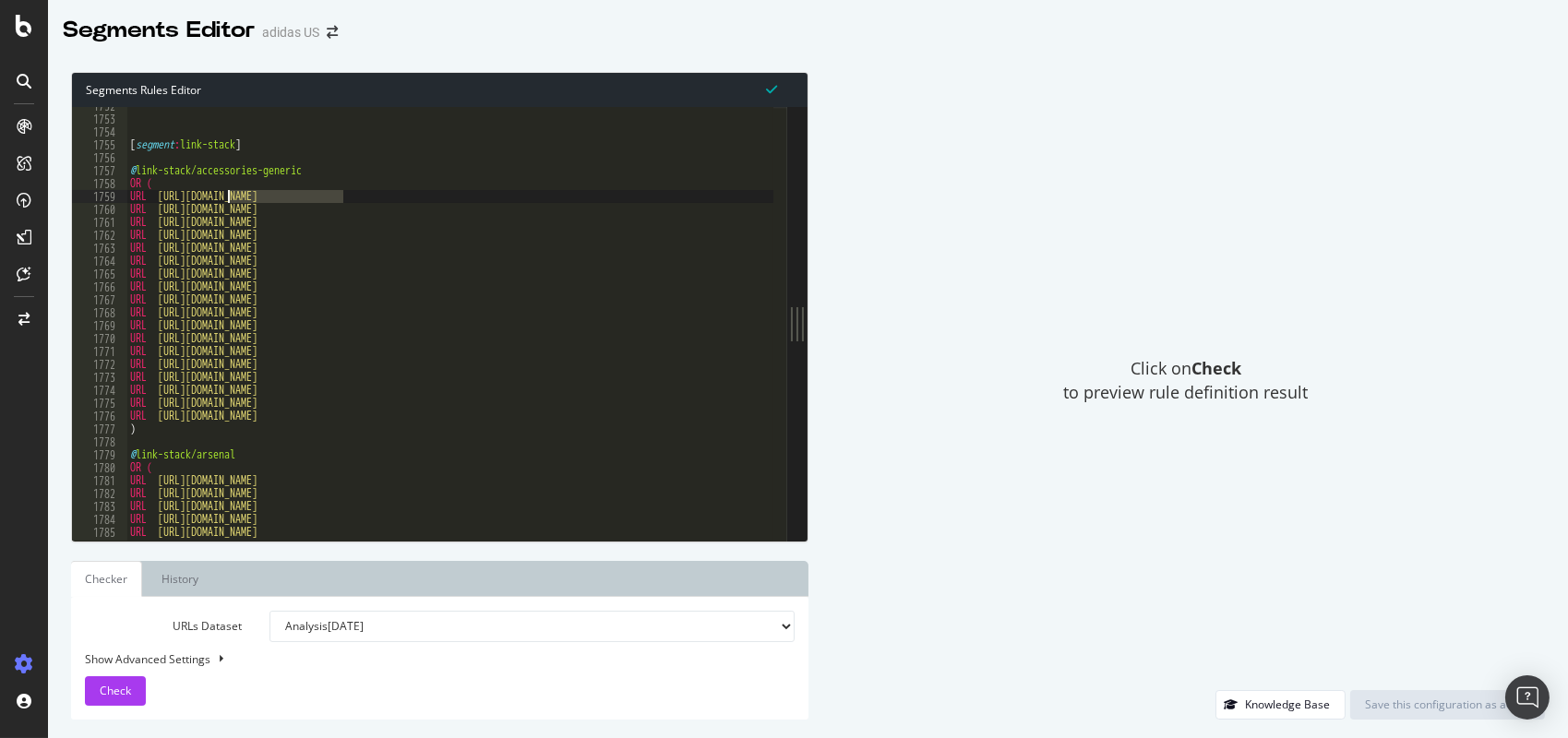 drag, startPoint x: 347, startPoint y: 198, endPoint x: 230, endPoint y: 198, distance: 117 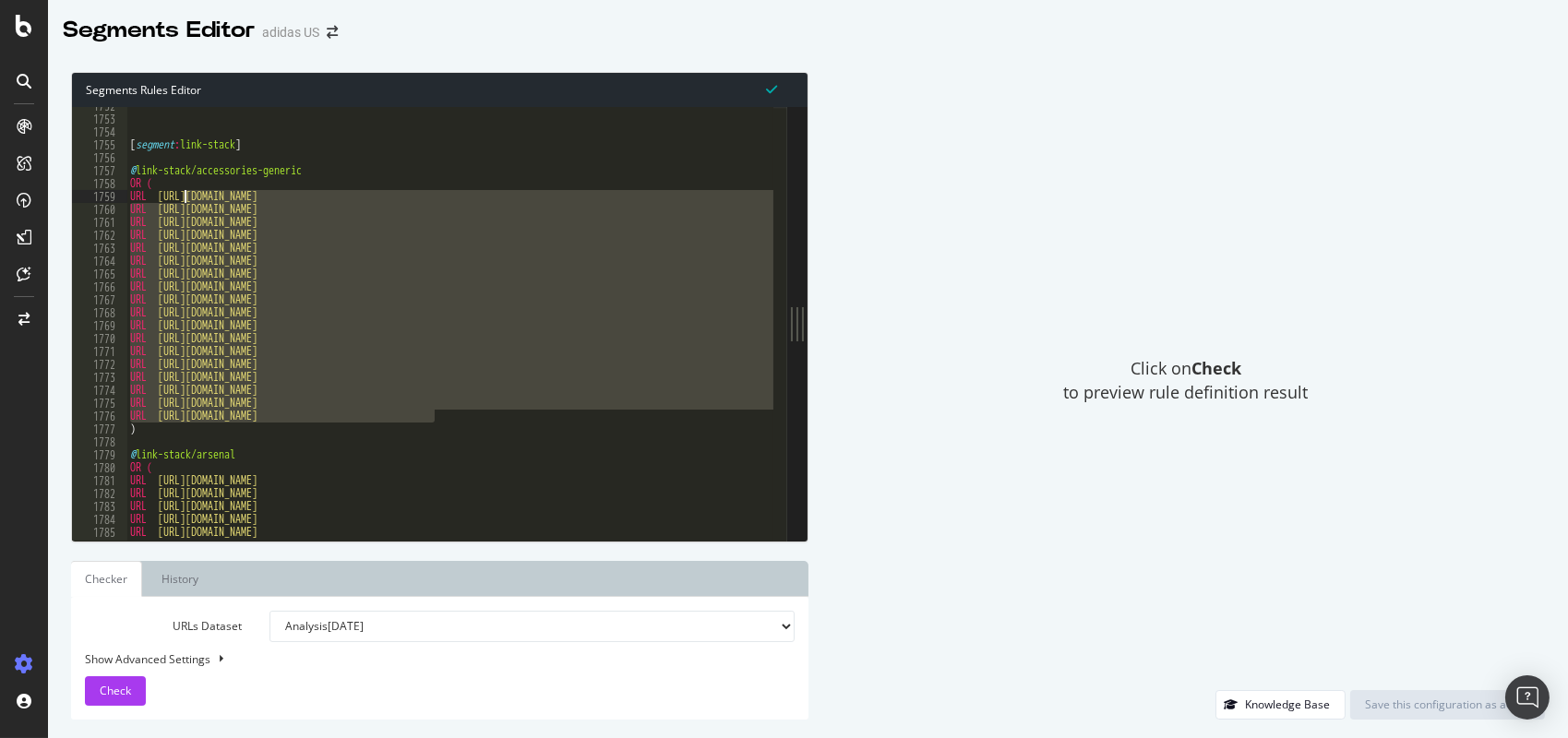 drag, startPoint x: 454, startPoint y: 420, endPoint x: 184, endPoint y: 200, distance: 348.2815 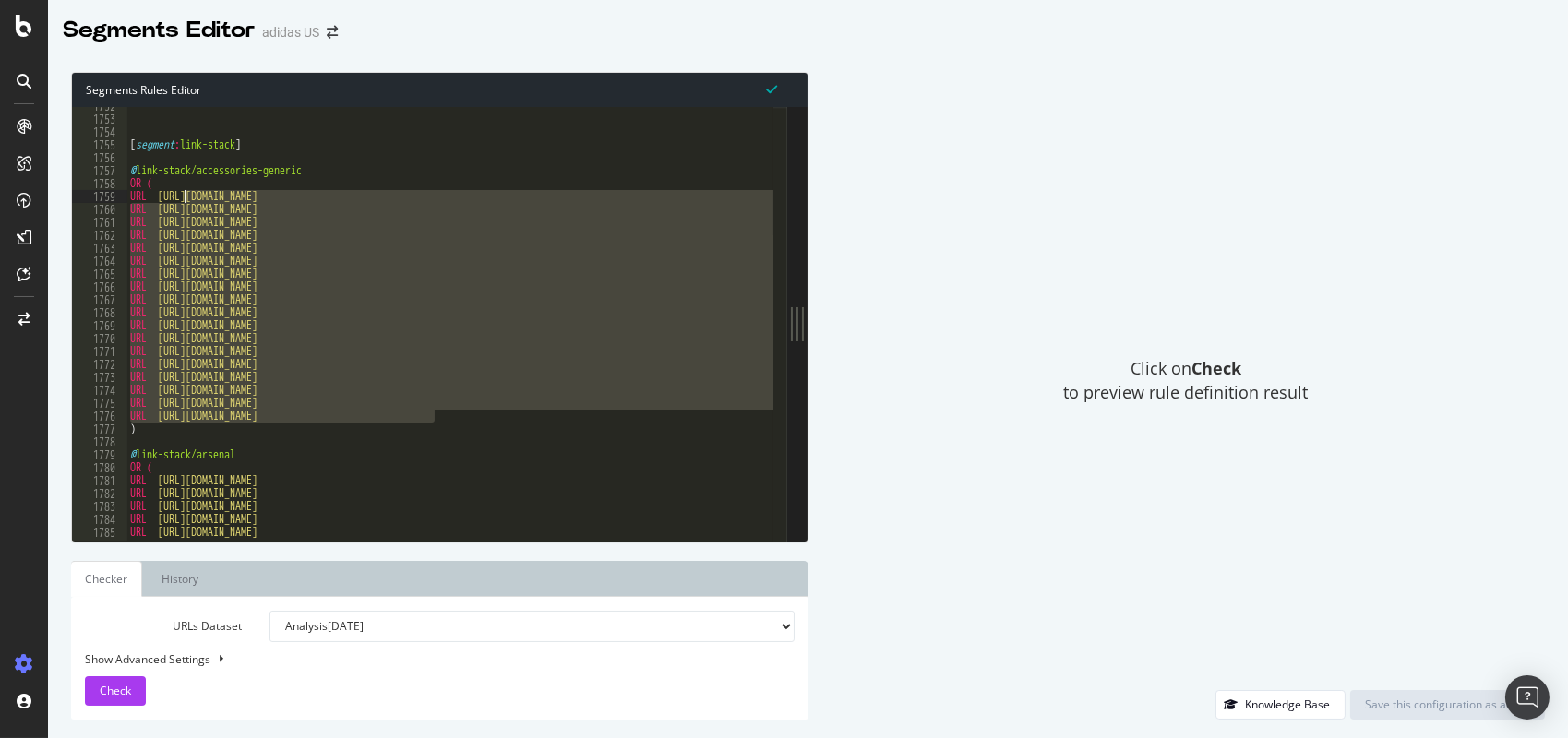 click on "[ segment : link-stack ] @ link-stack/accessories-generic OR   ( URL    [URL][DOMAIN_NAME] URL    [URL][DOMAIN_NAME] URL    [URL][DOMAIN_NAME] URL    [URL][DOMAIN_NAME] URL    [URL][DOMAIN_NAME] URL    [URL][DOMAIN_NAME] URL    [URL][DOMAIN_NAME] URL    [URL][DOMAIN_NAME] URL    [URL][DOMAIN_NAME] URL    [URL][DOMAIN_NAME] URL    [URL][DOMAIN_NAME] URL    [URL][DOMAIN_NAME] URL    [URL][DOMAIN_NAME] URL    [URL][DOMAIN_NAME] URL    [URL][DOMAIN_NAME] URL    [URL][DOMAIN_NAME] URL    [URL][DOMAIN_NAME] URL    [URL][DOMAIN_NAME] ) @ link-stack/arsenal OR   ( URL    [URL][DOMAIN_NAME] URL    URL    URL    URL    +" at bounding box center (449, 324) 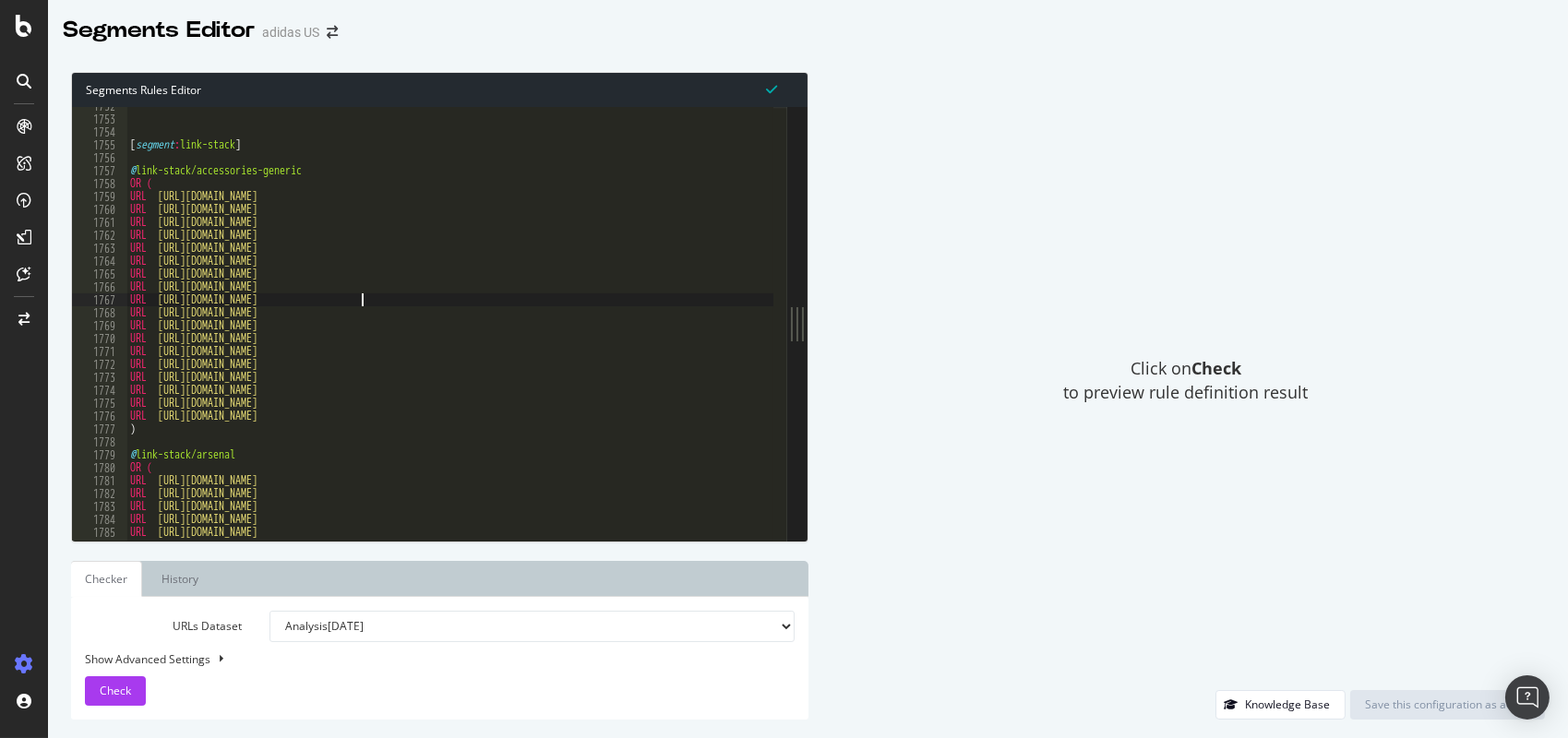 scroll, scrollTop: 4785, scrollLeft: 0, axis: vertical 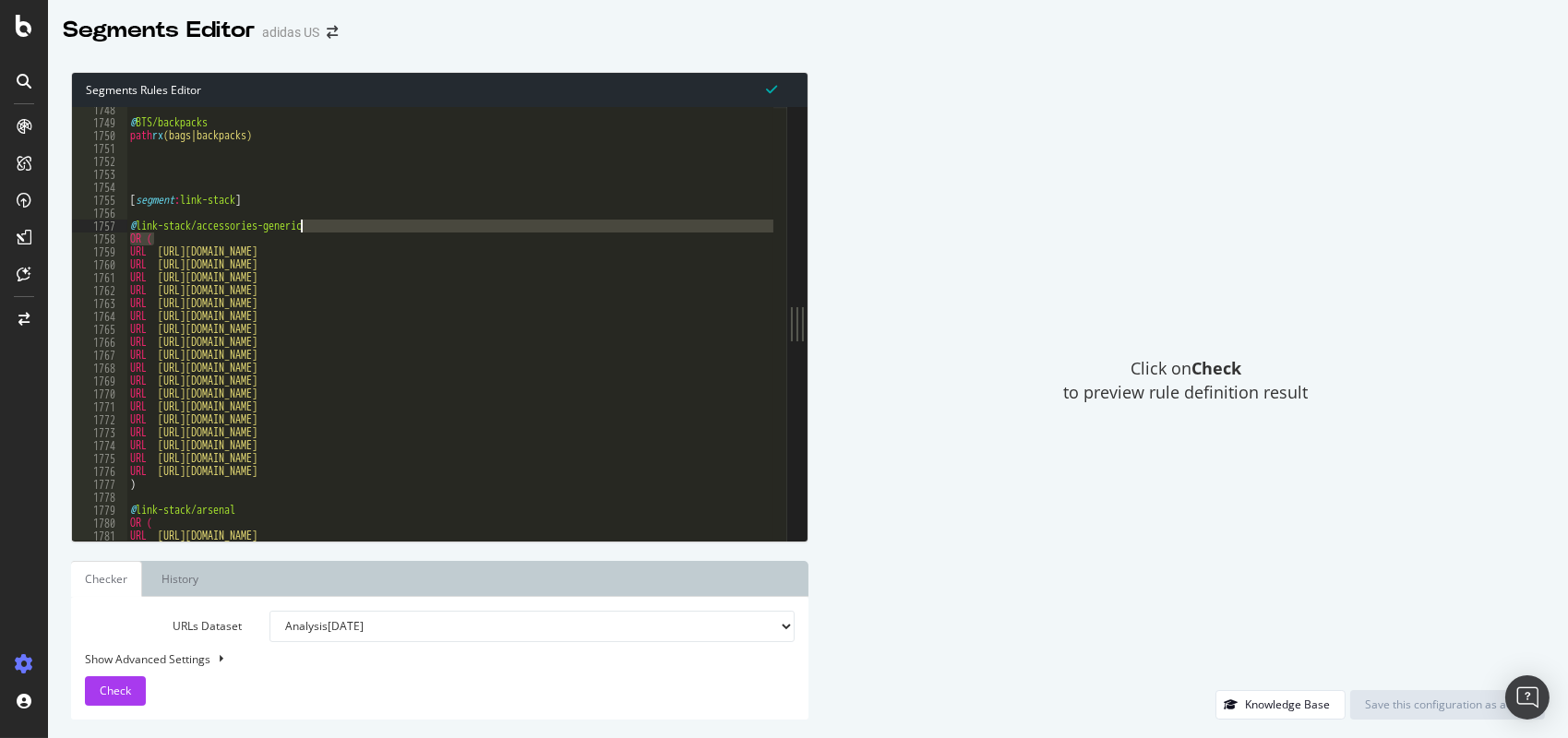 drag, startPoint x: 155, startPoint y: 233, endPoint x: 302, endPoint y: 232, distance: 147.0034 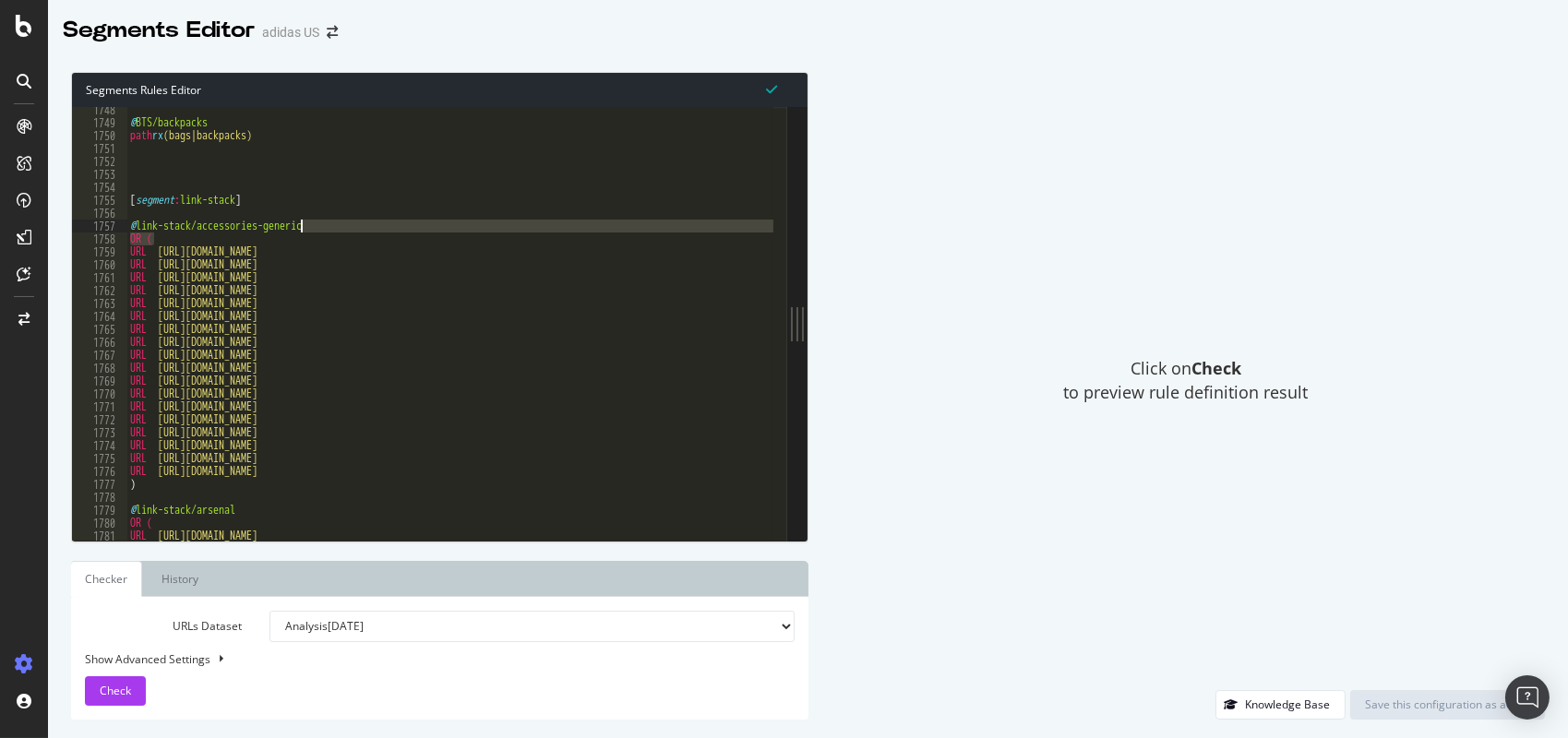 click on "@ BTS/backpacks path  rx  (bags|backpacks) [ segment : link-stack ] @ link-stack/accessories-generic OR   ( URL    [URL][DOMAIN_NAME] URL    [URL][DOMAIN_NAME] URL    [URL][DOMAIN_NAME] URL    [URL][DOMAIN_NAME] URL    [URL][DOMAIN_NAME] URL    [URL][DOMAIN_NAME] URL    [URL][DOMAIN_NAME] URL    [URL][DOMAIN_NAME] URL    [URL][DOMAIN_NAME] URL    [URL][DOMAIN_NAME] URL    [URL][DOMAIN_NAME] URL    [URL][DOMAIN_NAME] URL    [URL][DOMAIN_NAME] URL    [URL][DOMAIN_NAME] URL    [URL][DOMAIN_NAME] URL    [URL][DOMAIN_NAME] URL    [URL][DOMAIN_NAME] URL    [URL][DOMAIN_NAME] ) @ link-stack/arsenal OR   ( URL" at bounding box center [1677, 327] 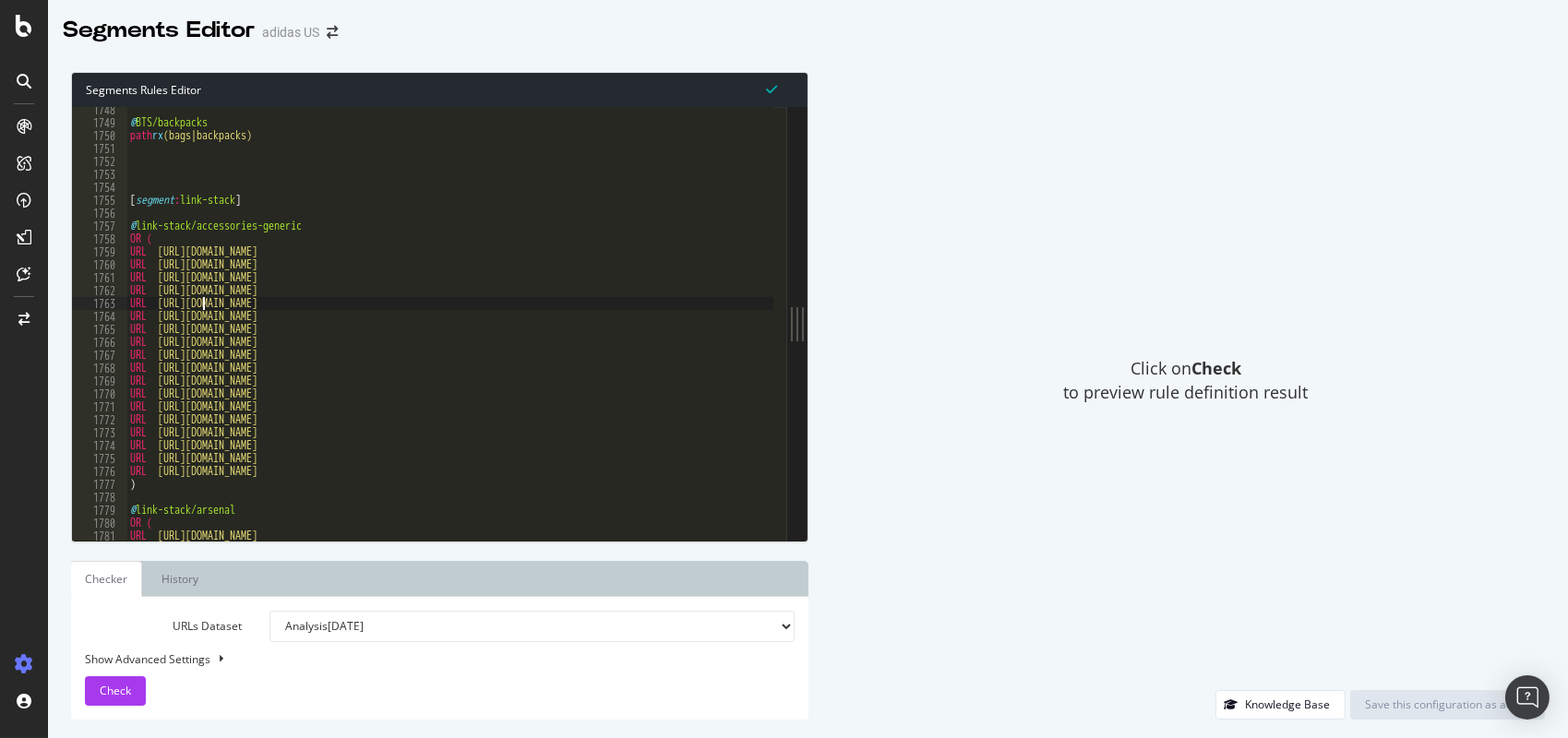 click on "@ BTS/backpacks path  rx  (bags|backpacks) [ segment : link-stack ] @ link-stack/accessories-generic OR   ( URL    [URL][DOMAIN_NAME] URL    [URL][DOMAIN_NAME] URL    [URL][DOMAIN_NAME] URL    [URL][DOMAIN_NAME] URL    [URL][DOMAIN_NAME] URL    [URL][DOMAIN_NAME] URL    [URL][DOMAIN_NAME] URL    [URL][DOMAIN_NAME] URL    [URL][DOMAIN_NAME] URL    [URL][DOMAIN_NAME] URL    [URL][DOMAIN_NAME] URL    [URL][DOMAIN_NAME] URL    [URL][DOMAIN_NAME] URL    [URL][DOMAIN_NAME] URL    [URL][DOMAIN_NAME] URL    [URL][DOMAIN_NAME] URL    [URL][DOMAIN_NAME] URL    [URL][DOMAIN_NAME] ) @ link-stack/arsenal OR   ( URL" at bounding box center [1677, 327] 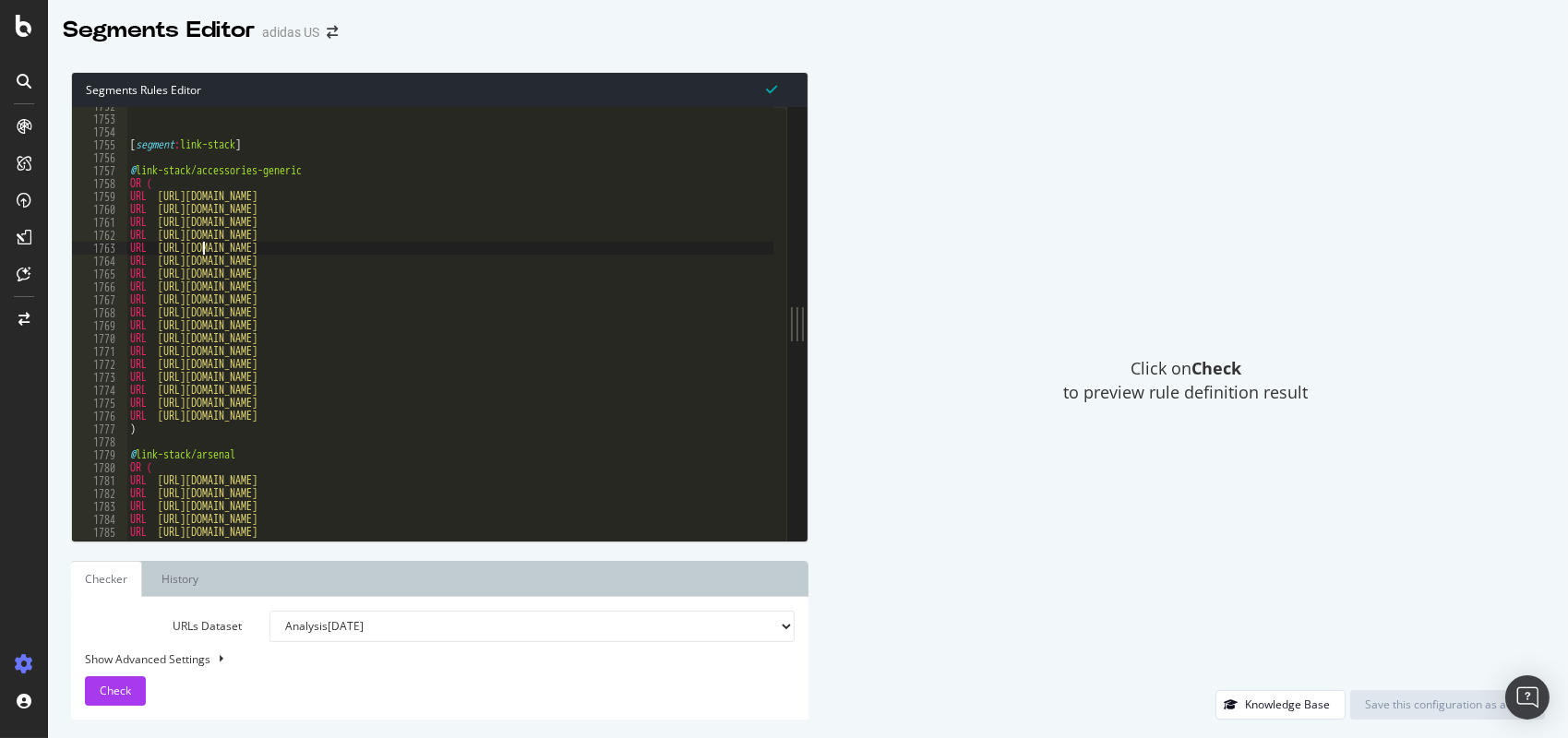 scroll, scrollTop: 4797, scrollLeft: 0, axis: vertical 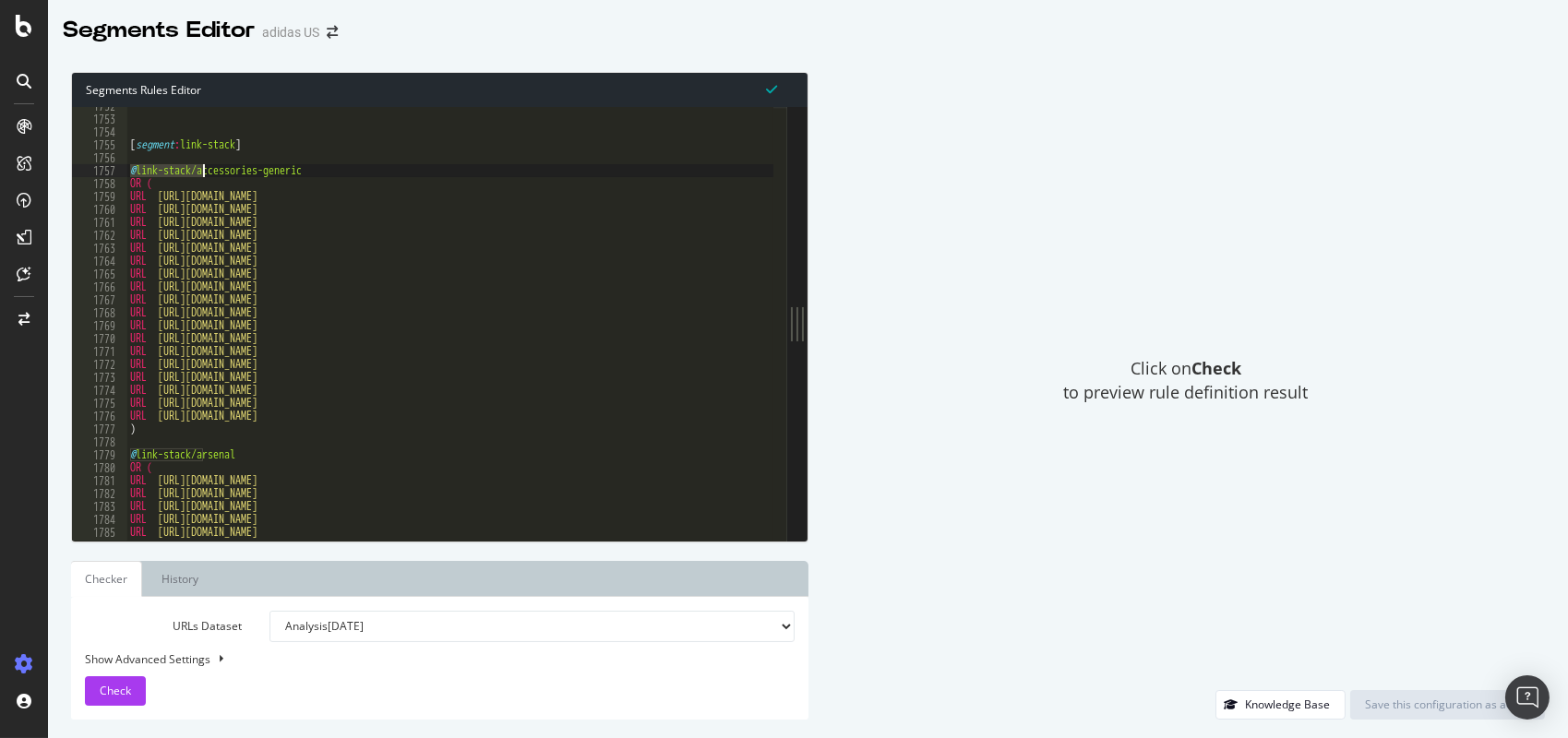 drag, startPoint x: 131, startPoint y: 172, endPoint x: 205, endPoint y: 169, distance: 74.06079 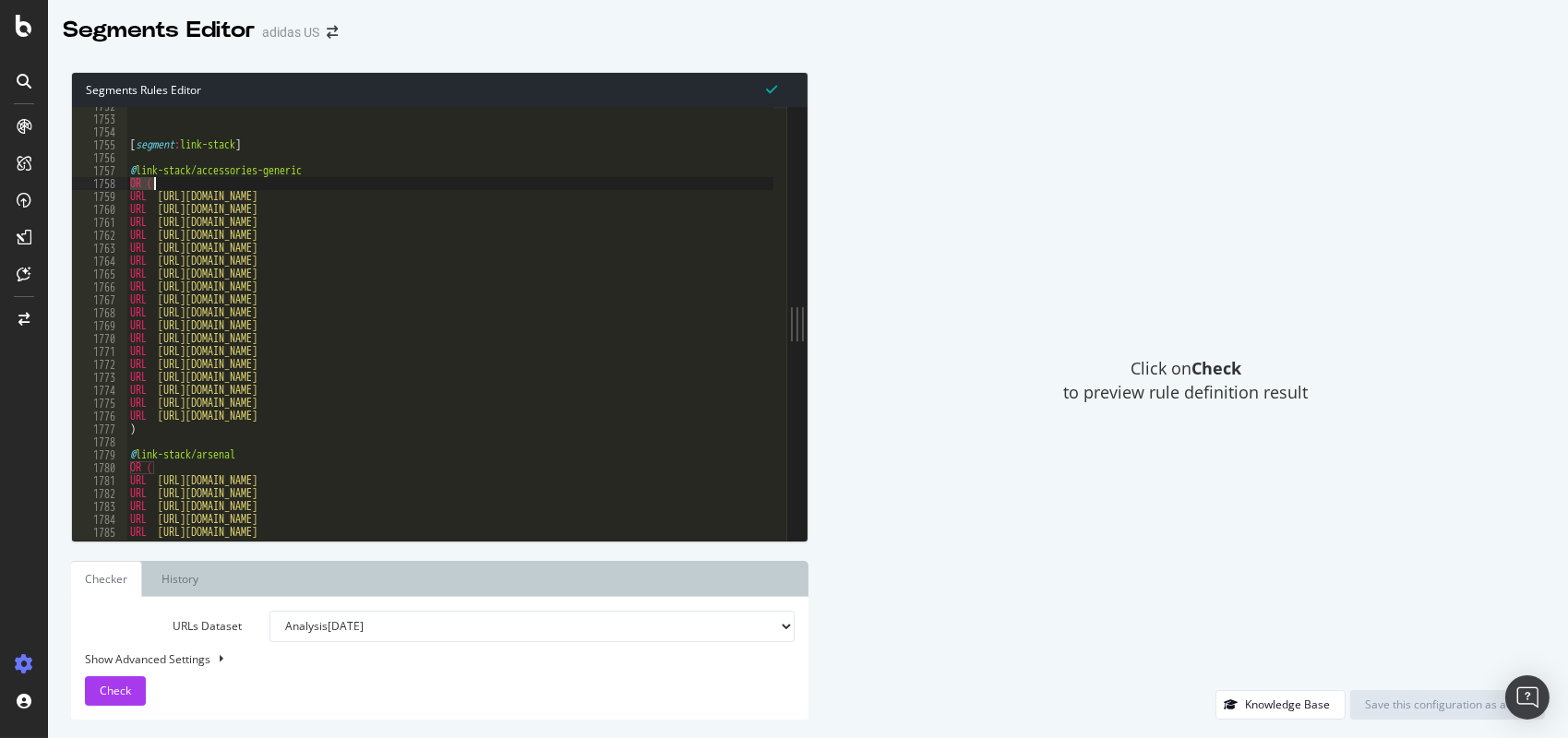drag, startPoint x: 129, startPoint y: 184, endPoint x: 161, endPoint y: 182, distance: 32.062439 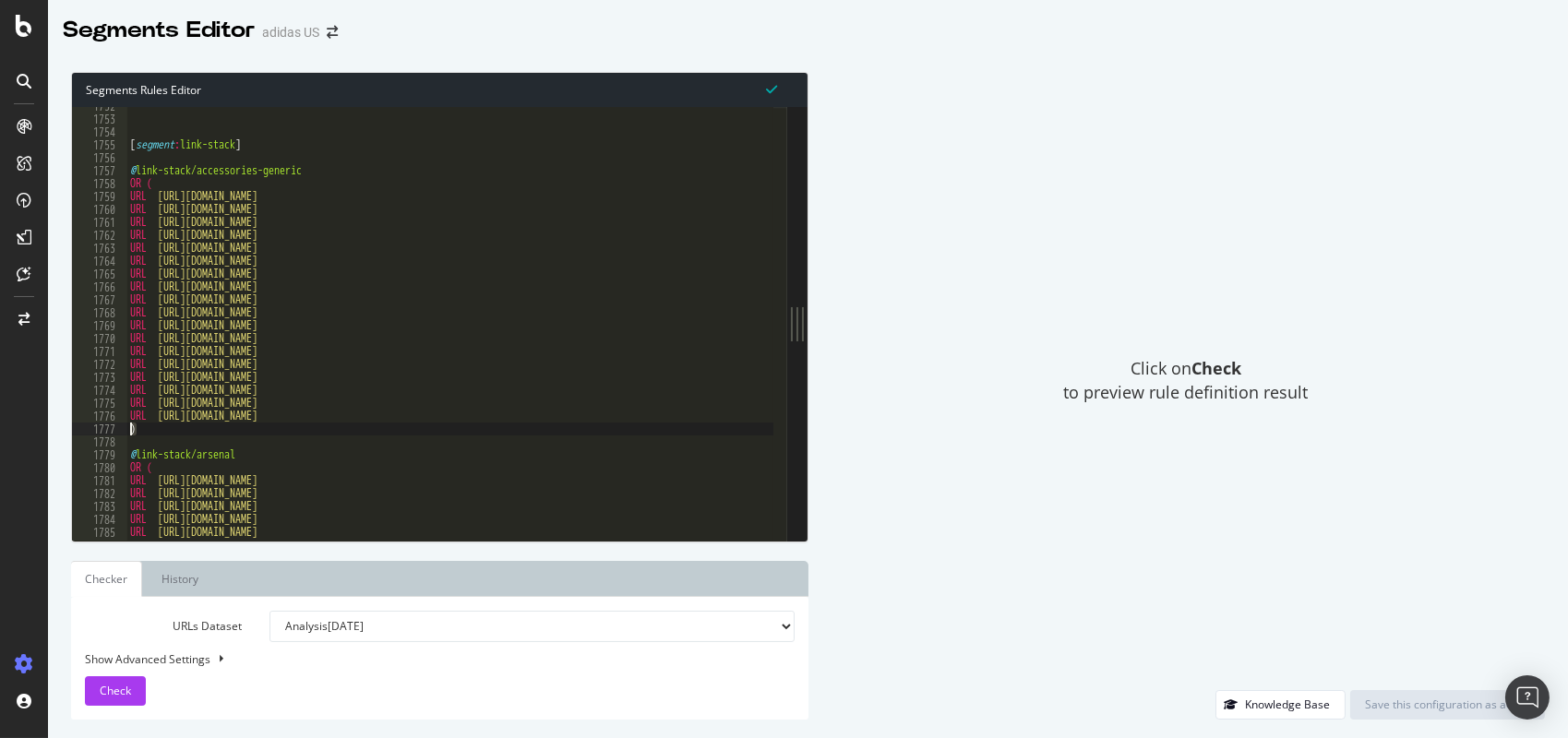 drag, startPoint x: 148, startPoint y: 434, endPoint x: 129, endPoint y: 434, distance: 19 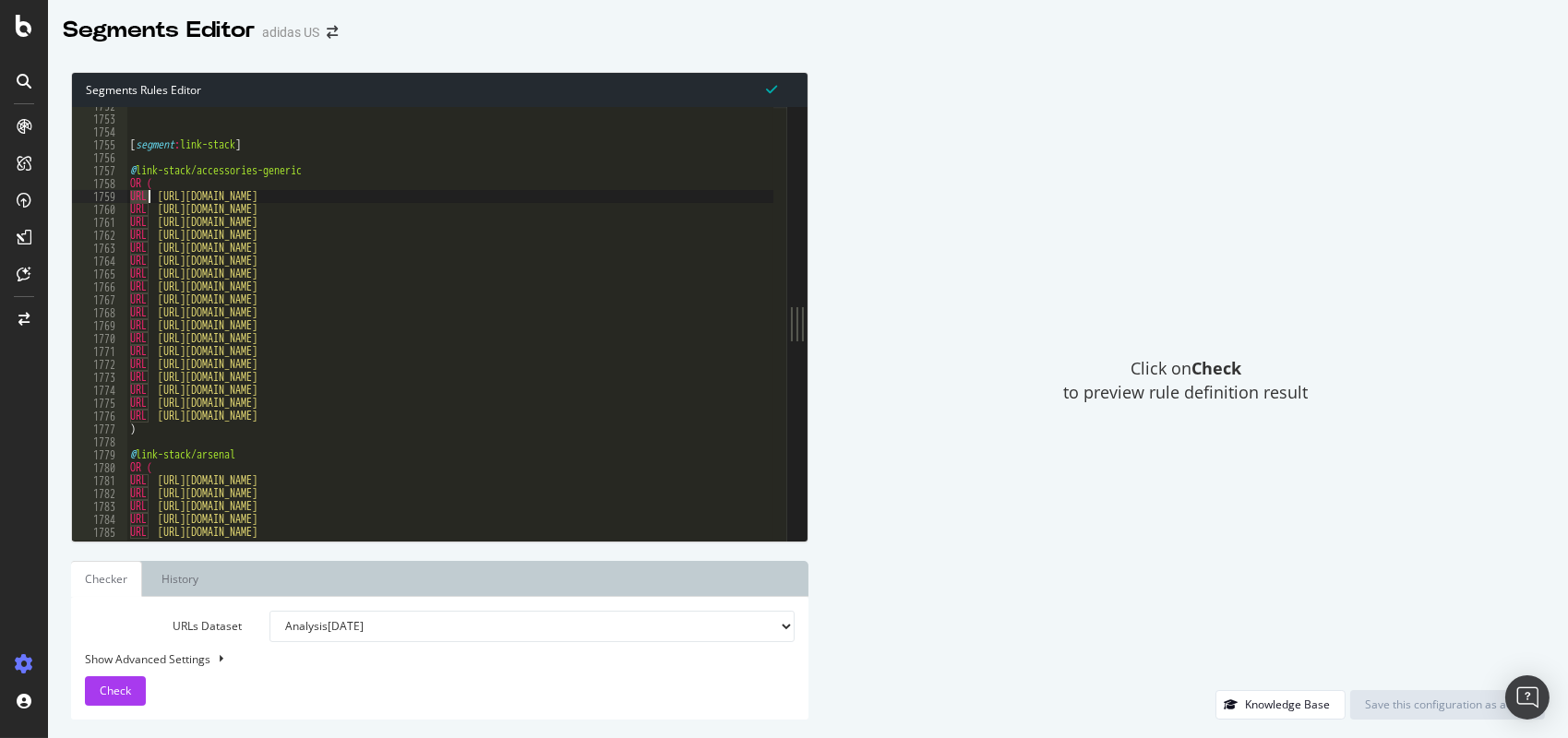 drag, startPoint x: 130, startPoint y: 196, endPoint x: 149, endPoint y: 196, distance: 19 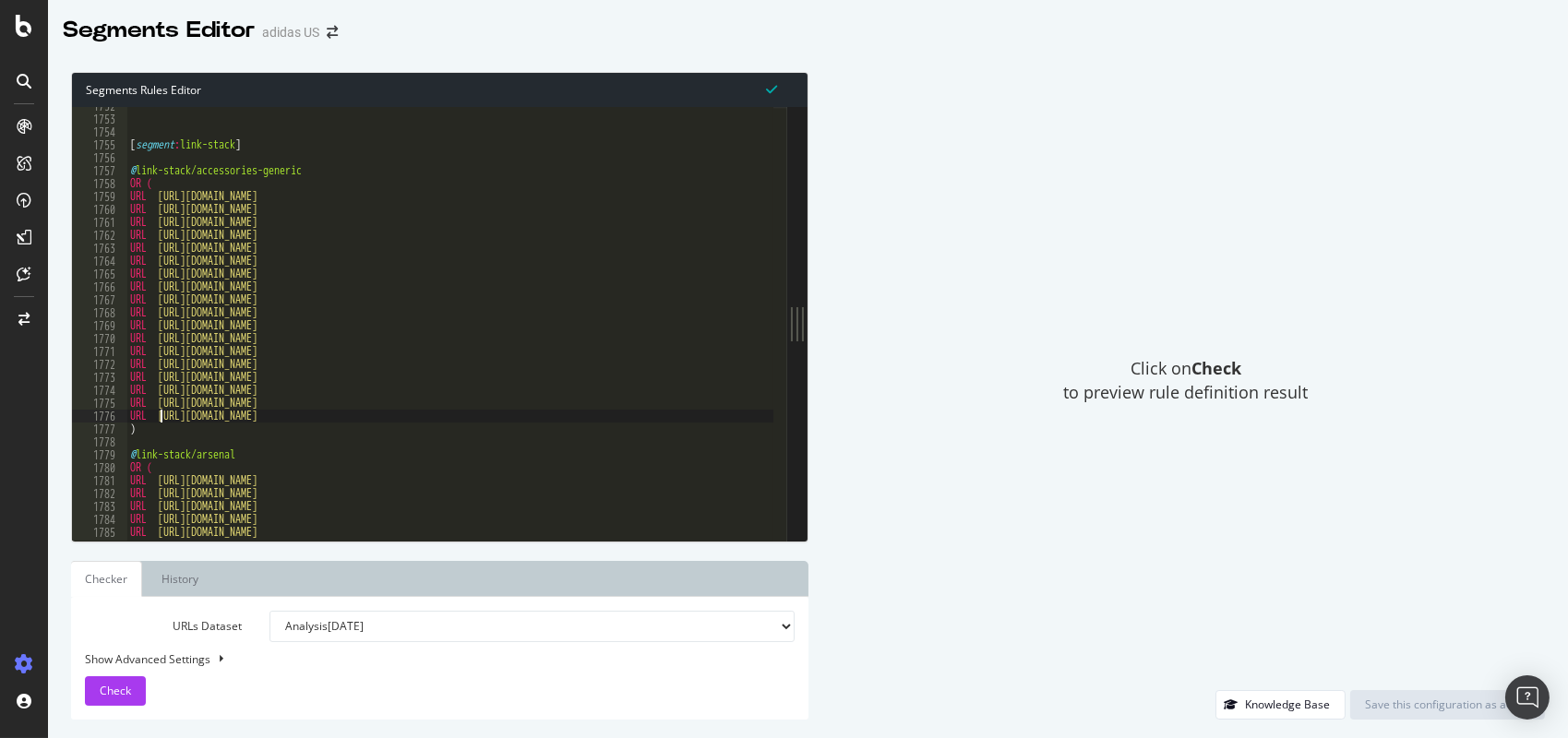 click on "[ segment : link-stack ] @ link-stack/accessories-generic OR   ( URL    [URL][DOMAIN_NAME] URL    [URL][DOMAIN_NAME] URL    [URL][DOMAIN_NAME] URL    [URL][DOMAIN_NAME] URL    [URL][DOMAIN_NAME] URL    [URL][DOMAIN_NAME] URL    [URL][DOMAIN_NAME] URL    [URL][DOMAIN_NAME] URL    [URL][DOMAIN_NAME] URL    [URL][DOMAIN_NAME] URL    [URL][DOMAIN_NAME] URL    [URL][DOMAIN_NAME] URL    [URL][DOMAIN_NAME] URL    [URL][DOMAIN_NAME] URL    [URL][DOMAIN_NAME] URL    [URL][DOMAIN_NAME] URL    [URL][DOMAIN_NAME] URL    [URL][DOMAIN_NAME] ) @ link-stack/arsenal OR   ( URL    [URL][DOMAIN_NAME] URL    URL    URL    URL" at bounding box center (1677, 323) 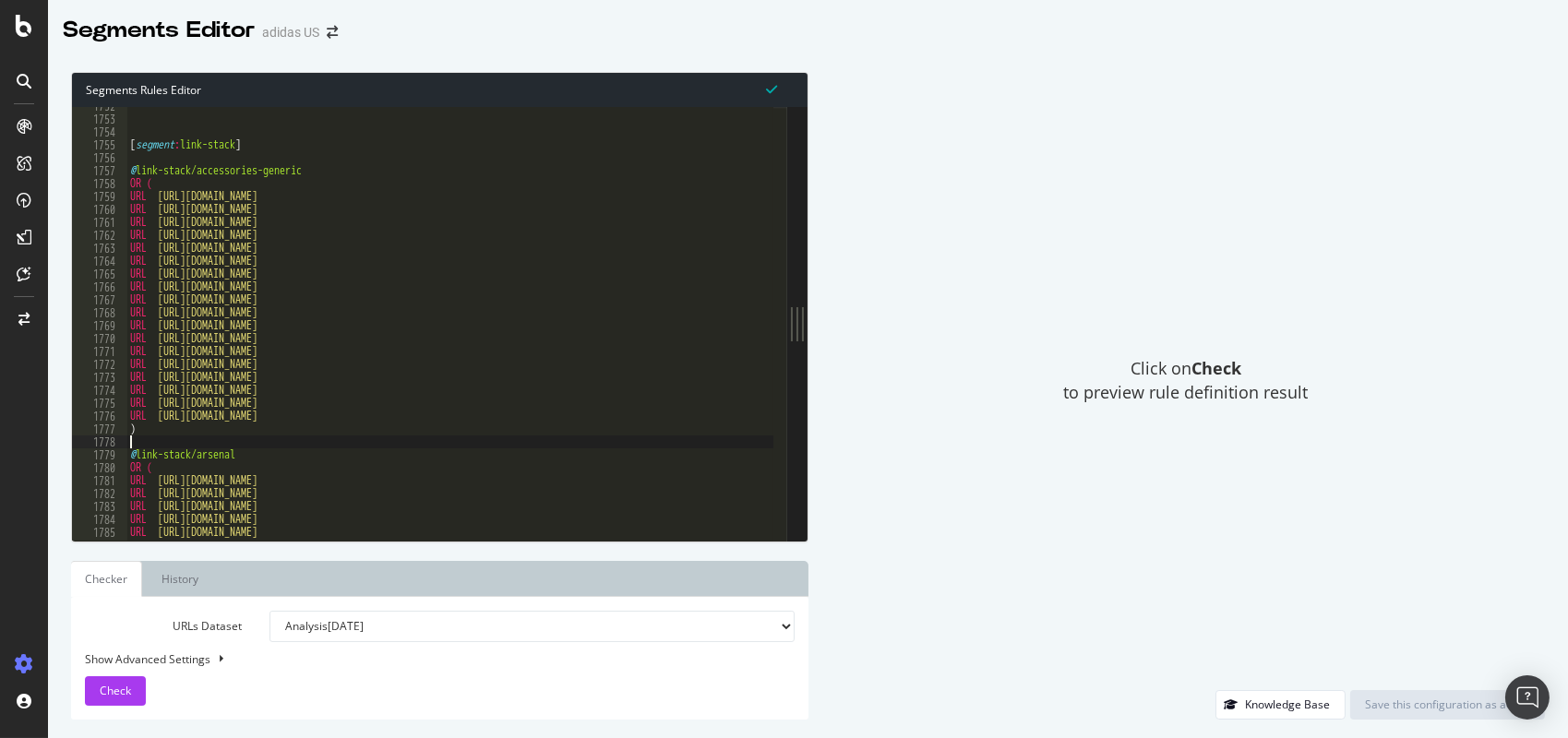 drag, startPoint x: 133, startPoint y: 441, endPoint x: 157, endPoint y: 430, distance: 26.400758 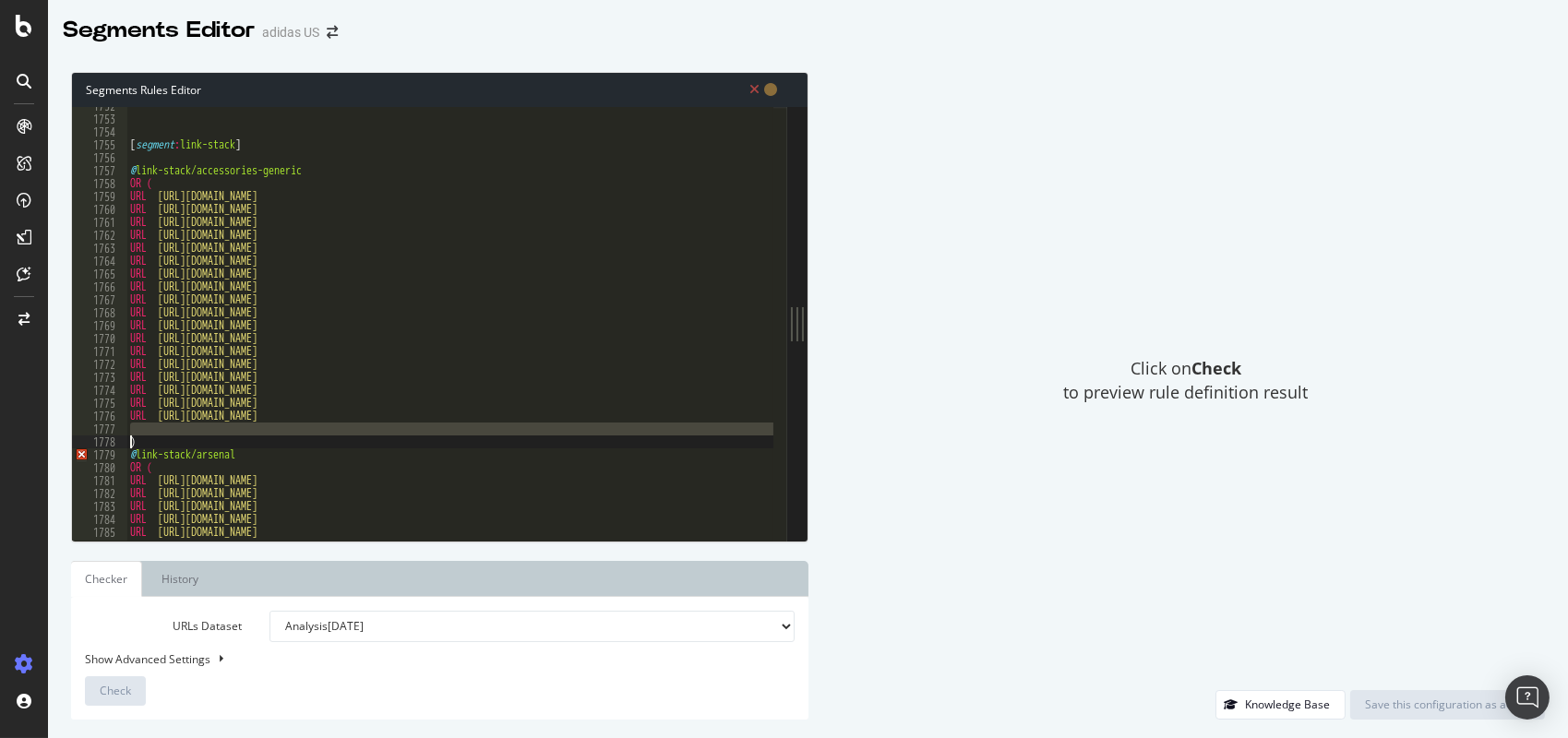type on ")" 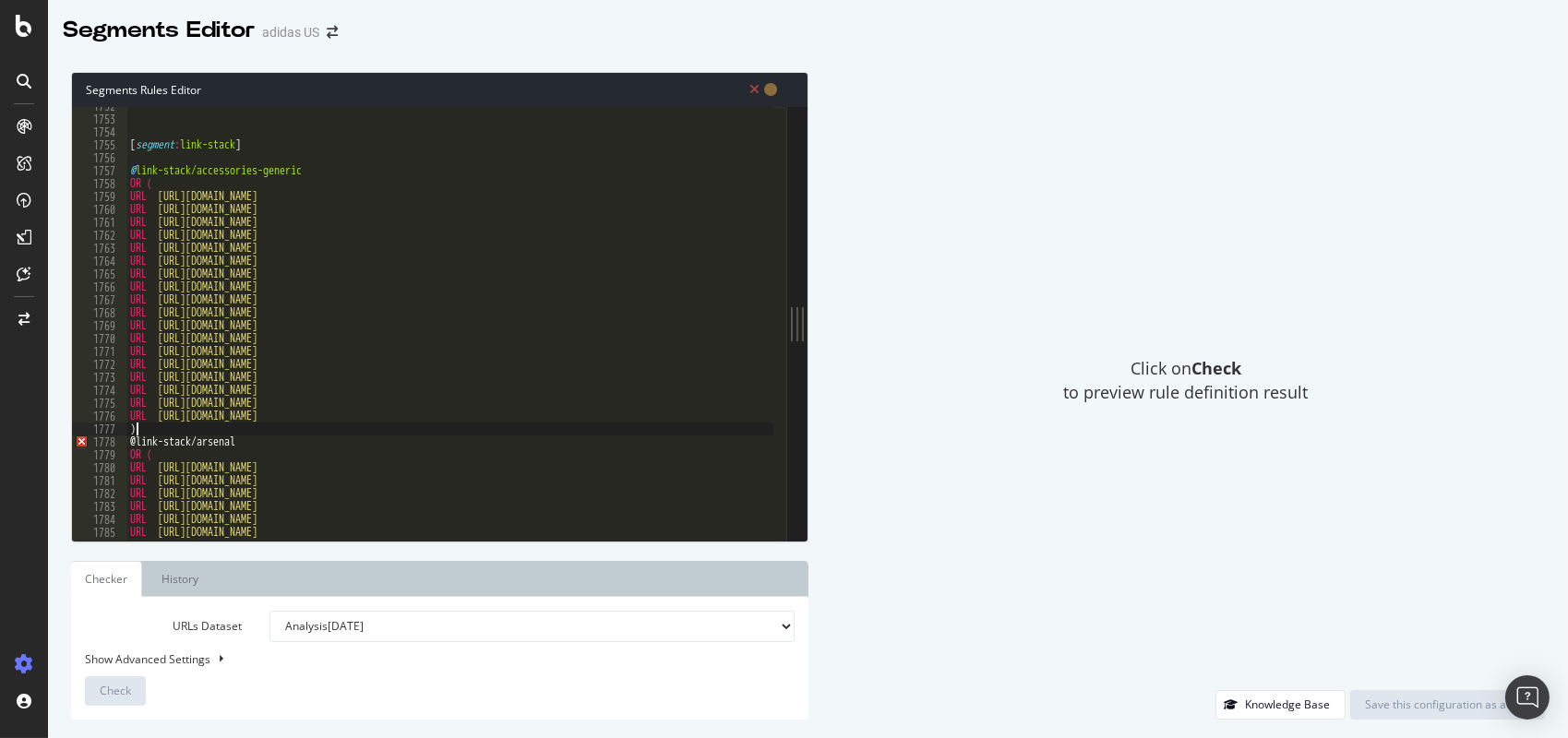 click on "[ segment : link-stack ] @ link-stack/accessories-generic OR   ( URL    [URL][DOMAIN_NAME] URL    [URL][DOMAIN_NAME] URL    [URL][DOMAIN_NAME] URL    [URL][DOMAIN_NAME] URL    [URL][DOMAIN_NAME] URL    [URL][DOMAIN_NAME] URL    [URL][DOMAIN_NAME] URL    [URL][DOMAIN_NAME] URL    [URL][DOMAIN_NAME] URL    [URL][DOMAIN_NAME] URL    [URL][DOMAIN_NAME] URL    [URL][DOMAIN_NAME] URL    [URL][DOMAIN_NAME] URL    [URL][DOMAIN_NAME] URL    [URL][DOMAIN_NAME] URL    [URL][DOMAIN_NAME] URL    [URL][DOMAIN_NAME] URL    [URL][DOMAIN_NAME] ) @link-stack/arsenal OR   ( URL    [URL][DOMAIN_NAME] URL    URL    URL    URL" at bounding box center [1677, 323] 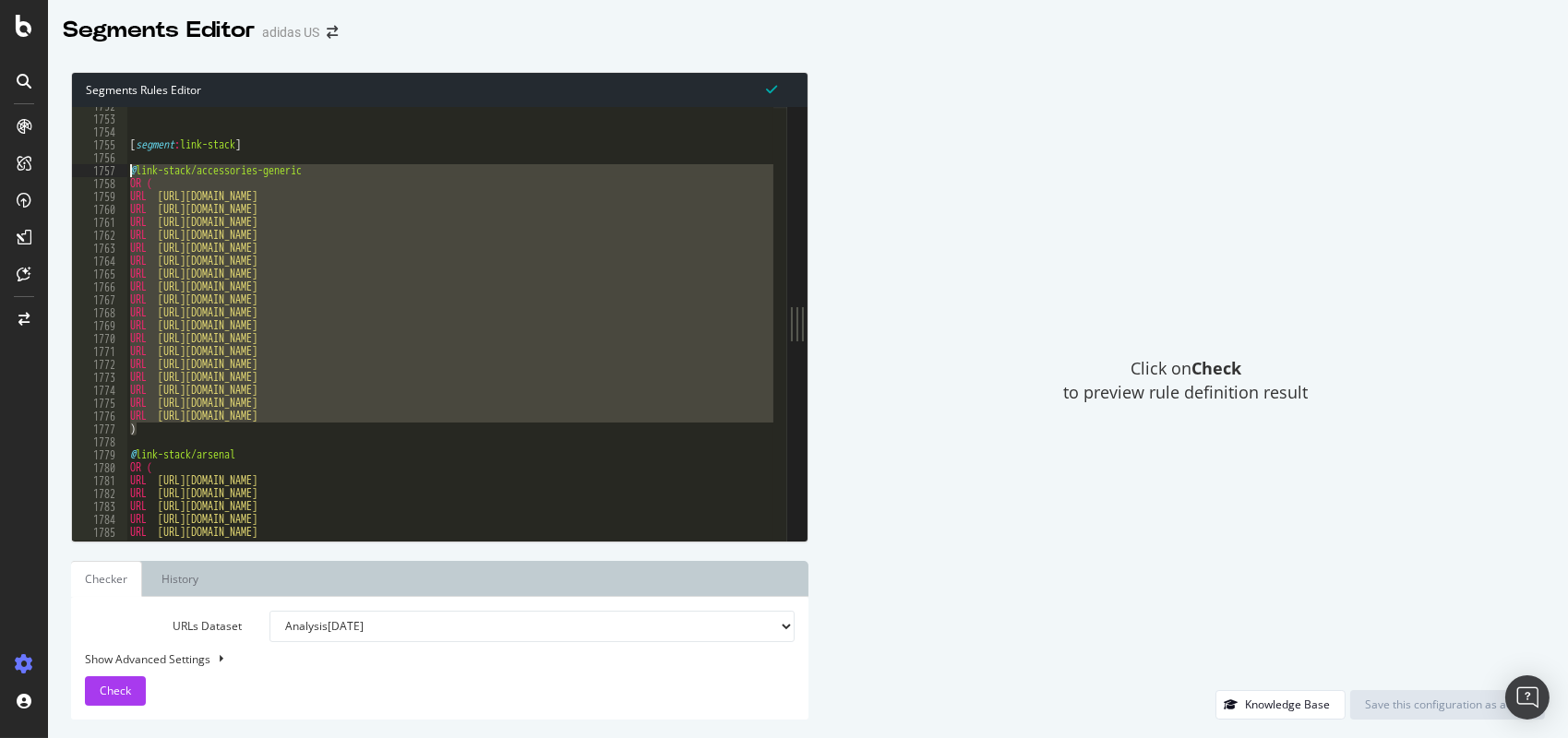 drag, startPoint x: 162, startPoint y: 428, endPoint x: 104, endPoint y: 168, distance: 266.39069 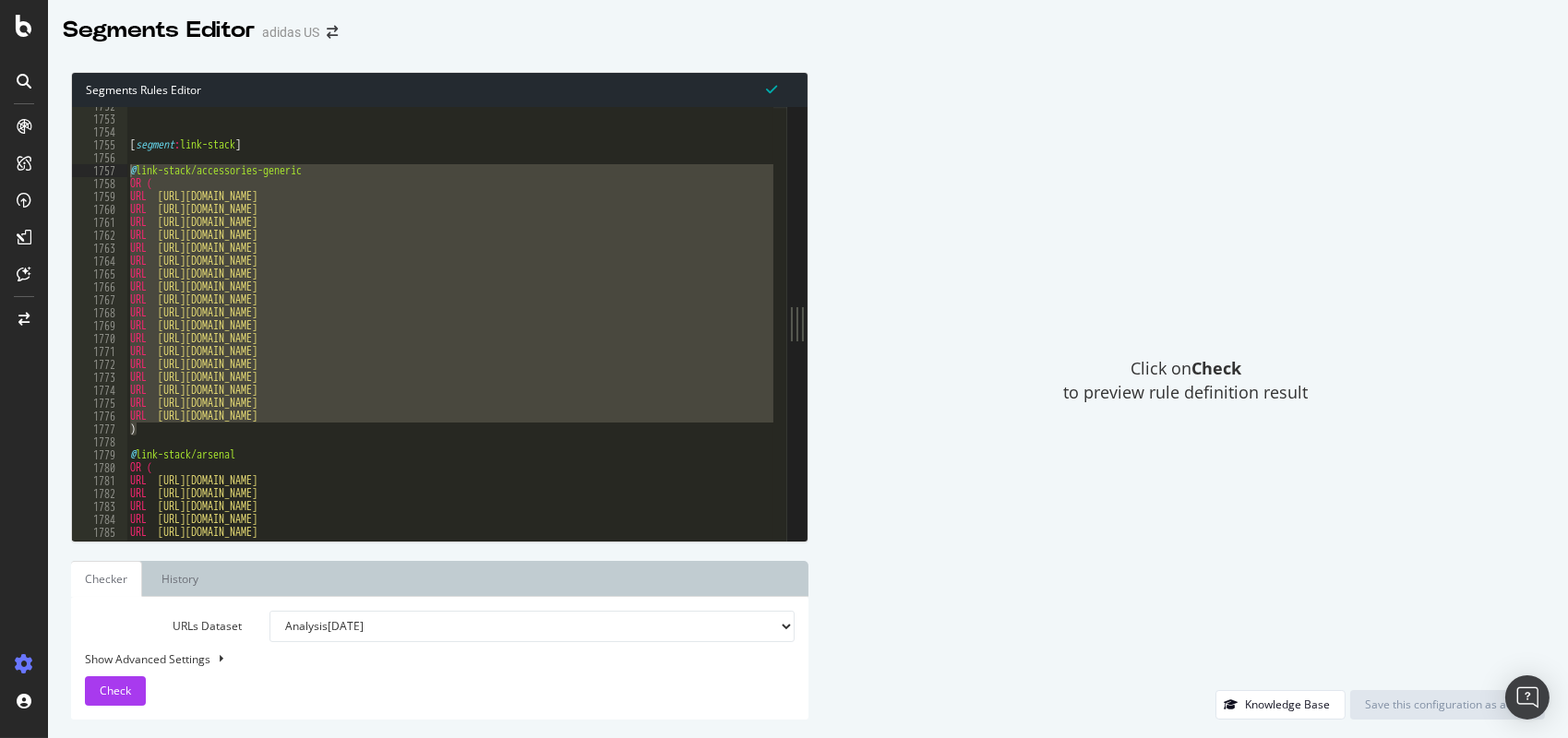 drag, startPoint x: 116, startPoint y: 696, endPoint x: 343, endPoint y: 708, distance: 227.31696 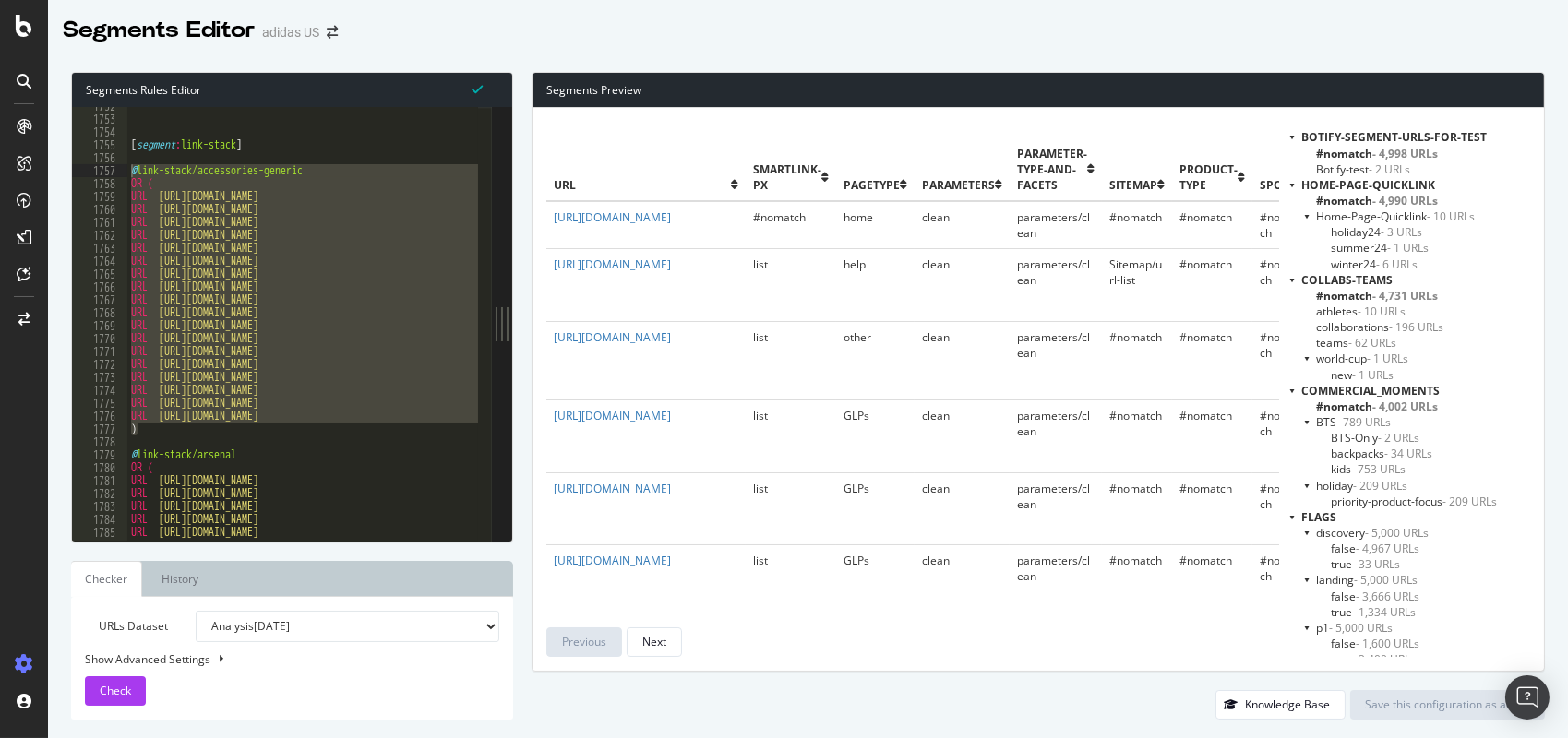 drag, startPoint x: 1409, startPoint y: 443, endPoint x: 1292, endPoint y: 419, distance: 119.4362 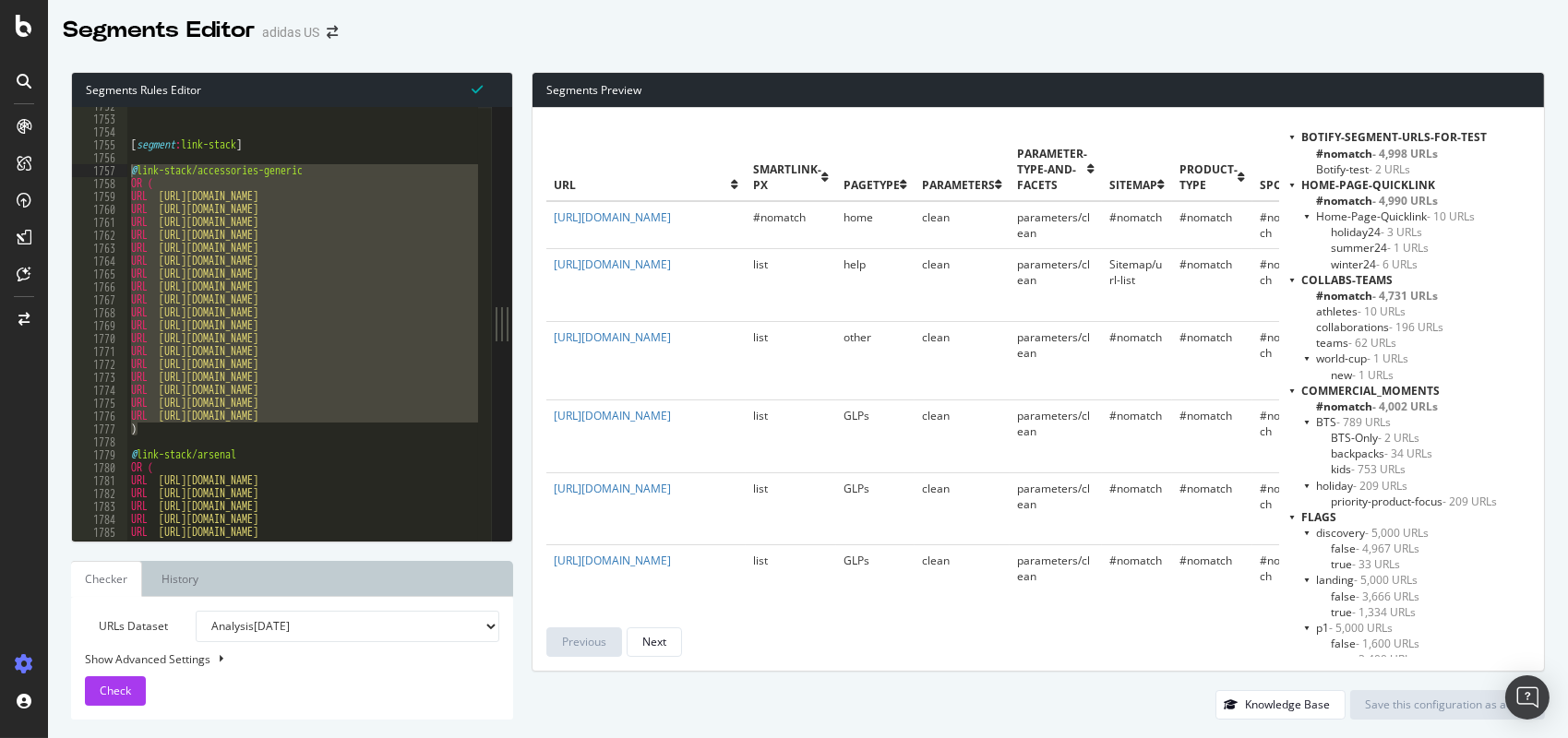 click on "BTS  - 789 URLs BTS-Only  - 2 URLs backpacks  - 34 URLs kids  - 753 URLs" at bounding box center (1417, 446) 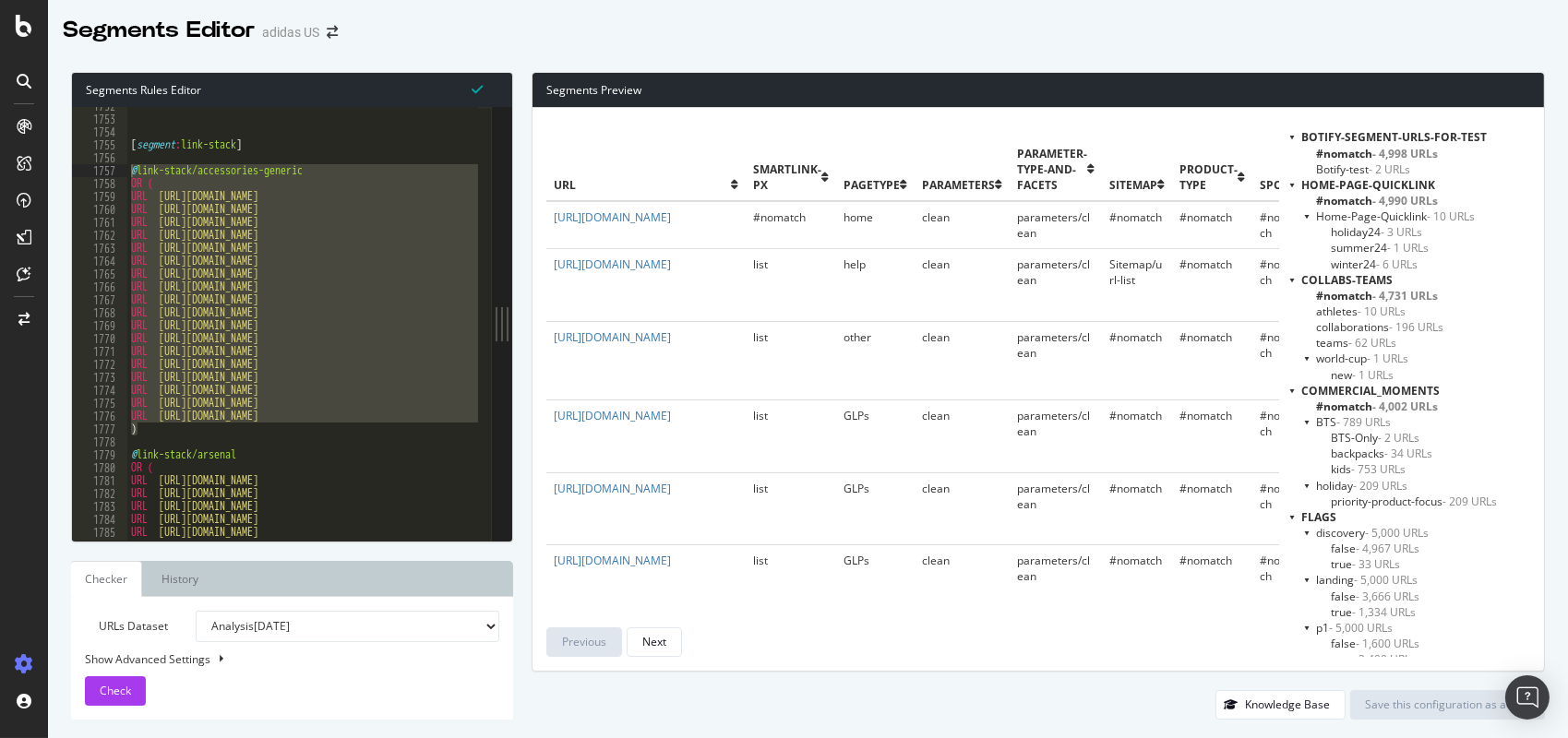 click on "landing  - 5,000 URLs" at bounding box center [1417, 579] 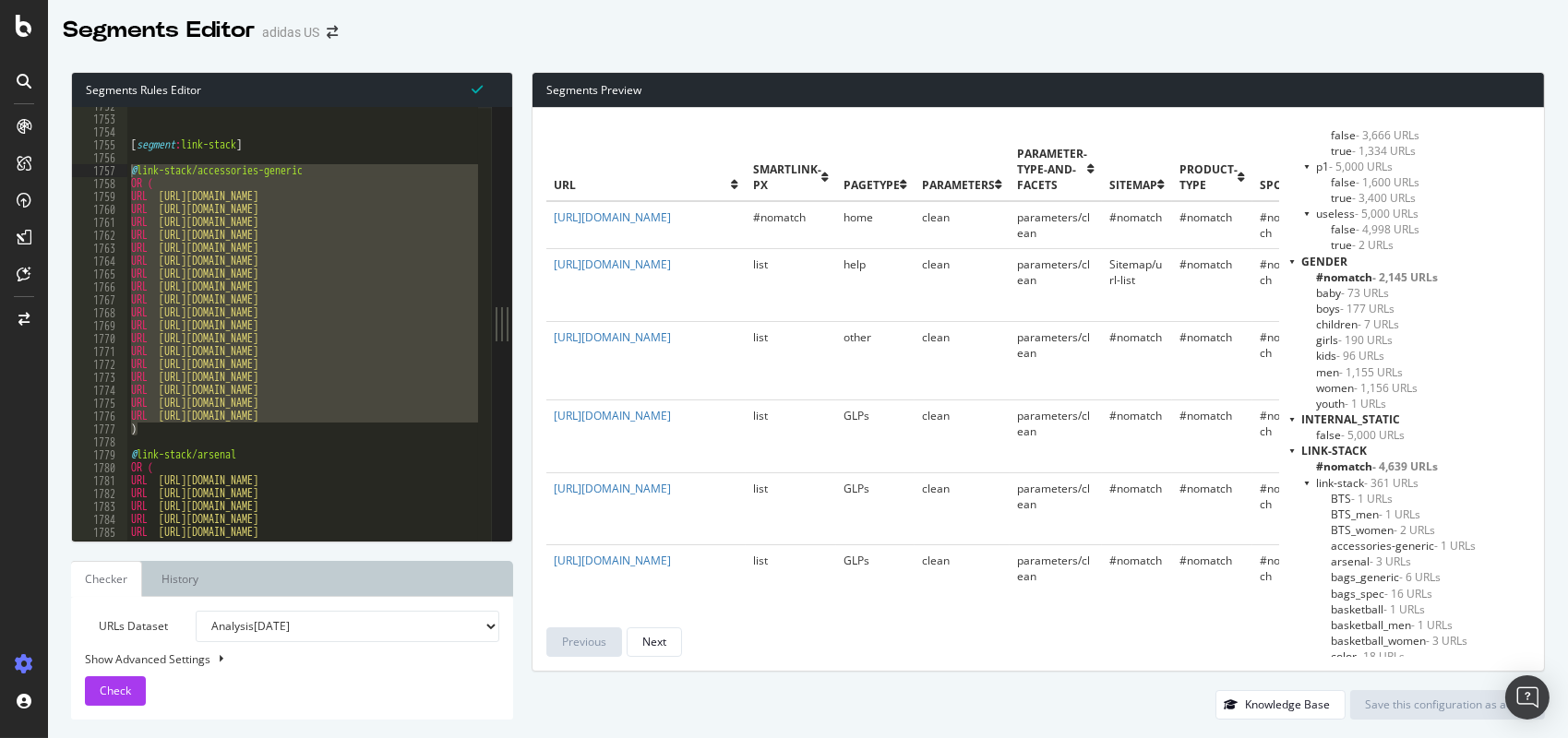 scroll, scrollTop: 646, scrollLeft: 0, axis: vertical 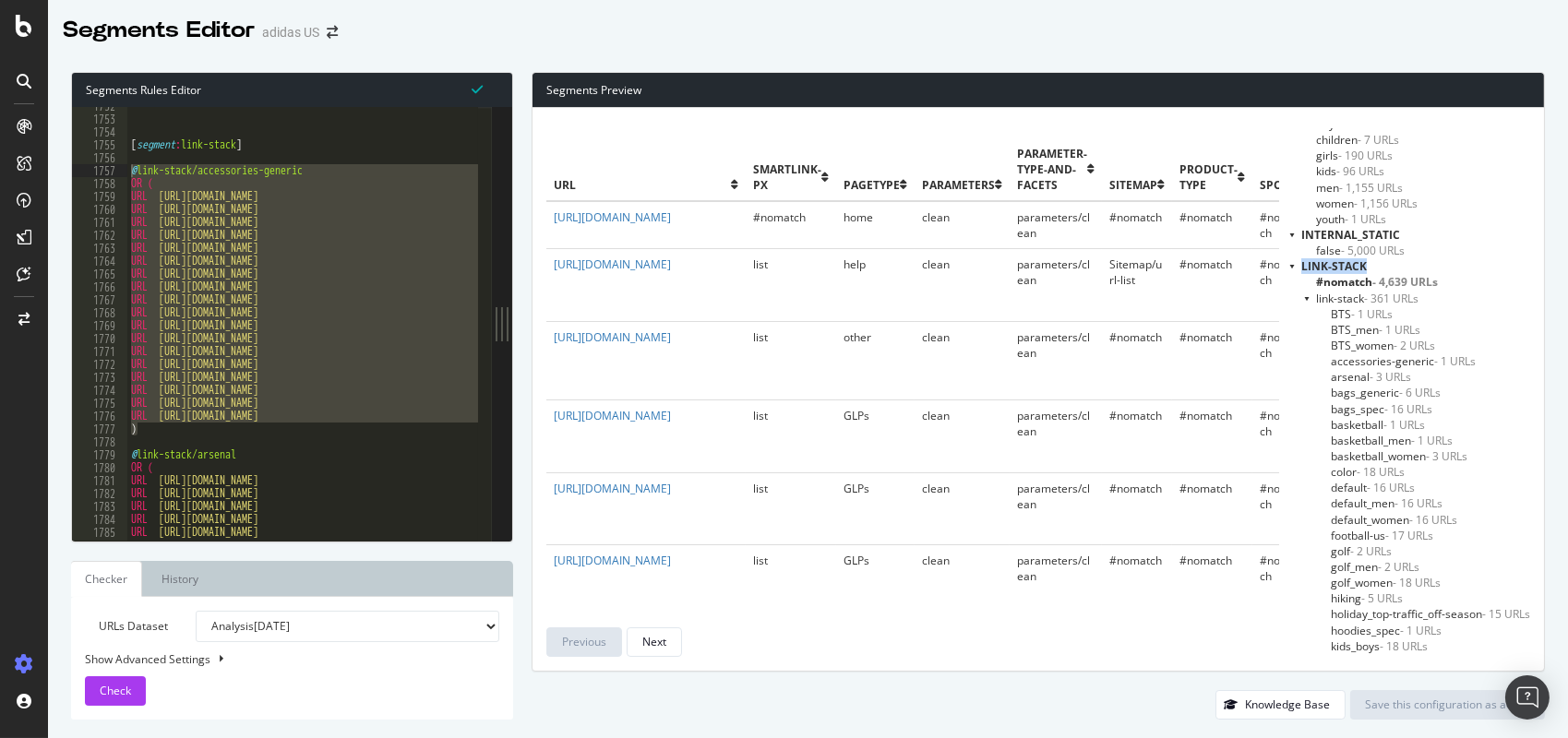 drag, startPoint x: 1373, startPoint y: 260, endPoint x: 1287, endPoint y: 268, distance: 86.37129 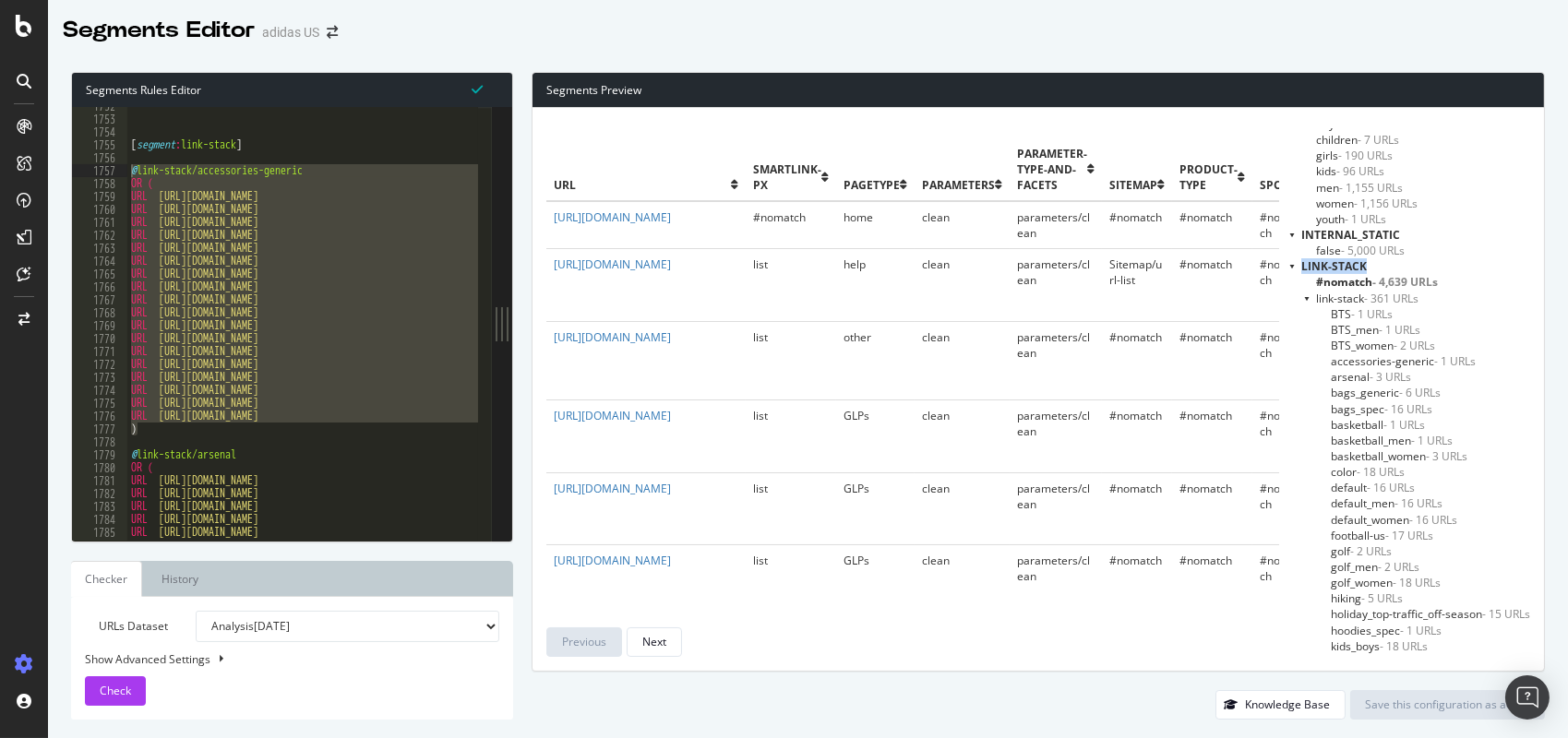 drag, startPoint x: 1454, startPoint y: 341, endPoint x: 1292, endPoint y: 301, distance: 166.86522 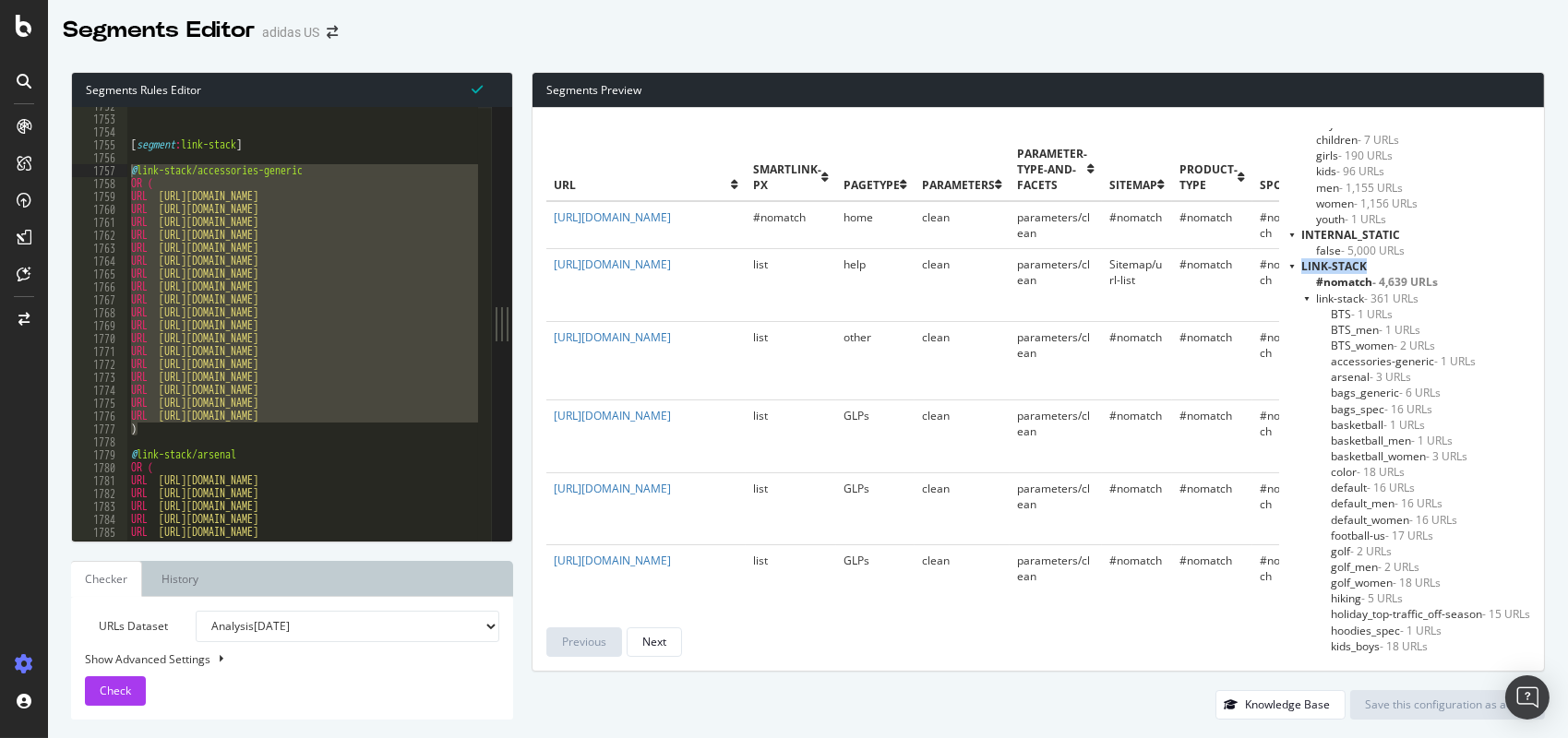 click on "link-stack  - 361 URLs BTS  - 1 URLs BTS_men  - 1 URLs BTS_women  - 2 URLs accessories-generic  - 1 URLs arsenal  - 3 URLs bags_generic  - 6 URLs bags_spec  - 16 URLs basketball  - 1 URLs basketball_men  - 1 URLs basketball_women  - 3 URLs color  - 18 URLs default  - 16 URLs default_men  - 16 URLs default_women  - 16 URLs football-us  - 17 URLs golf  - 2 URLs golf_men  - 2 URLs golf_women  - 18 URLs hiking  - 5 URLs holiday_top-traffic_off-season  - 15 URLs hoodies_spec  - 1 URLs kids_boys  - 18 URLs kids_girls  - 18 URLs kids_non-gender  - 16 URLs lego_disney  - 2 URLs originals_men  - 4 URLs originals_women  - 2 URLs outdoor  - 13 URLs outdoor_cold_men  - 9 URLs outdoor_cold_women  - 2 URLs outdoor_men  - 11 URLs outdoor_warm  - 2 URLs outdoor_women  - 3 URLs pants_generic  - 4 URLs road_running  - 5 URLs running  - 3 URLs running_men  - 1 URLs running_women  - 3 URLs samba_gazelle_men  - 1 URLs samba_gazelle_women  - 2 URLs shirts_generic  - 1 URLs shoes_generic  - 5 URLs shoes_generic_men  - 3 URLs soccer" at bounding box center [1417, 780] 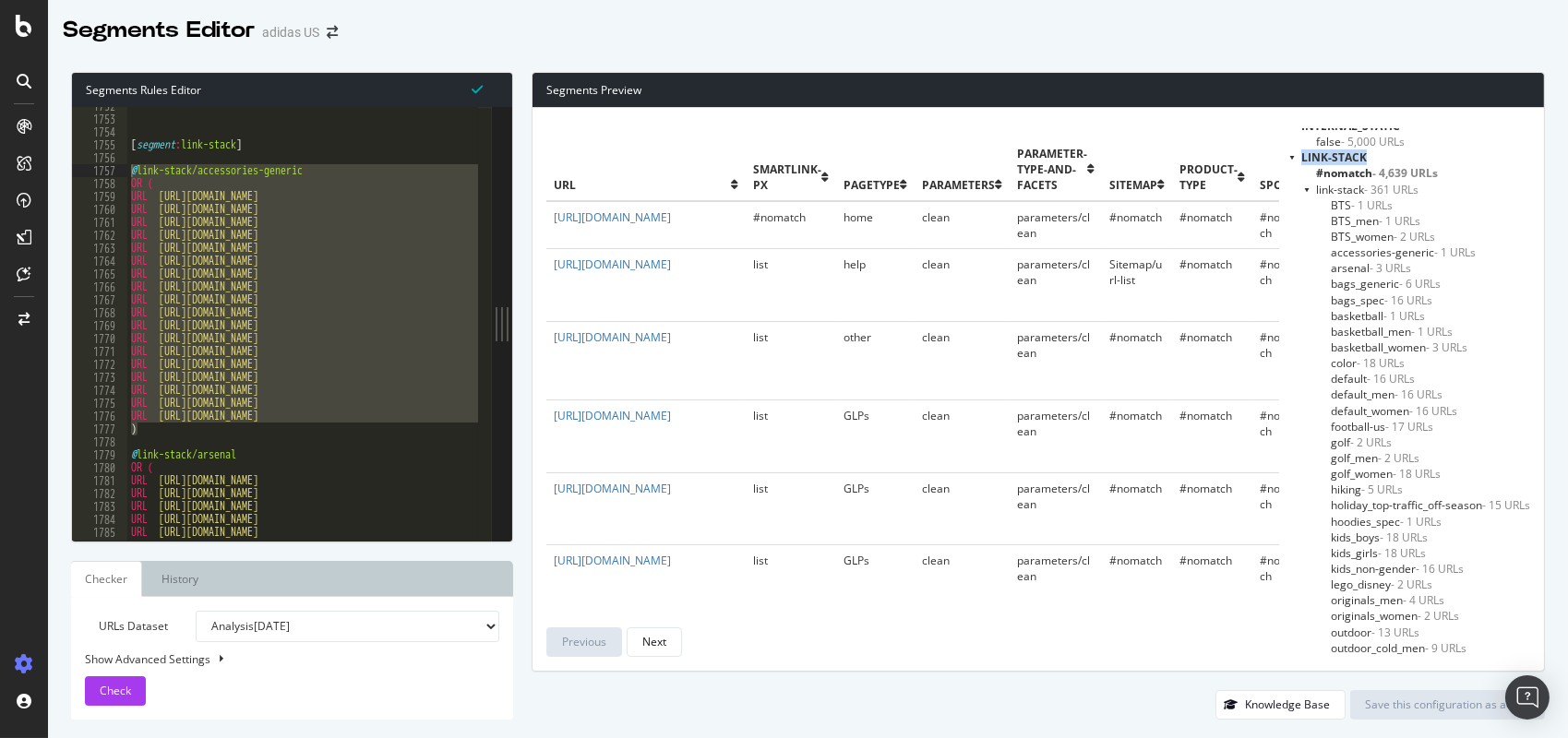 scroll, scrollTop: 738, scrollLeft: 0, axis: vertical 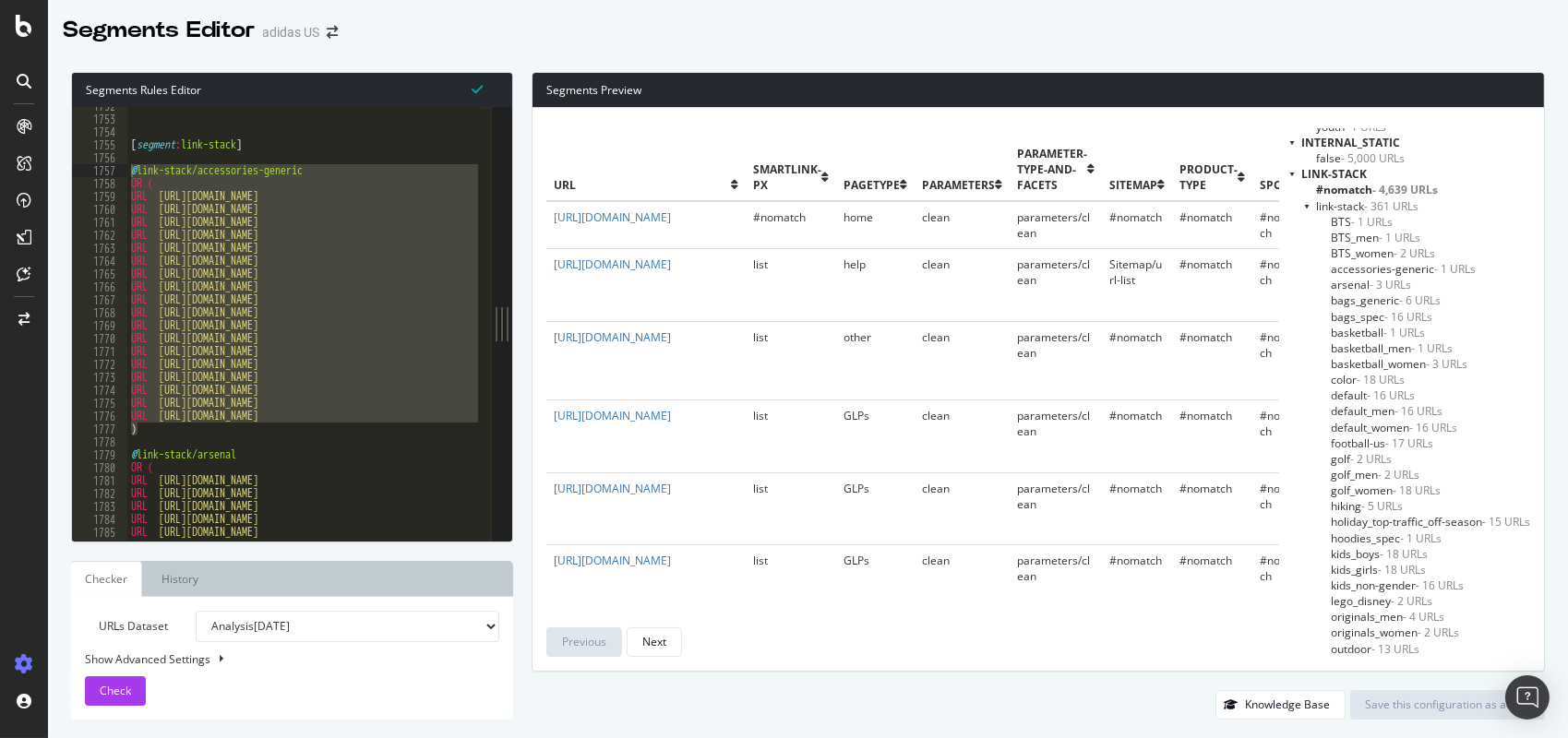 click on "default  - 16 URLs" at bounding box center (1430, 395) 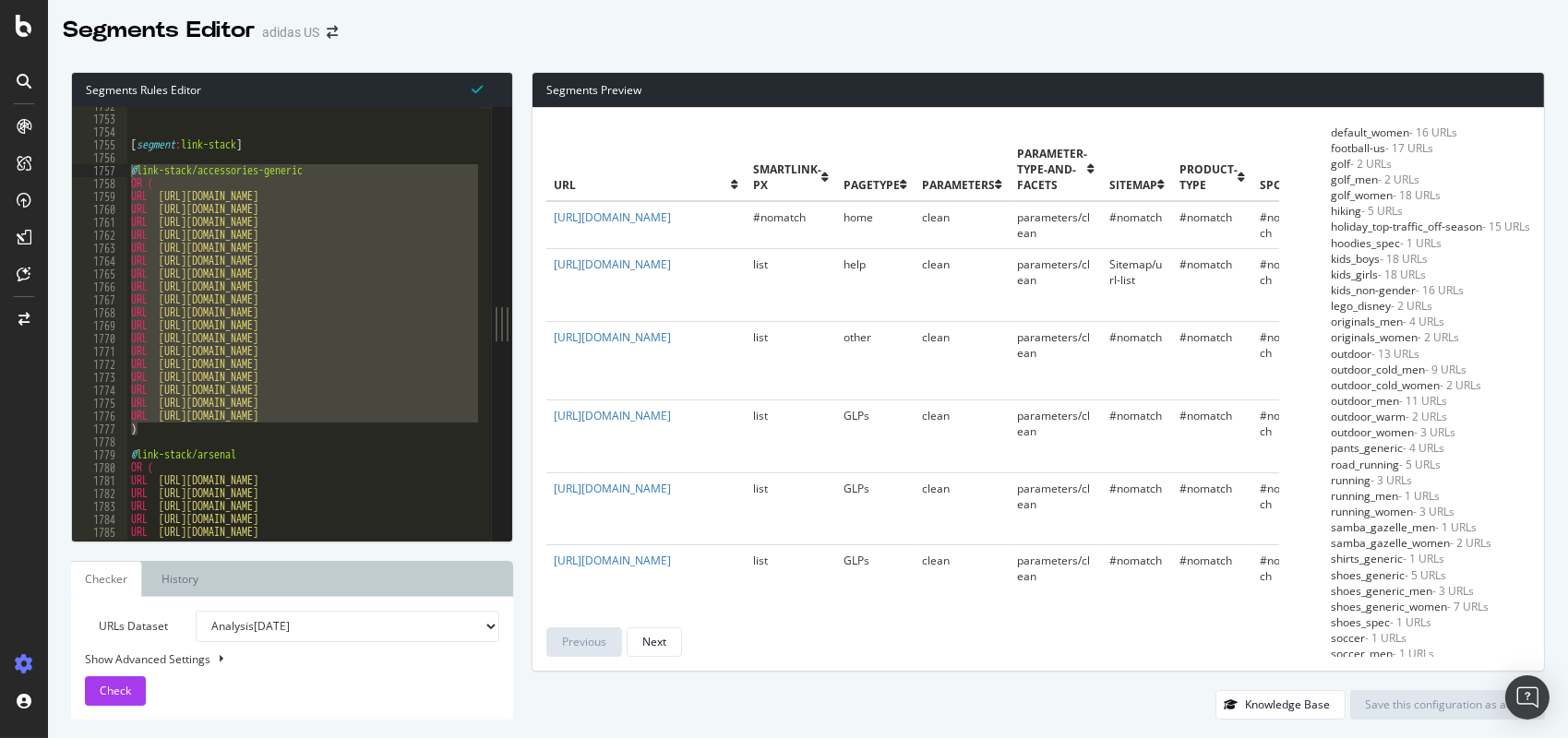 scroll, scrollTop: 1015, scrollLeft: 0, axis: vertical 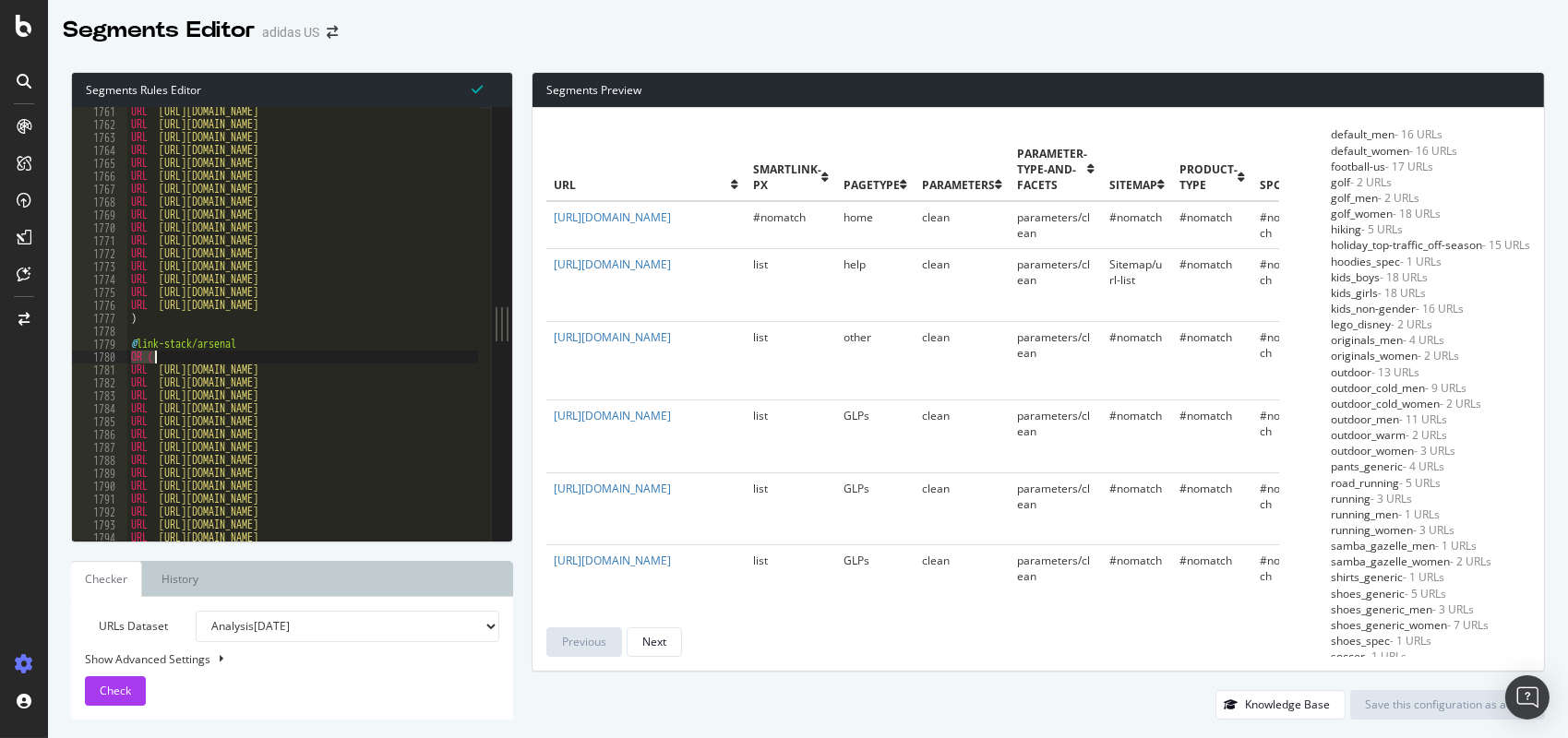 drag, startPoint x: 128, startPoint y: 351, endPoint x: 241, endPoint y: 352, distance: 113.0044 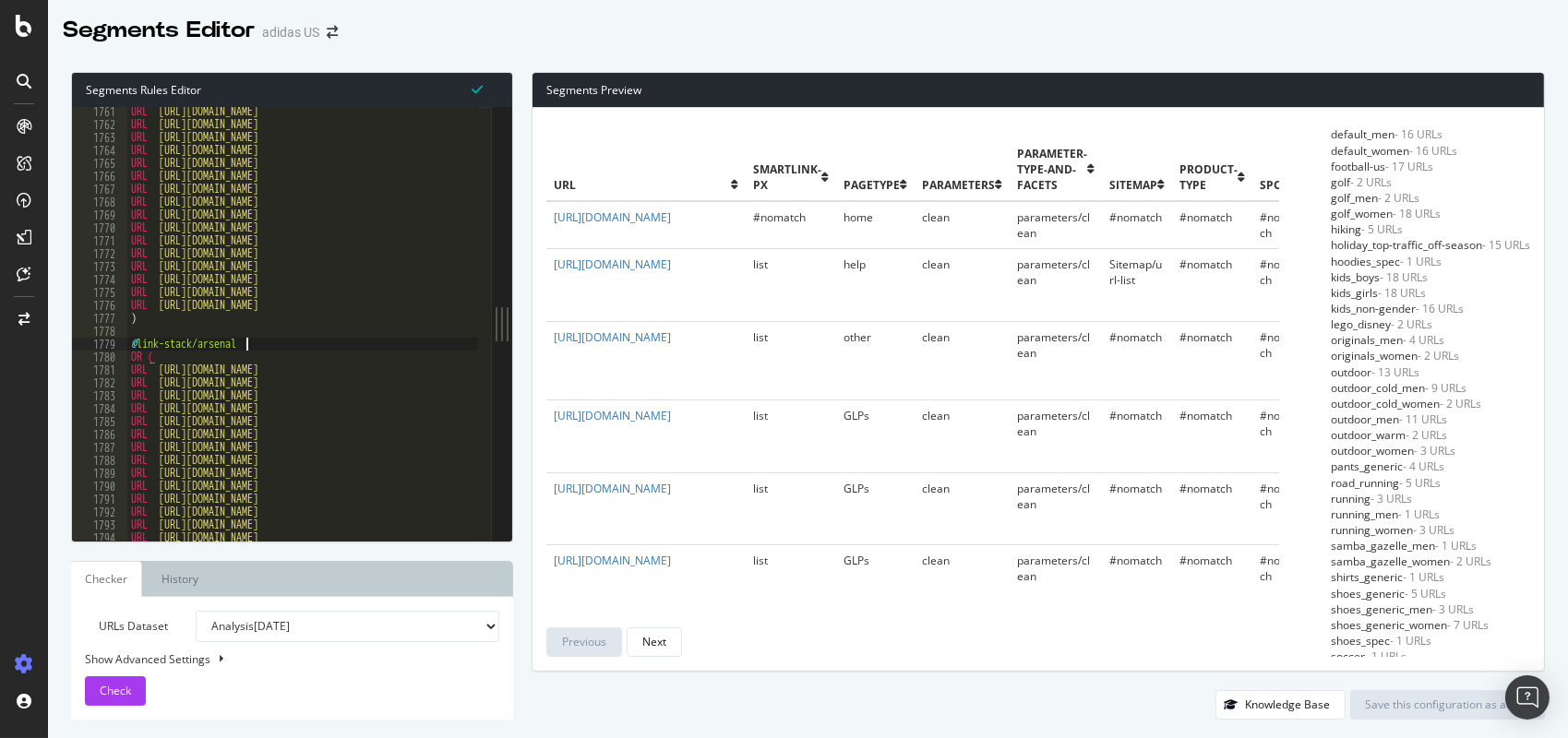 click on "URL    [URL][DOMAIN_NAME] URL    [URL][DOMAIN_NAME] URL    [URL][DOMAIN_NAME] URL    [URL][DOMAIN_NAME] URL    [URL][DOMAIN_NAME] URL    [URL][DOMAIN_NAME] URL    [URL][DOMAIN_NAME] URL    [URL][DOMAIN_NAME] URL    [URL][DOMAIN_NAME] URL    [URL][DOMAIN_NAME] URL    [URL][DOMAIN_NAME] URL    [URL][DOMAIN_NAME] URL    [URL][DOMAIN_NAME] URL    [URL][DOMAIN_NAME] URL    [URL][DOMAIN_NAME] URL    [URL][DOMAIN_NAME] ) @ link-stack/arsenal OR   ( URL    [URL][DOMAIN_NAME] URL    [URL][DOMAIN_NAME] URL    [URL][DOMAIN_NAME] URL    [URL][DOMAIN_NAME] URL    URL    URL    URL" at bounding box center [1678, 328] 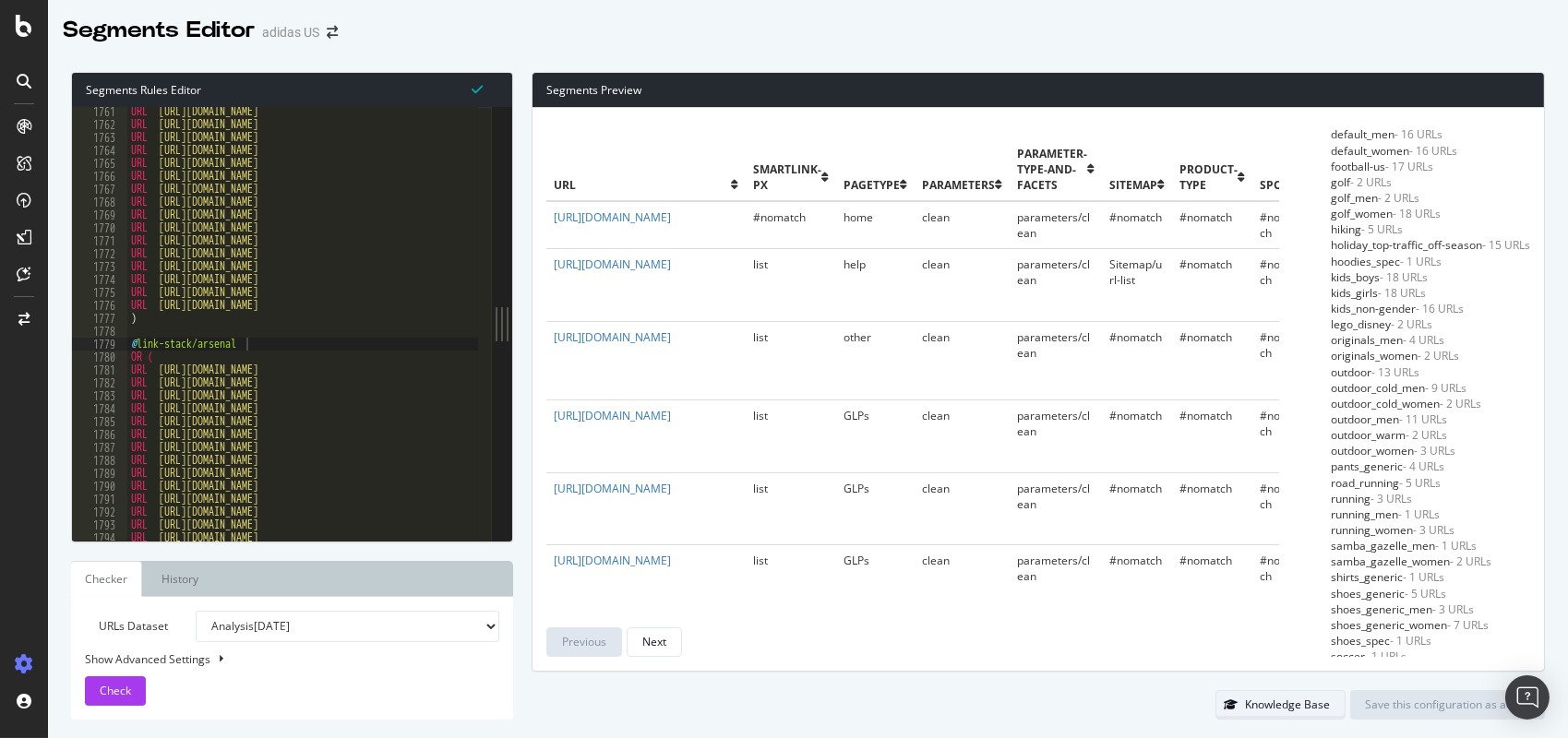 click on "Knowledge Base" at bounding box center [1287, 704] 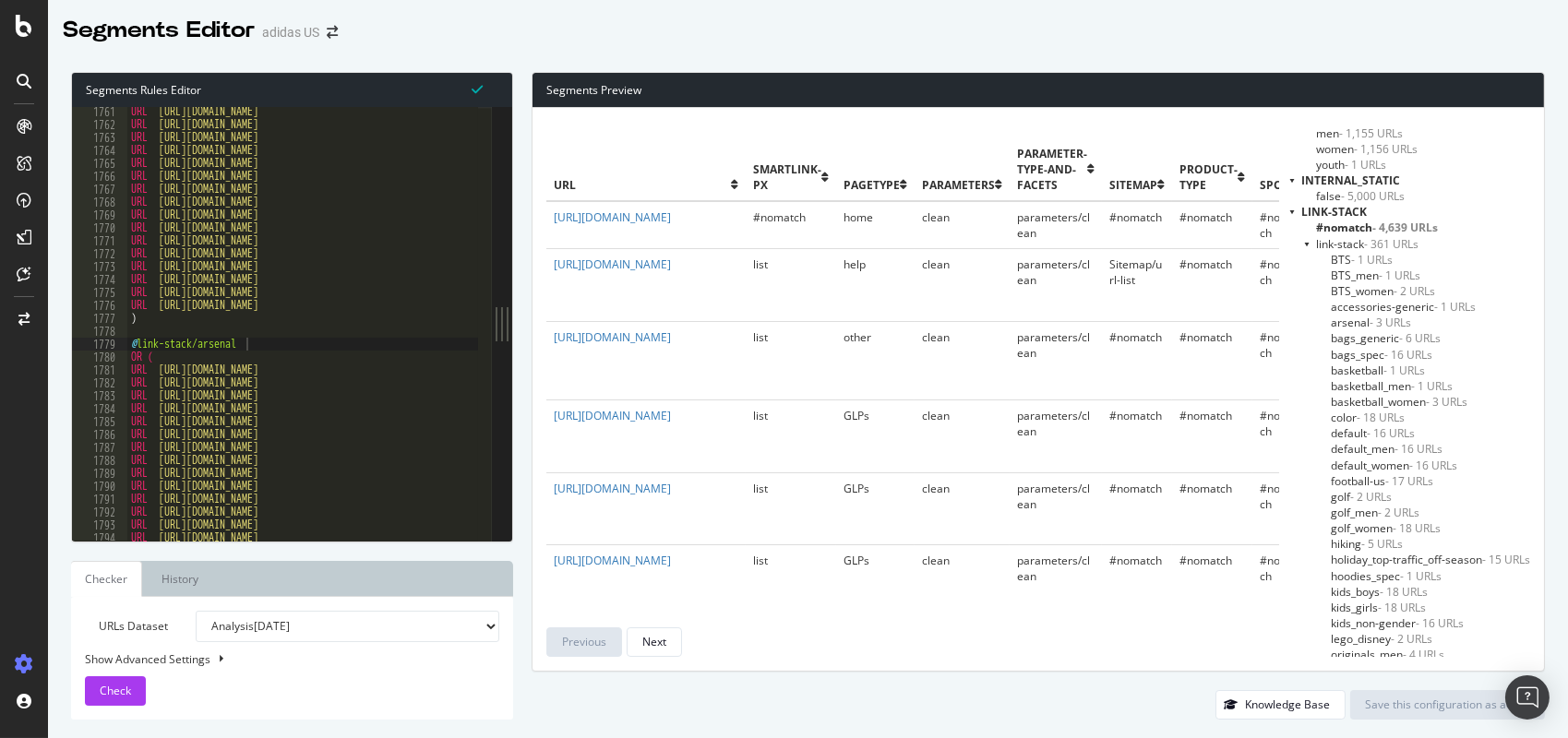 scroll, scrollTop: 646, scrollLeft: 0, axis: vertical 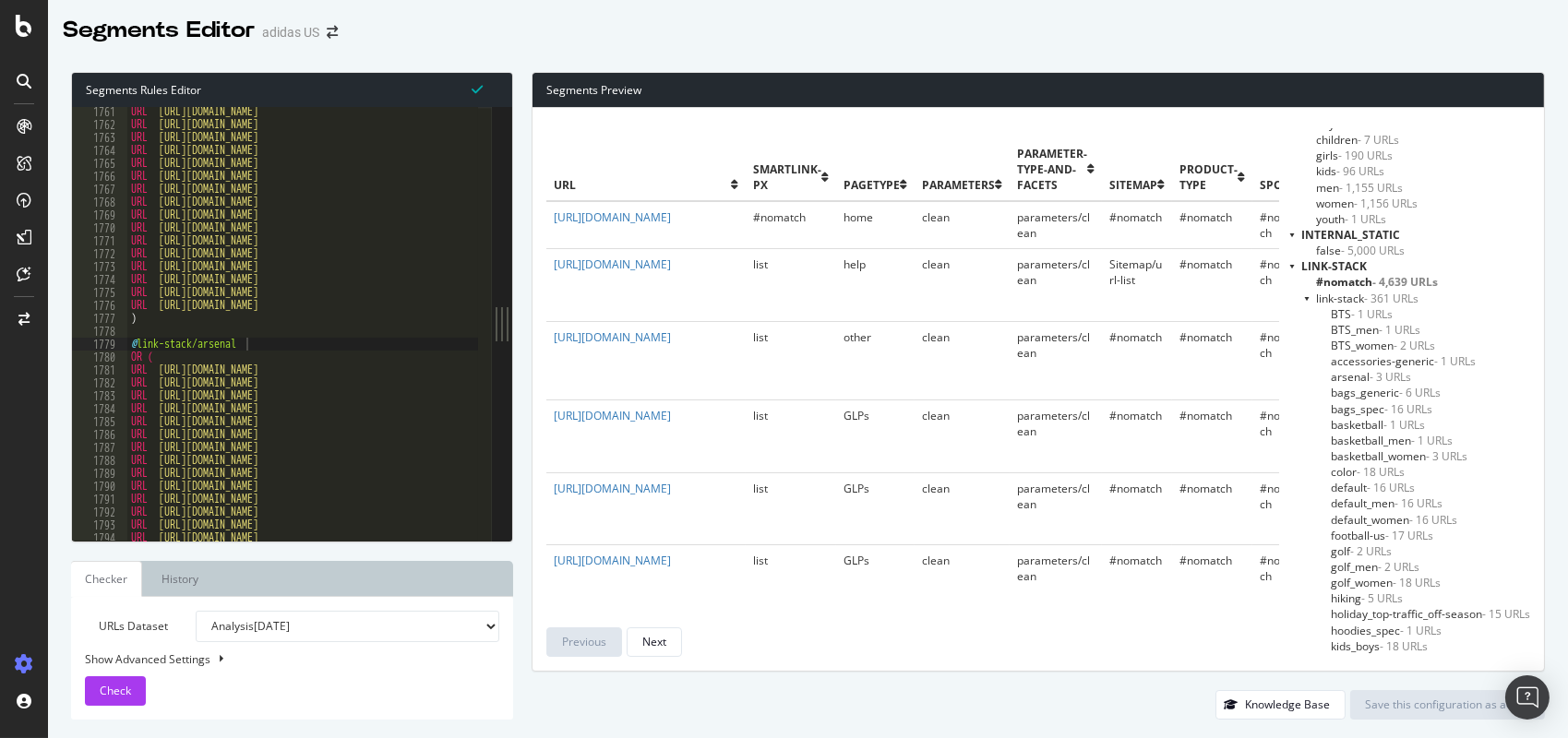 drag, startPoint x: 507, startPoint y: 540, endPoint x: 581, endPoint y: 577, distance: 82.73452 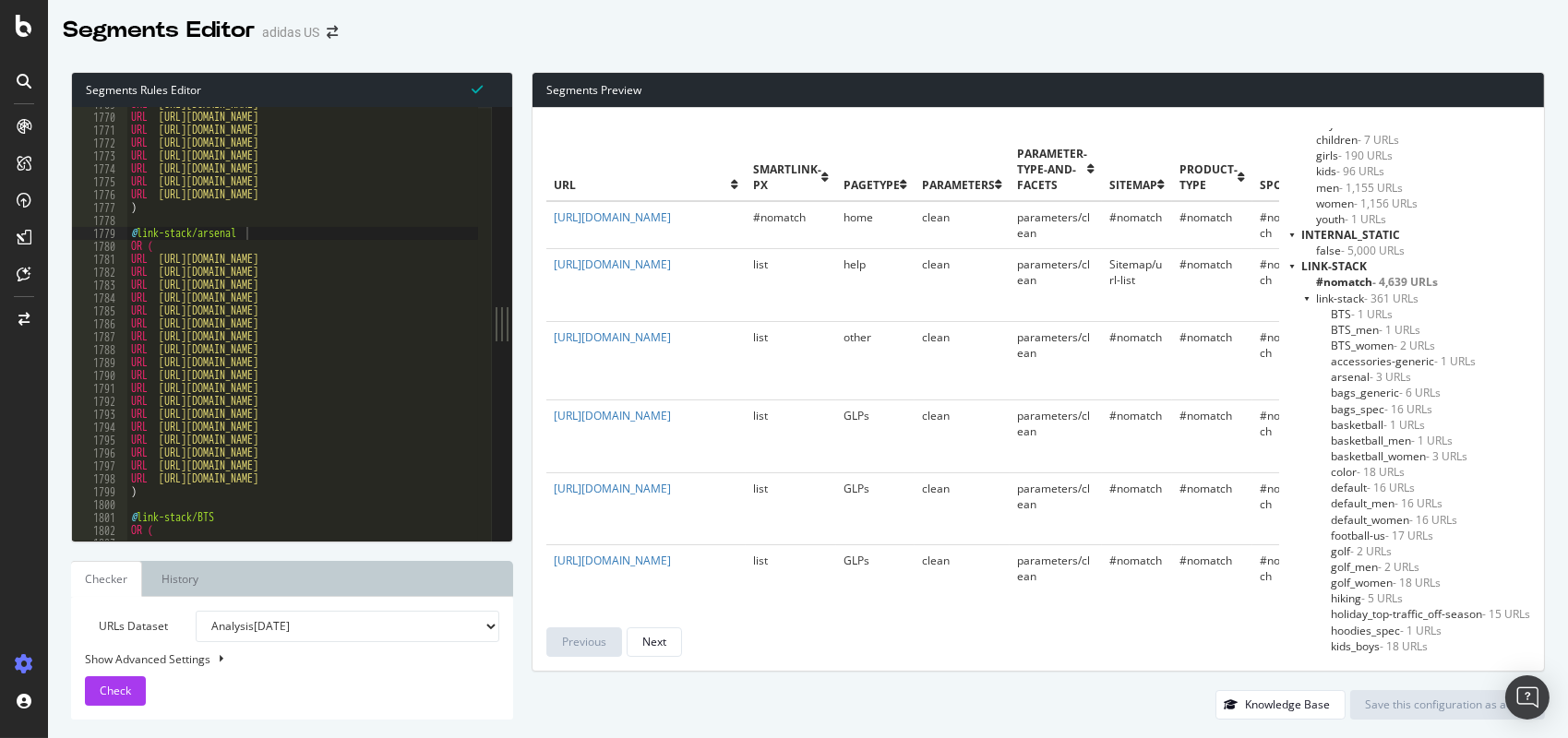 scroll, scrollTop: 4843, scrollLeft: 0, axis: vertical 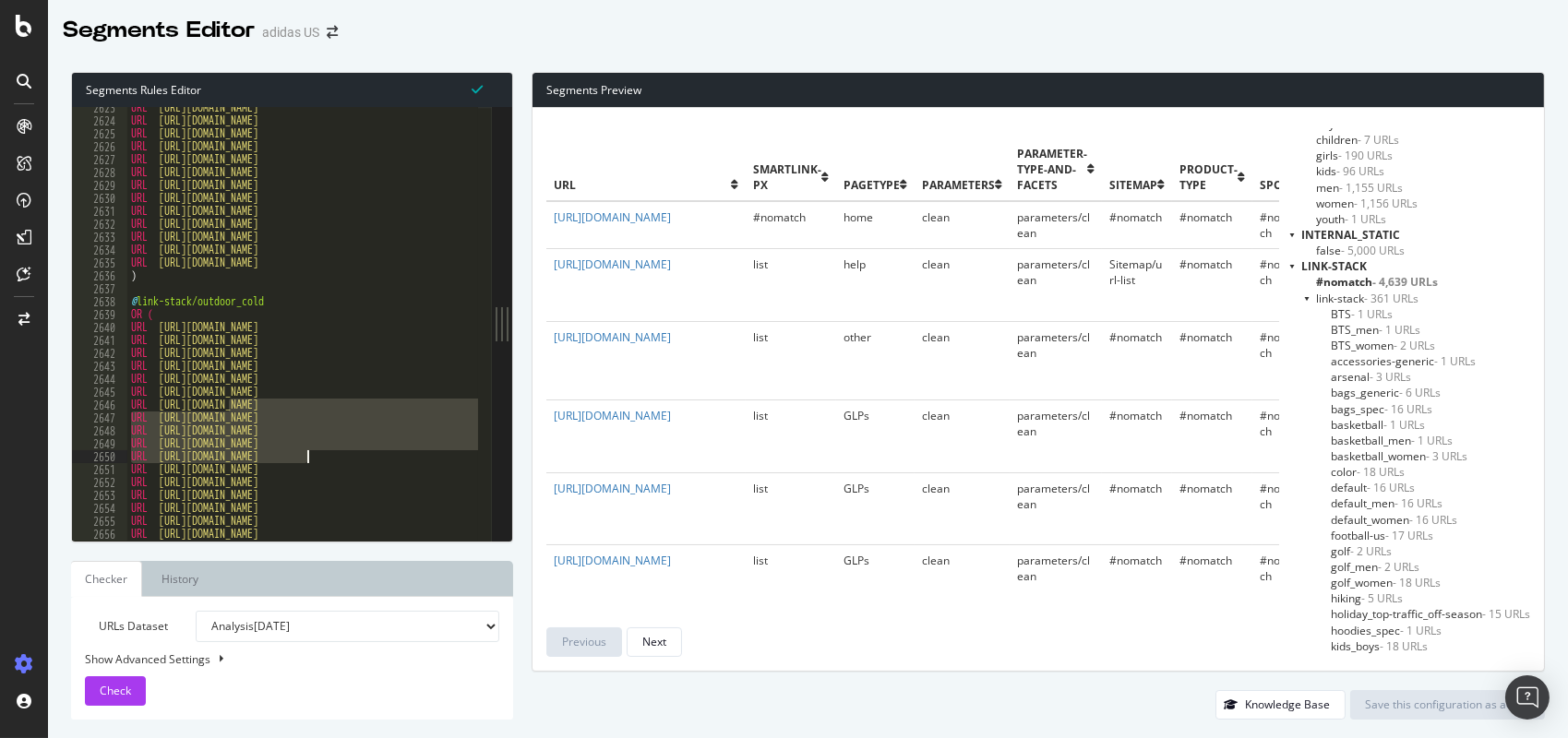 drag, startPoint x: 226, startPoint y: 399, endPoint x: 309, endPoint y: 455, distance: 100.12492 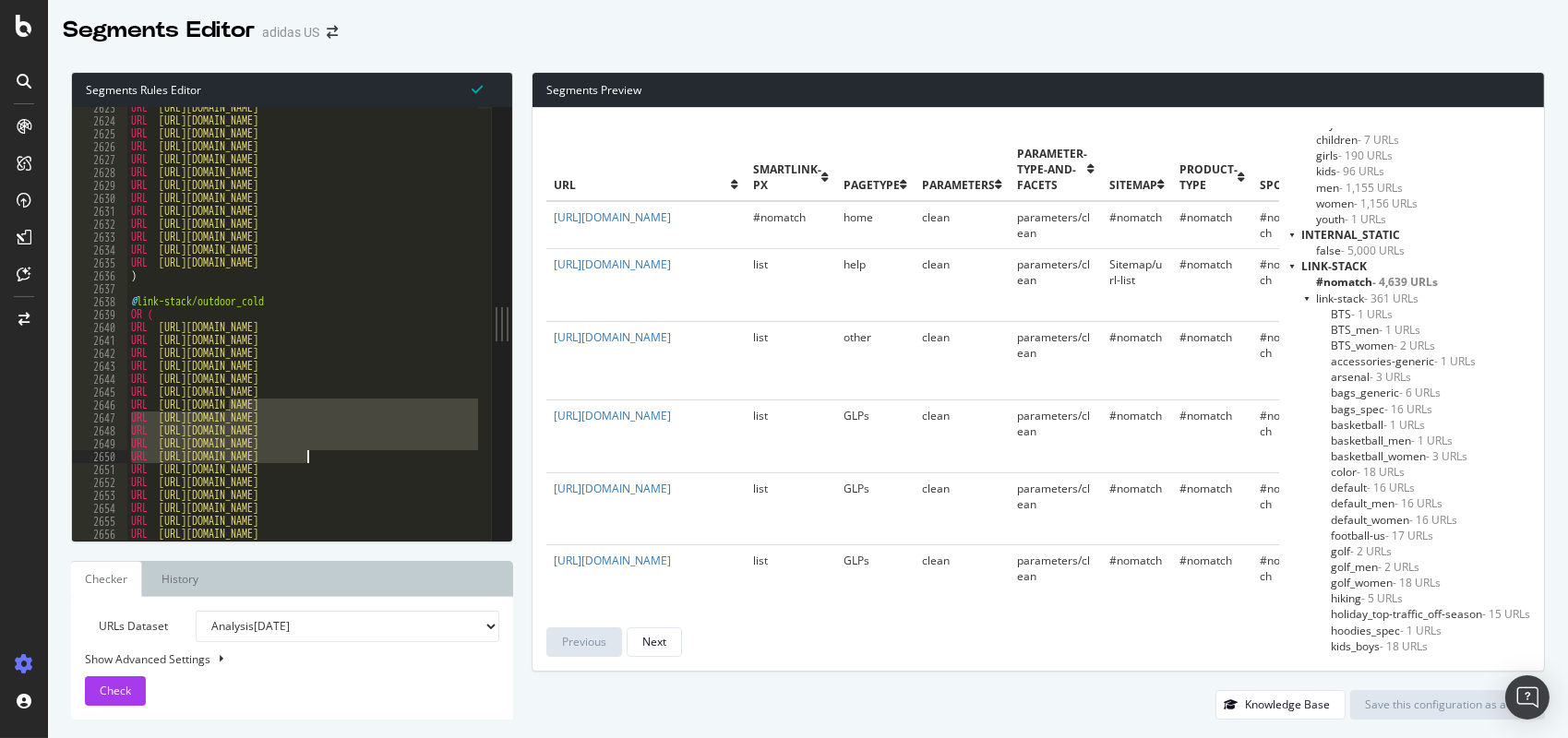 click on "URL    [URL][DOMAIN_NAME] URL    [URL][DOMAIN_NAME] URL    [URL][DOMAIN_NAME] URL    [URL][DOMAIN_NAME] URL    [URL][DOMAIN_NAME] URL    [URL][DOMAIN_NAME] URL    [URL][DOMAIN_NAME] URL    [URL][DOMAIN_NAME] URL    [URL][DOMAIN_NAME] URL    [URL][DOMAIN_NAME] URL    [URL][DOMAIN_NAME] URL    [URL][DOMAIN_NAME] URL    [URL][DOMAIN_NAME] ) @ link-stack/outdoor_cold OR   ( URL    [URL][DOMAIN_NAME] URL    [URL][DOMAIN_NAME] URL    [URL][DOMAIN_NAME] URL    [URL][DOMAIN_NAME] URL    [URL][DOMAIN_NAME] URL    [URL][DOMAIN_NAME] URL    URL    URL    URL    URL" at bounding box center (1678, 325) 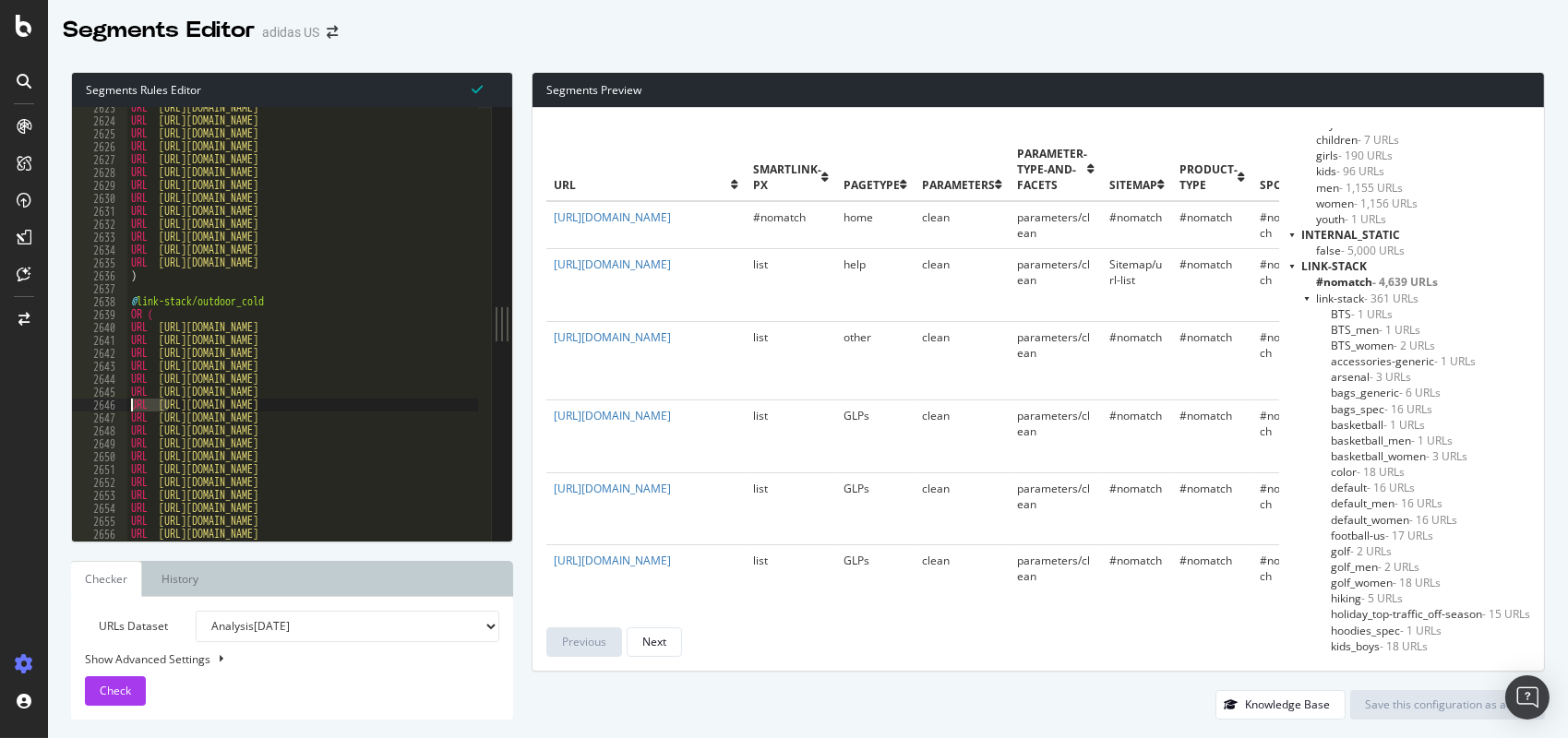 drag, startPoint x: 169, startPoint y: 406, endPoint x: 127, endPoint y: 401, distance: 42.296572 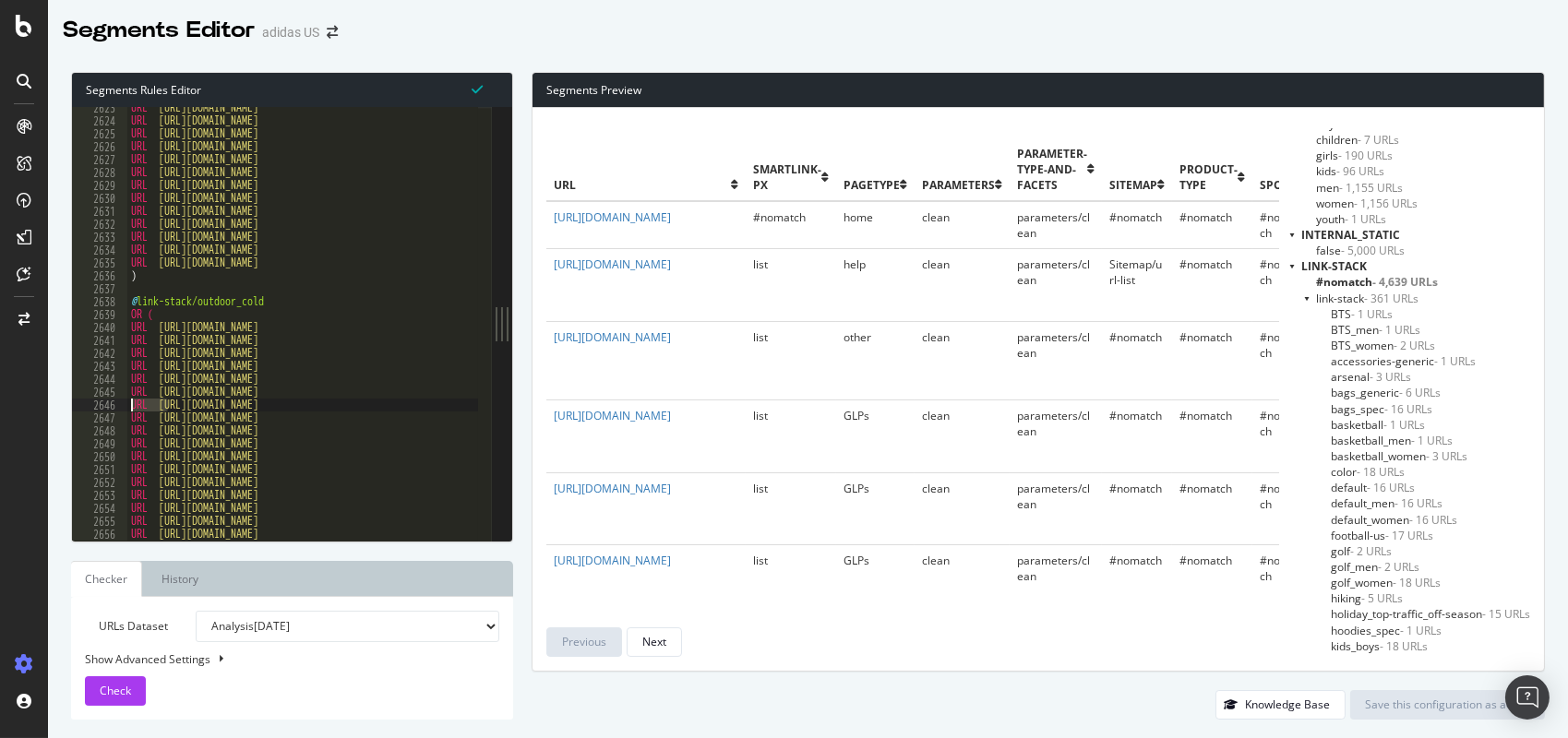click on "URL    [URL][DOMAIN_NAME] URL    [URL][DOMAIN_NAME] URL    [URL][DOMAIN_NAME] URL    [URL][DOMAIN_NAME] URL    [URL][DOMAIN_NAME] URL    [URL][DOMAIN_NAME] URL    [URL][DOMAIN_NAME] URL    [URL][DOMAIN_NAME] URL    [URL][DOMAIN_NAME] URL    [URL][DOMAIN_NAME] URL    [URL][DOMAIN_NAME] URL    [URL][DOMAIN_NAME] URL    [URL][DOMAIN_NAME] ) @ link-stack/outdoor_cold OR   ( URL    [URL][DOMAIN_NAME] URL    [URL][DOMAIN_NAME] URL    [URL][DOMAIN_NAME] URL    [URL][DOMAIN_NAME] URL    [URL][DOMAIN_NAME] URL    [URL][DOMAIN_NAME] URL    URL    URL    URL    URL" at bounding box center (1678, 325) 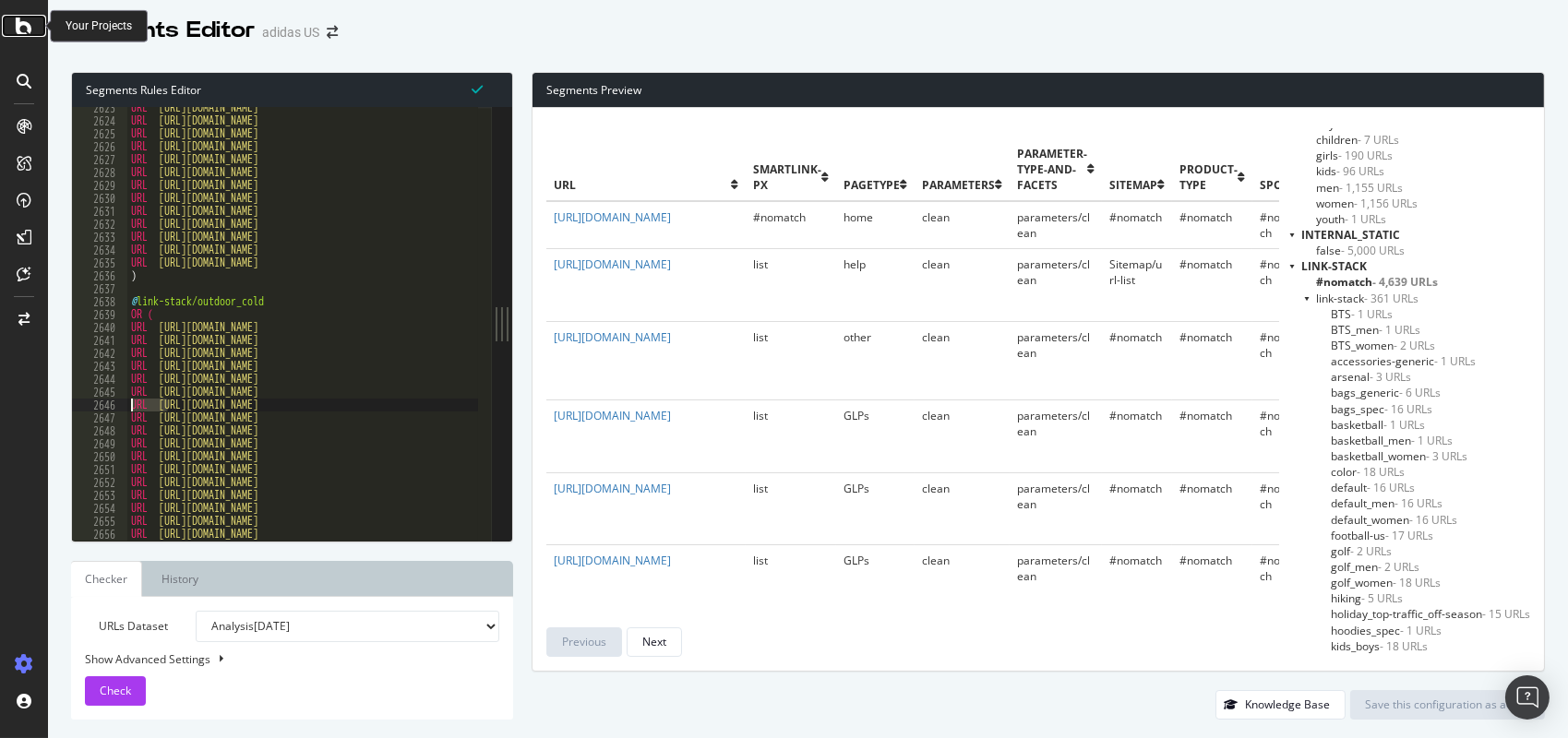 click at bounding box center (24, 26) 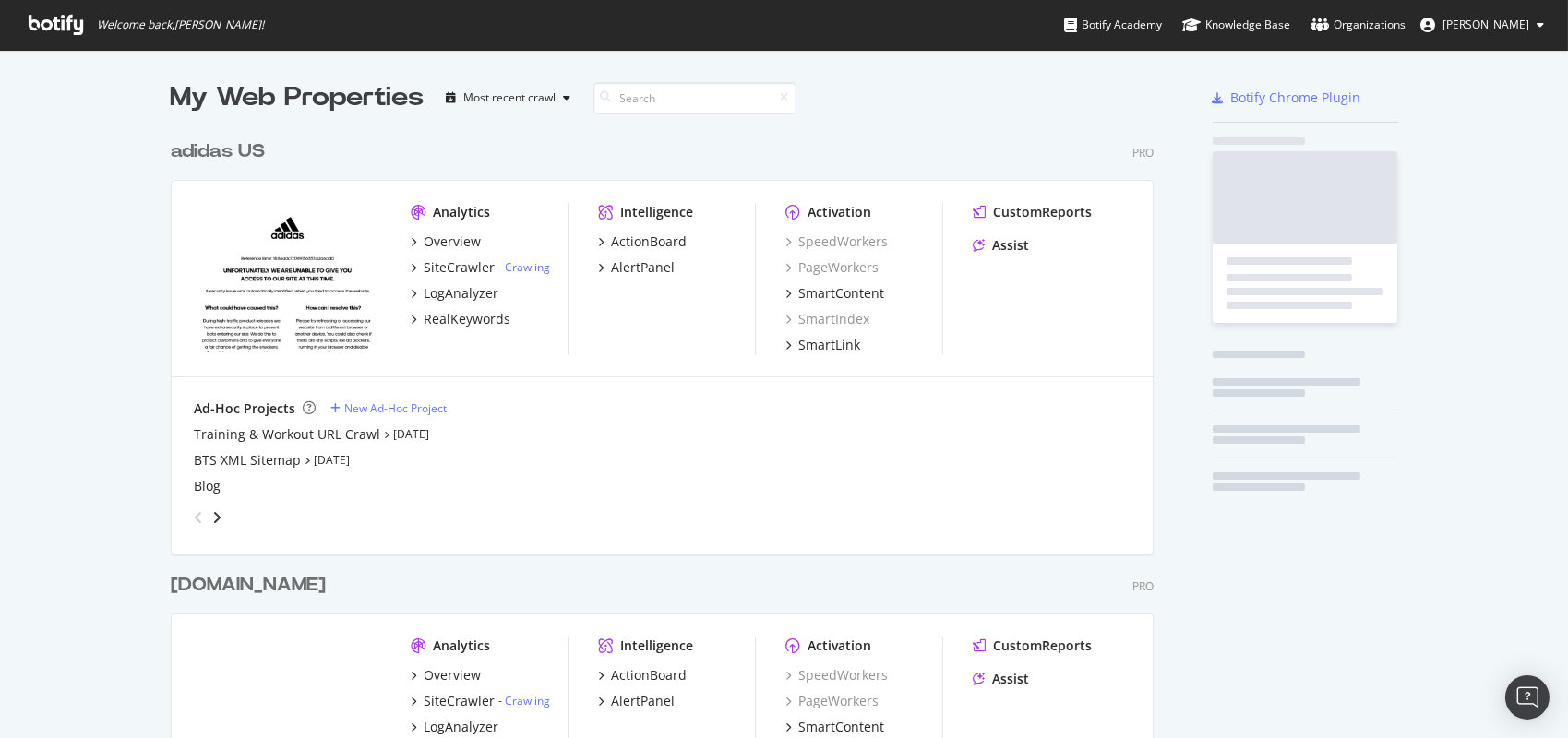 scroll, scrollTop: 15, scrollLeft: 15, axis: both 